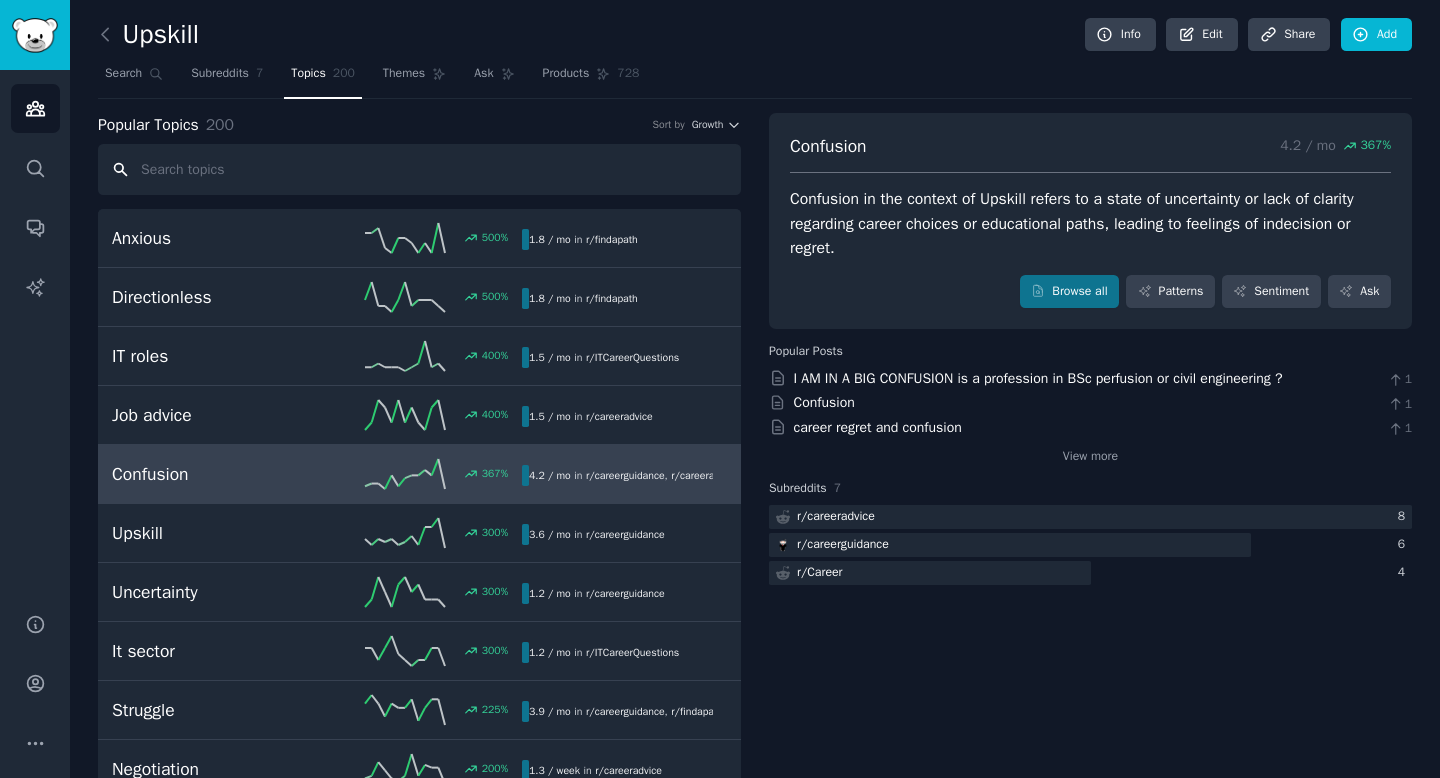 scroll, scrollTop: 0, scrollLeft: 0, axis: both 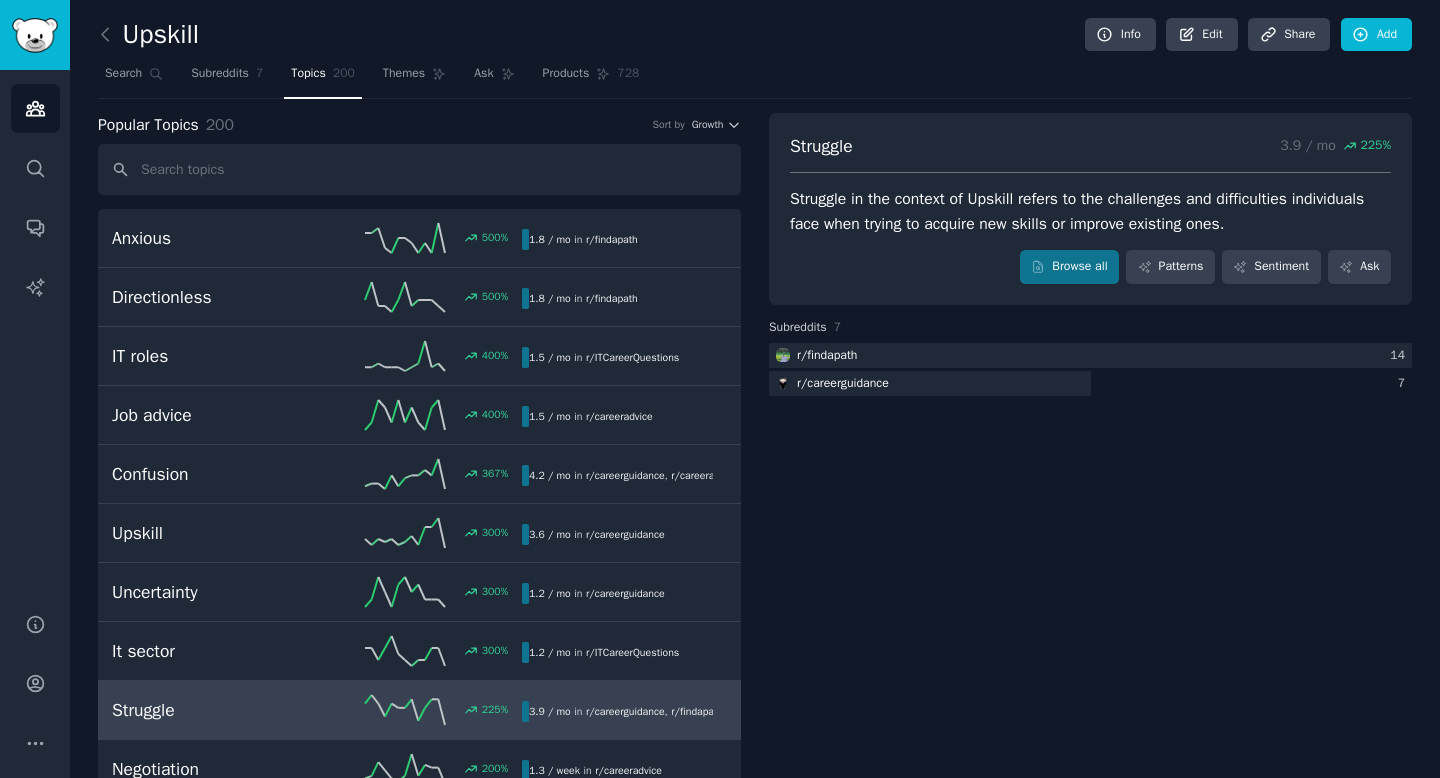 click on "Struggle" at bounding box center (821, 146) 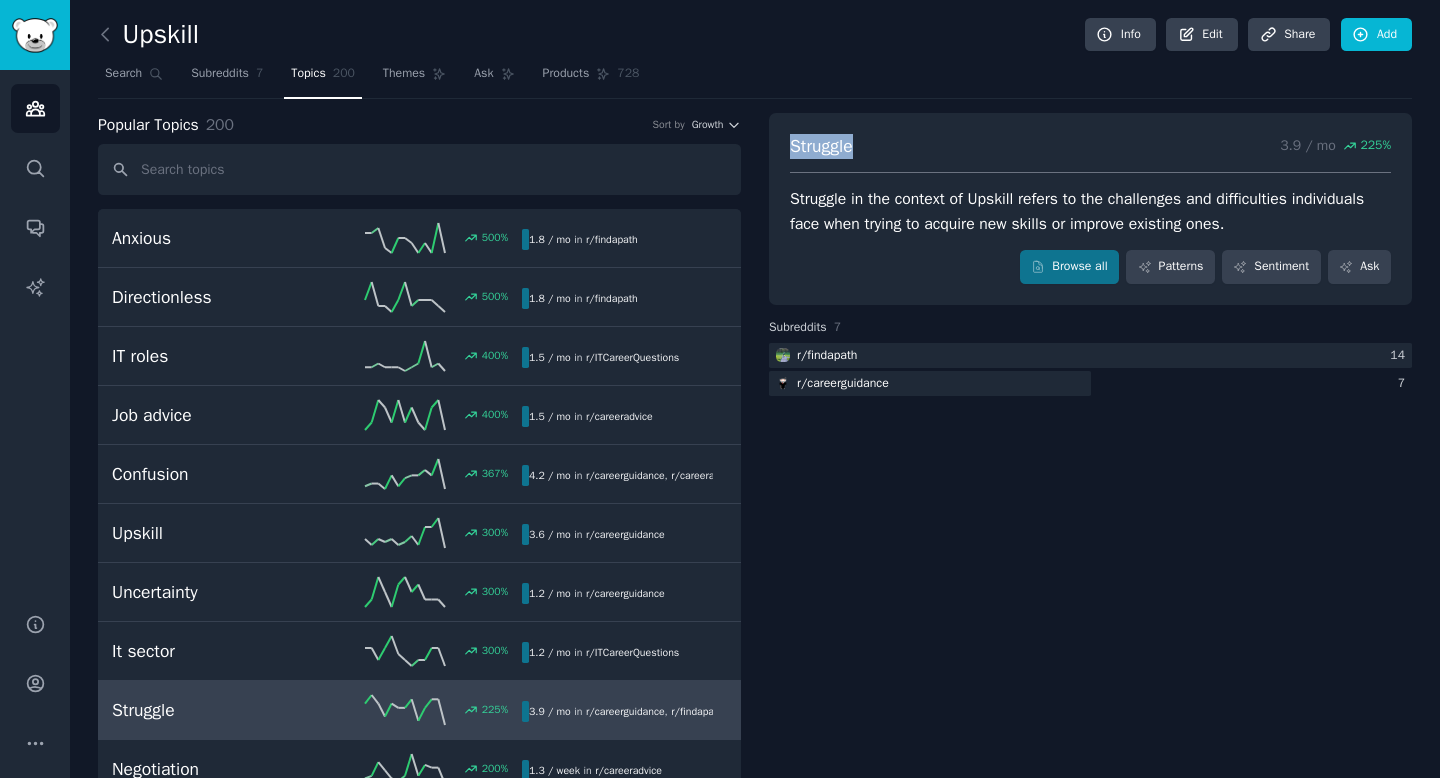 click on "Struggle" at bounding box center [821, 146] 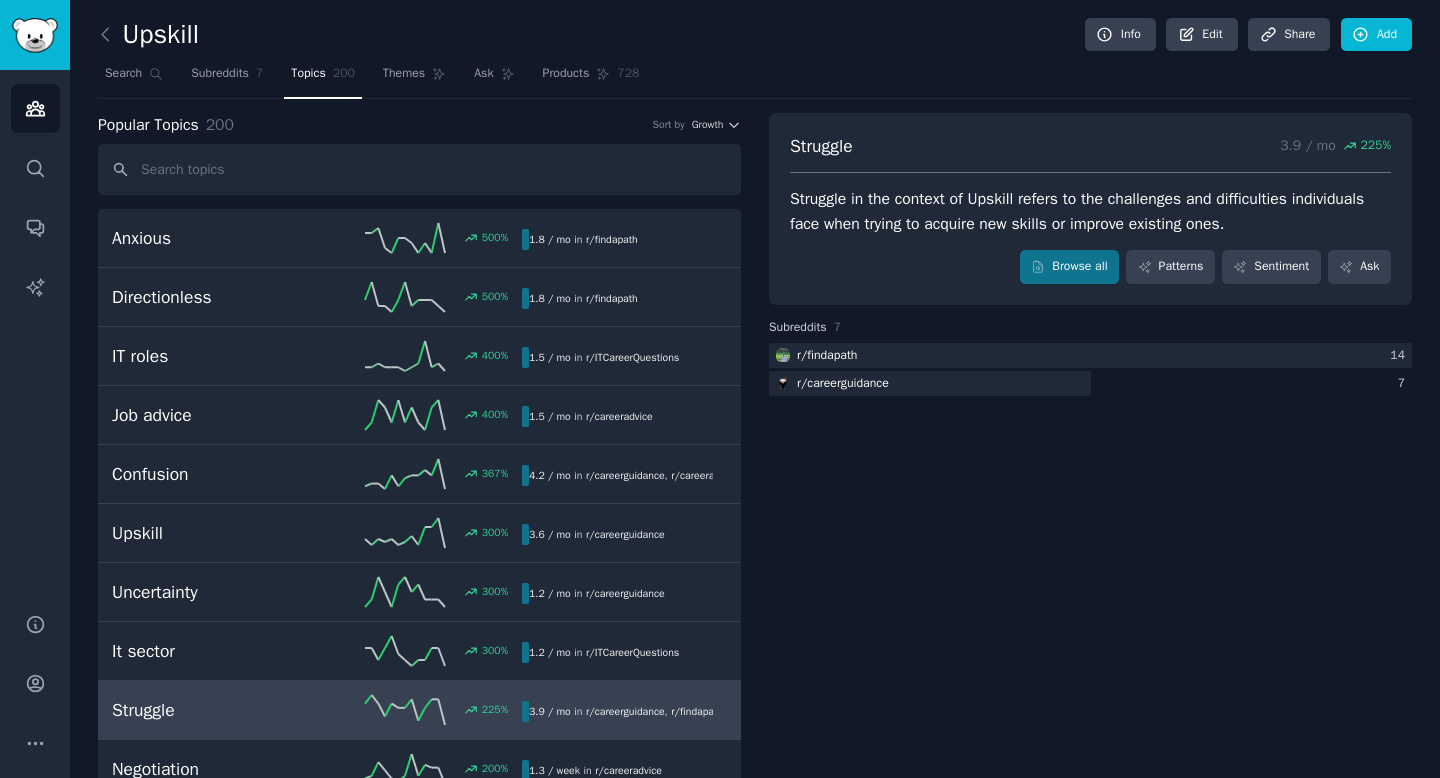 click on "Struggle in the context of Upskill refers to the challenges and difficulties individuals face when trying to acquire new skills or improve existing ones." at bounding box center (1090, 211) 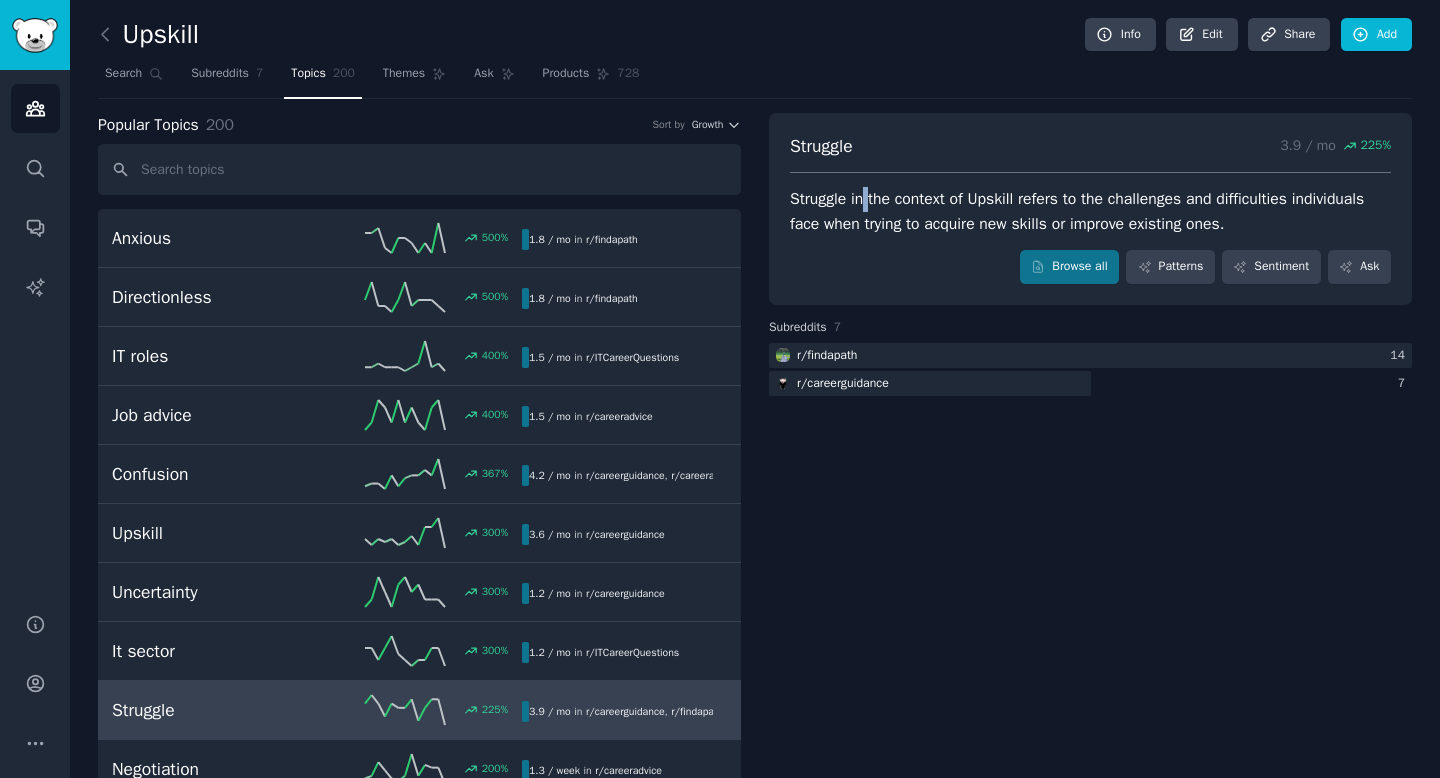 click on "Struggle in the context of Upskill refers to the challenges and difficulties individuals face when trying to acquire new skills or improve existing ones." at bounding box center (1090, 211) 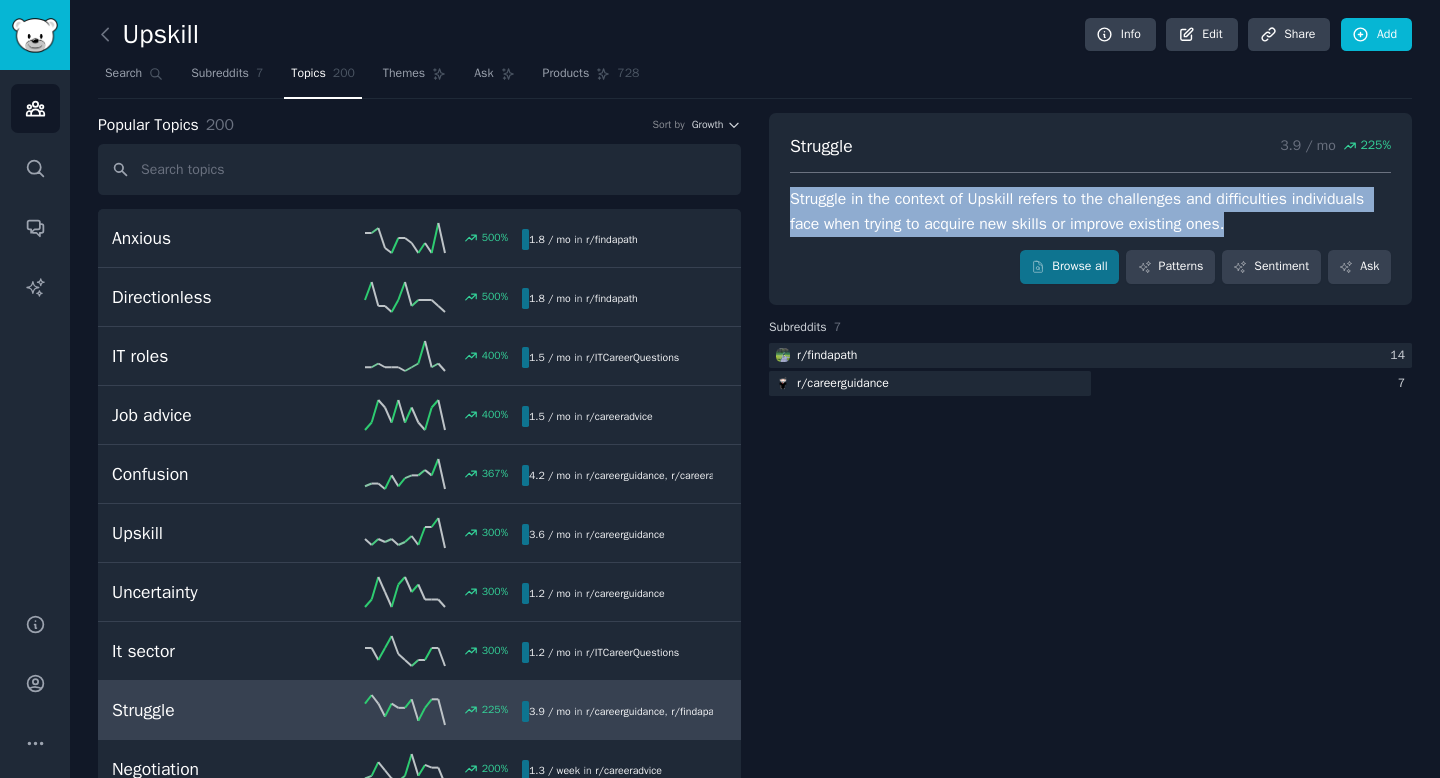 click on "Struggle in the context of Upskill refers to the challenges and difficulties individuals face when trying to acquire new skills or improve existing ones." at bounding box center [1090, 211] 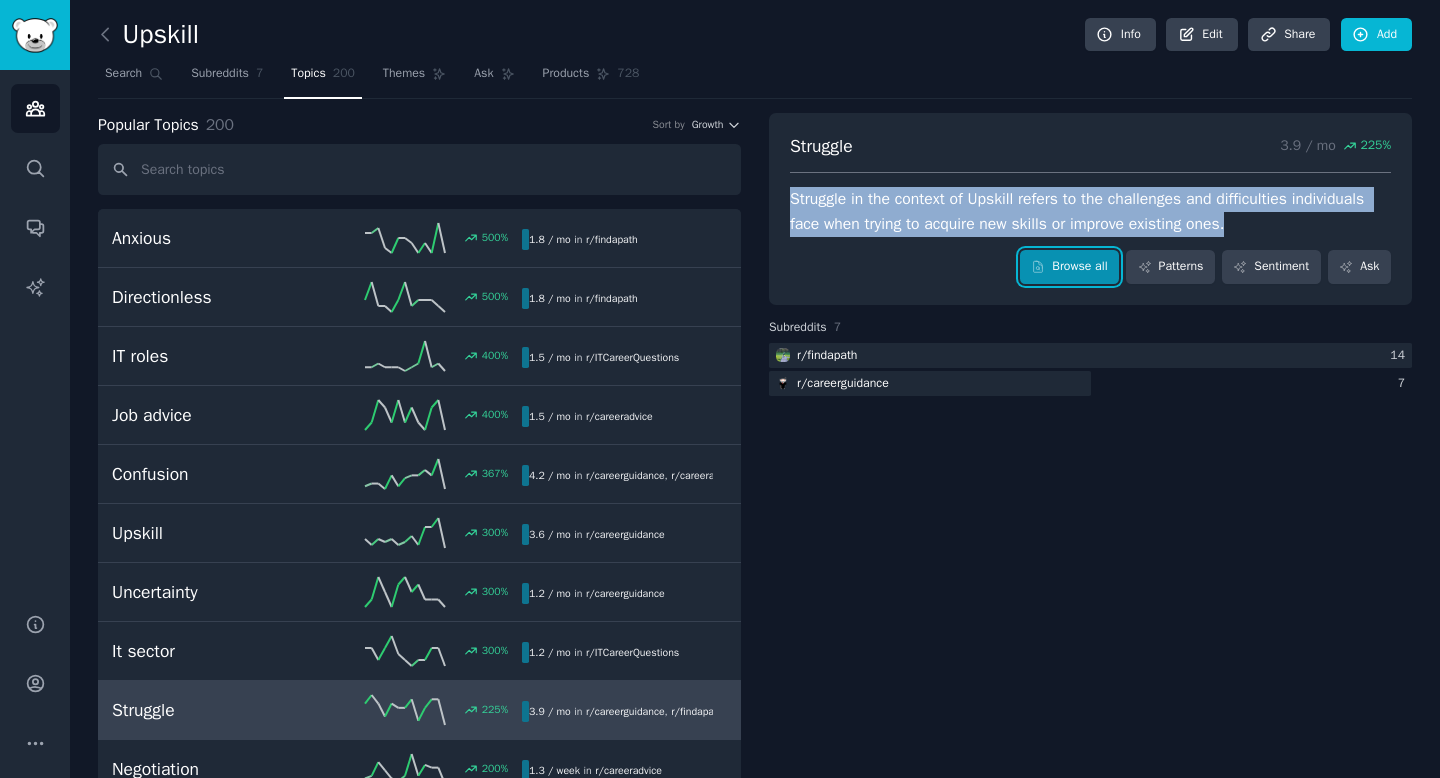 click 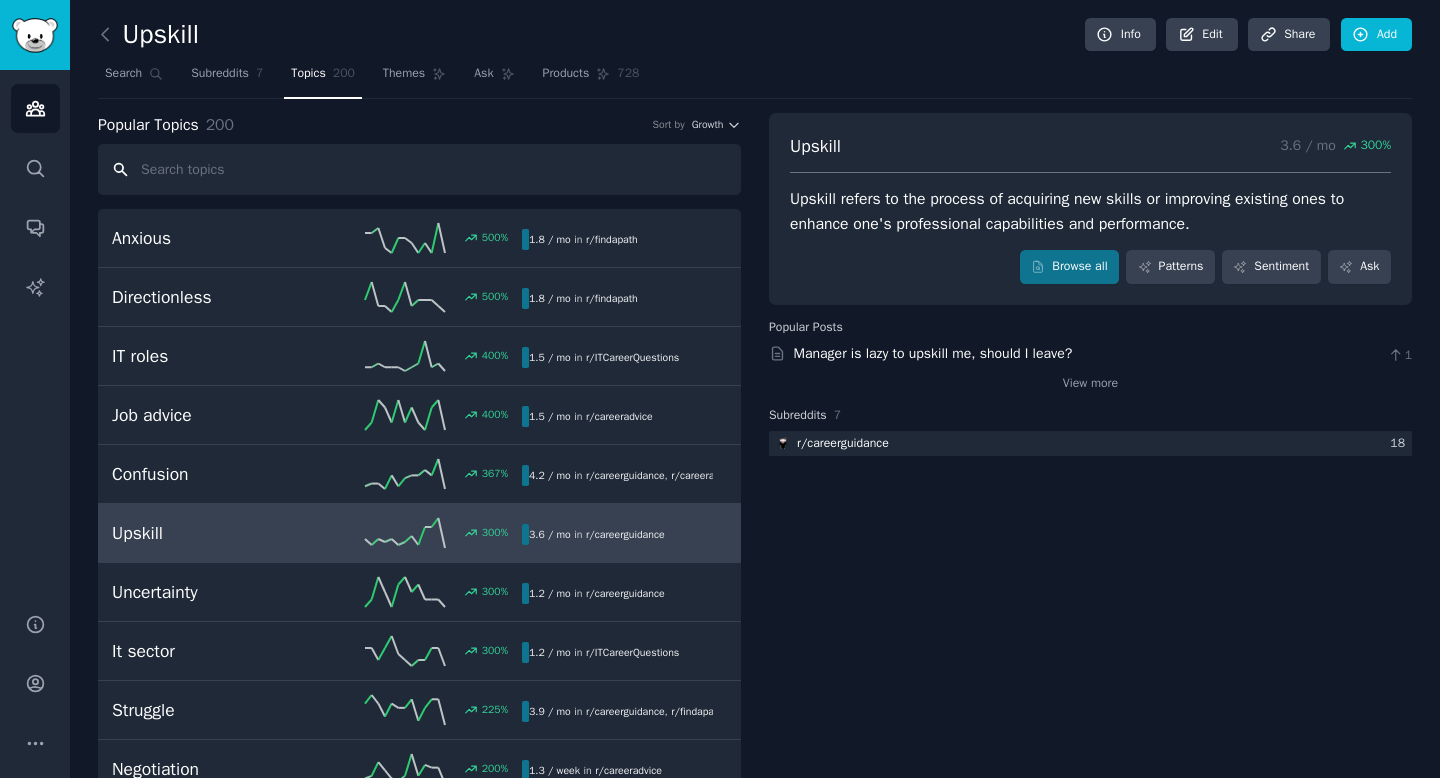 scroll, scrollTop: 0, scrollLeft: 0, axis: both 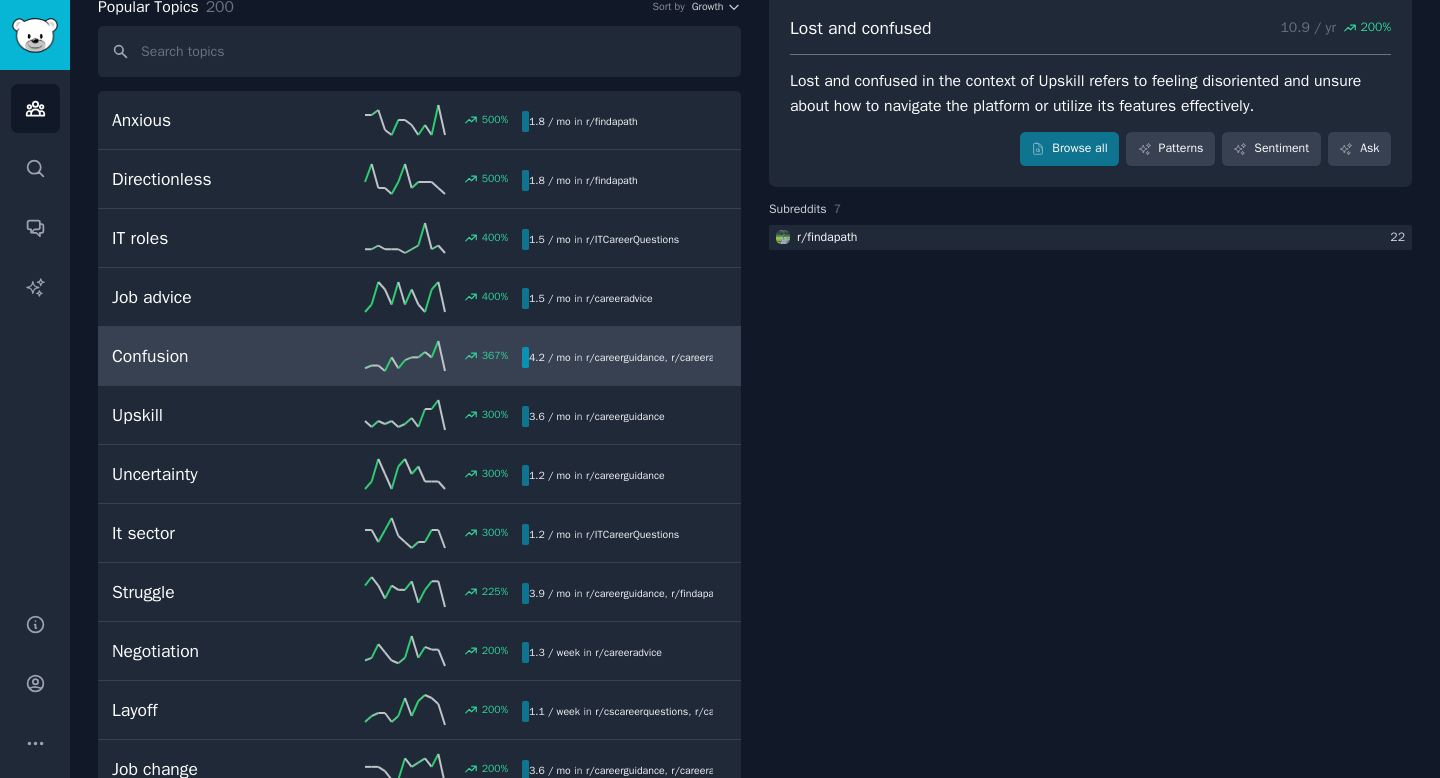 click on "Confusion" at bounding box center [214, 356] 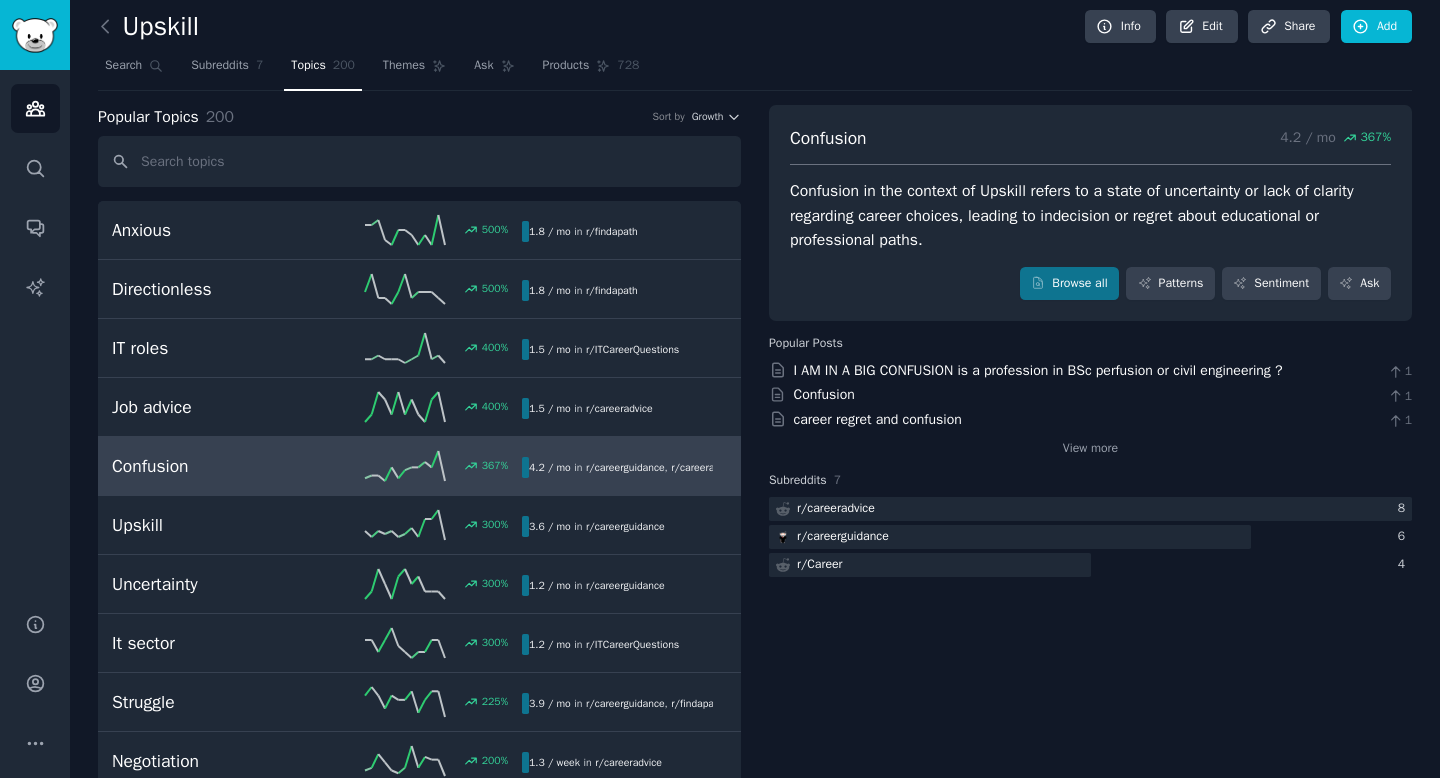 scroll, scrollTop: 0, scrollLeft: 0, axis: both 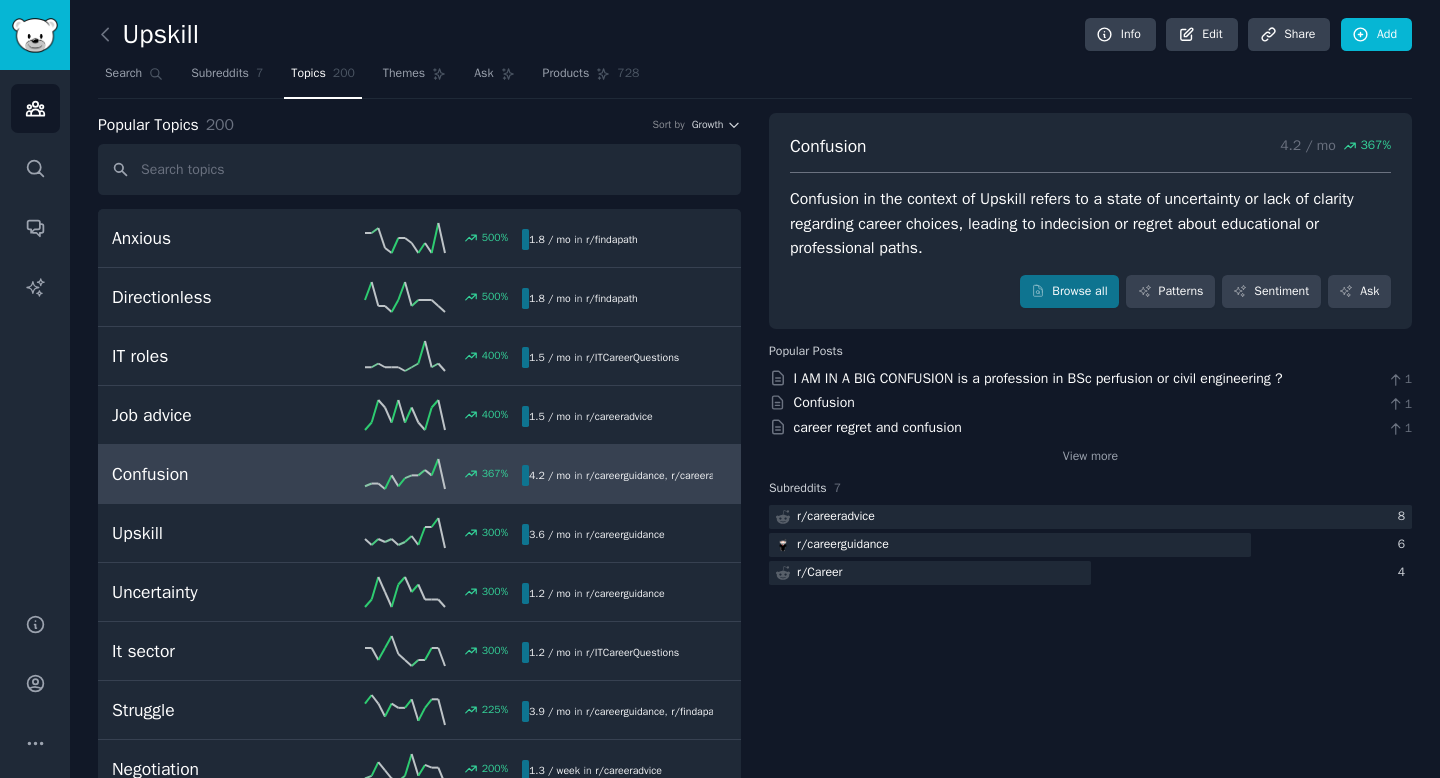 click on "Confusion" at bounding box center [828, 146] 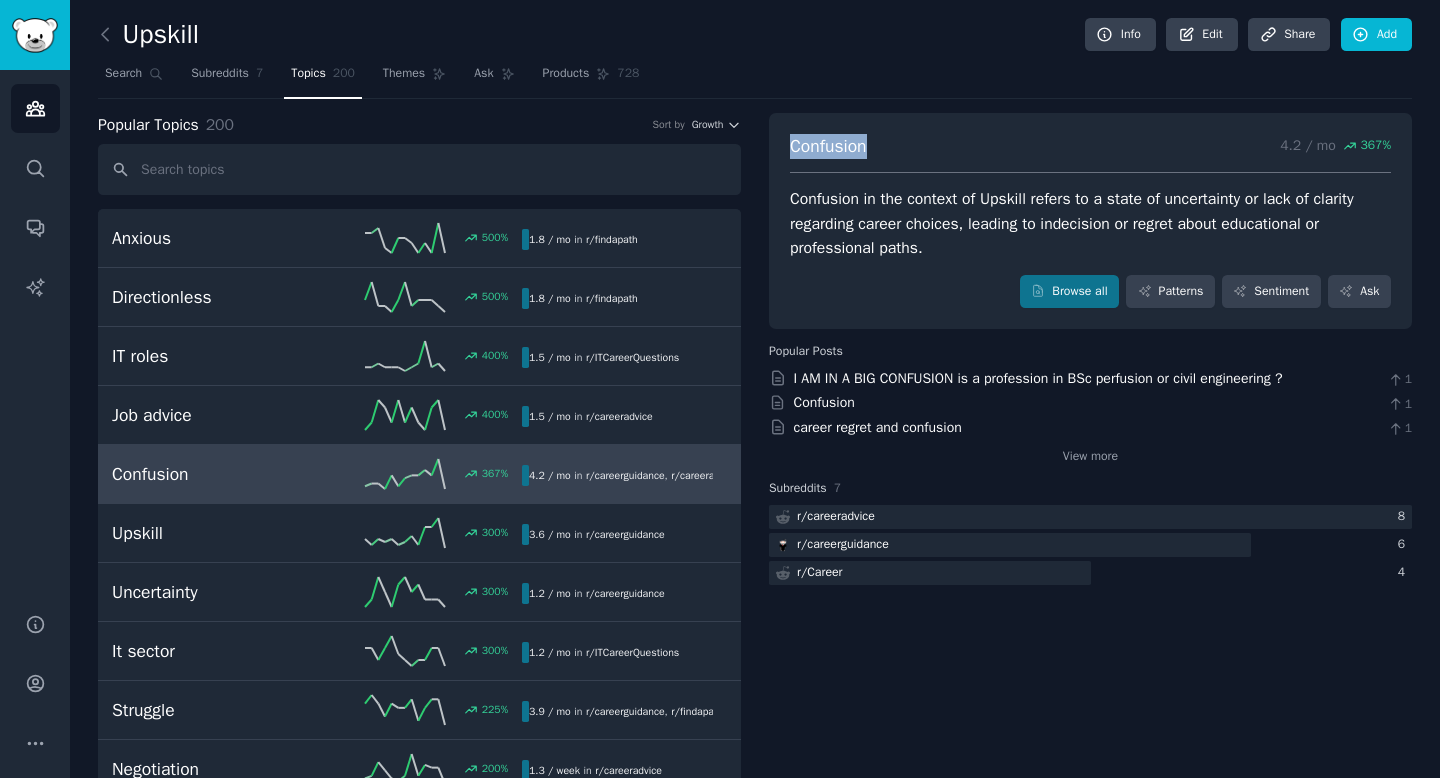 click on "Confusion" at bounding box center (828, 146) 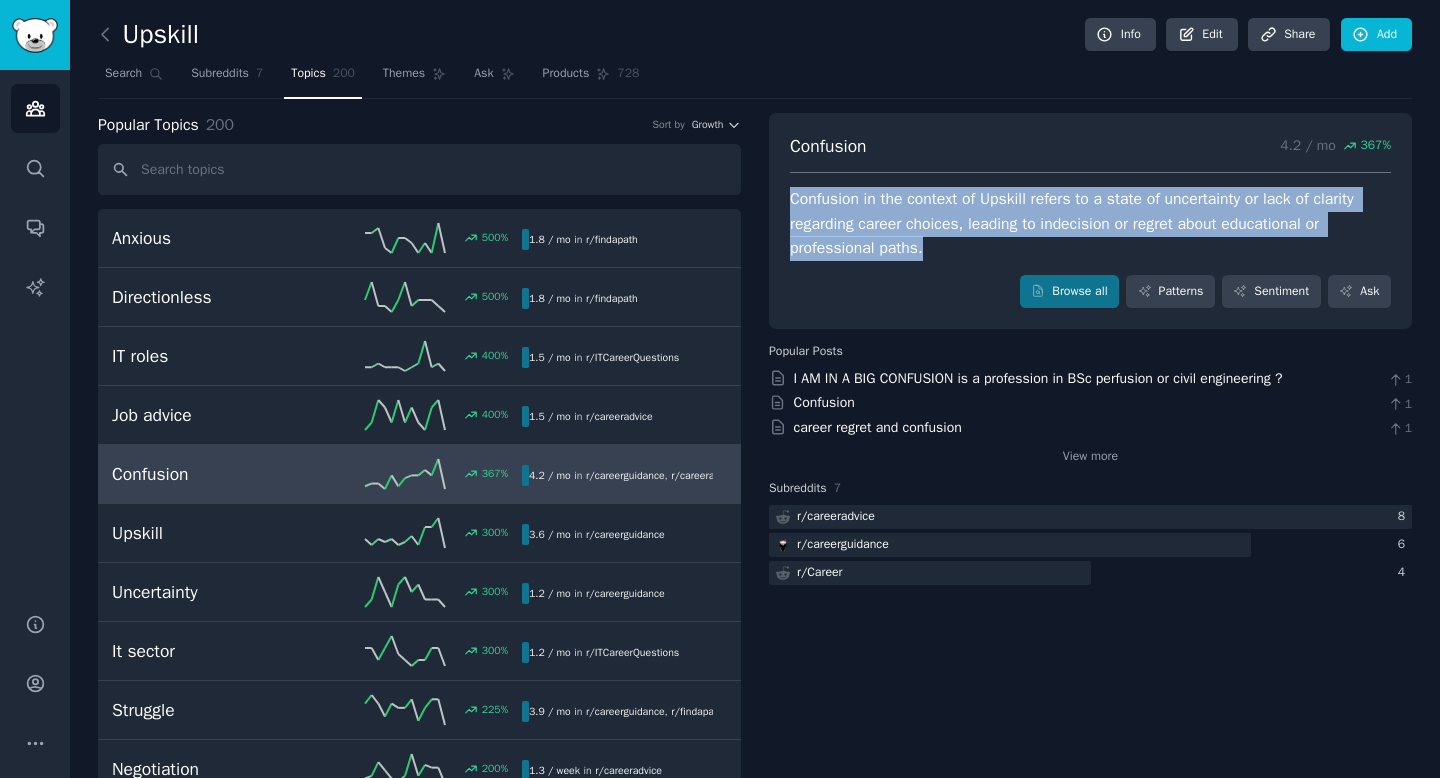 drag, startPoint x: 789, startPoint y: 200, endPoint x: 923, endPoint y: 250, distance: 143.02448 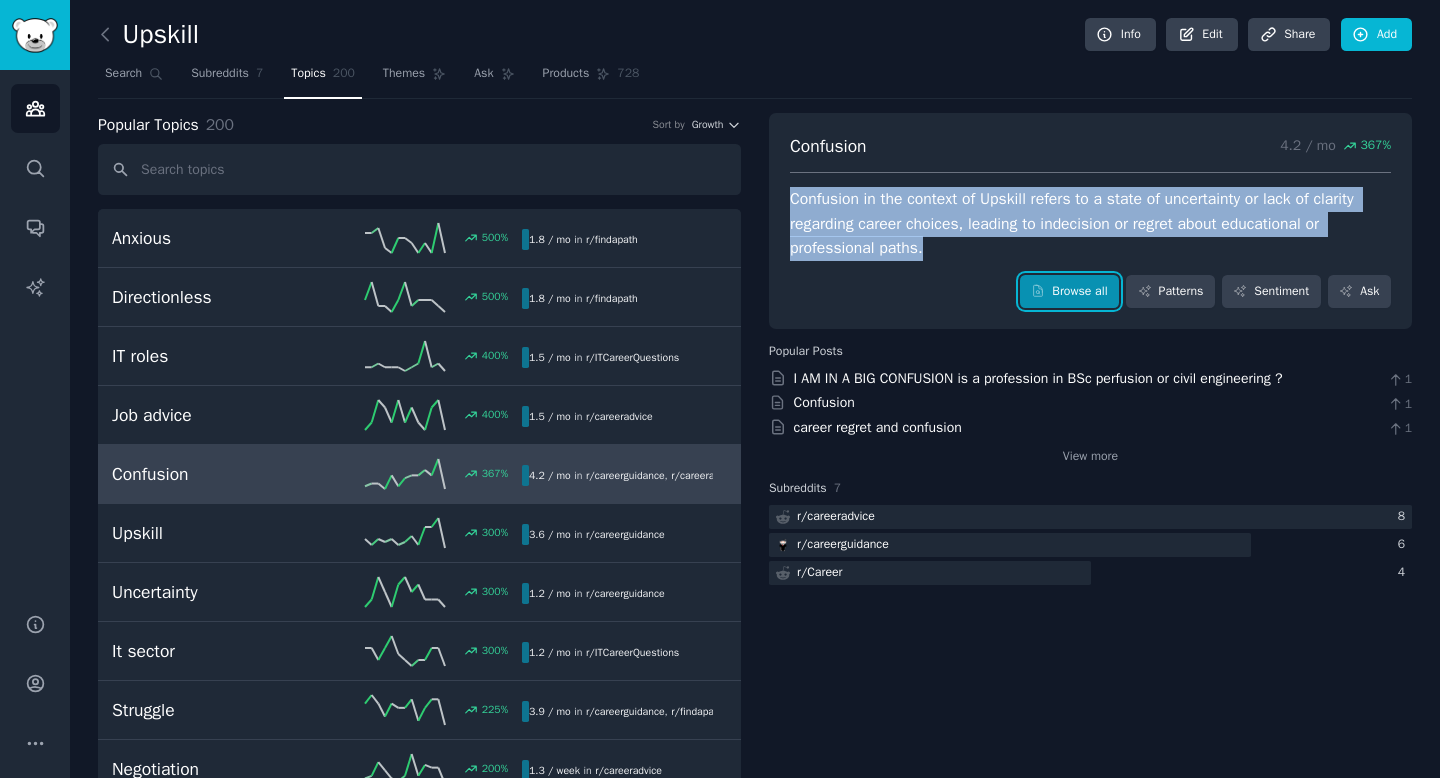 click on "Browse all" at bounding box center (1069, 292) 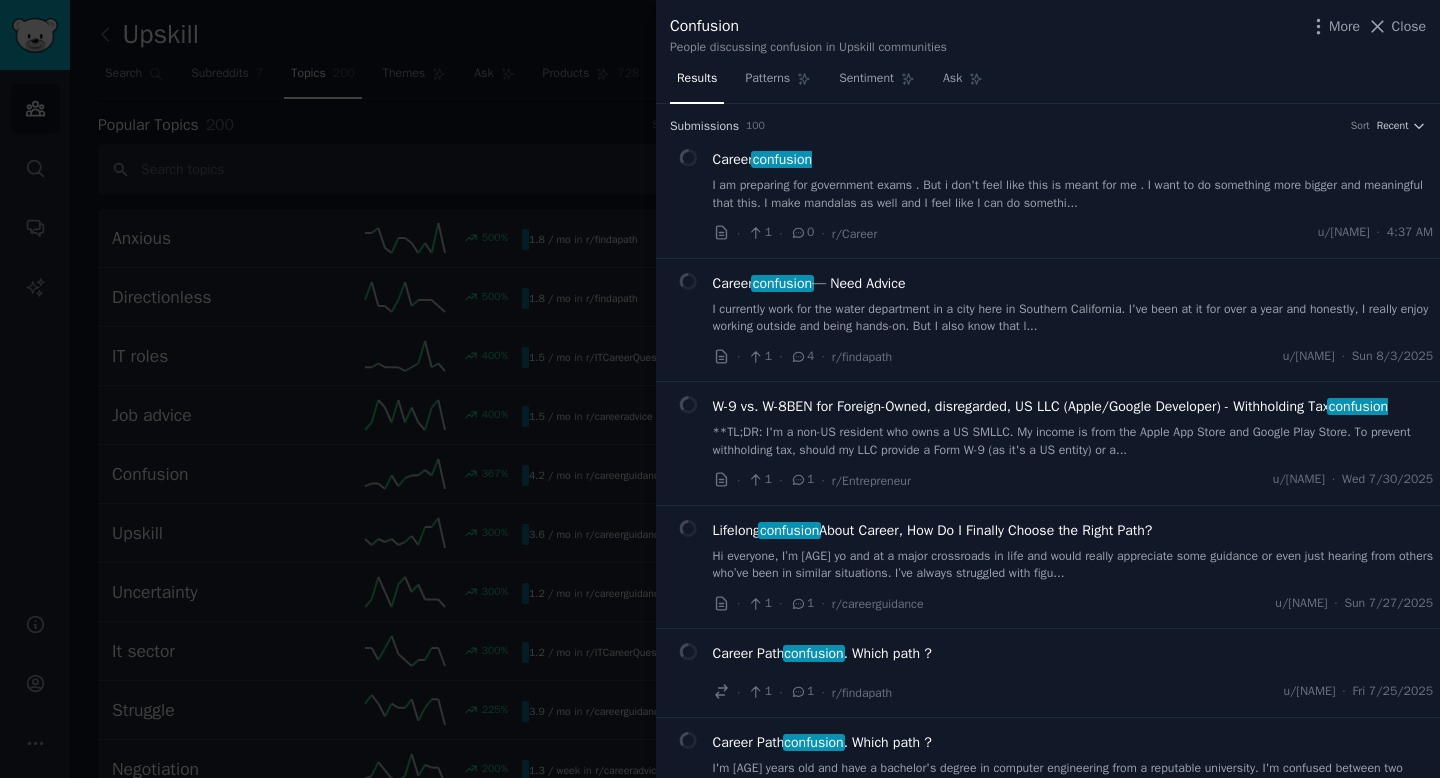 click on "Career  confusion  — Need Advice" at bounding box center (809, 283) 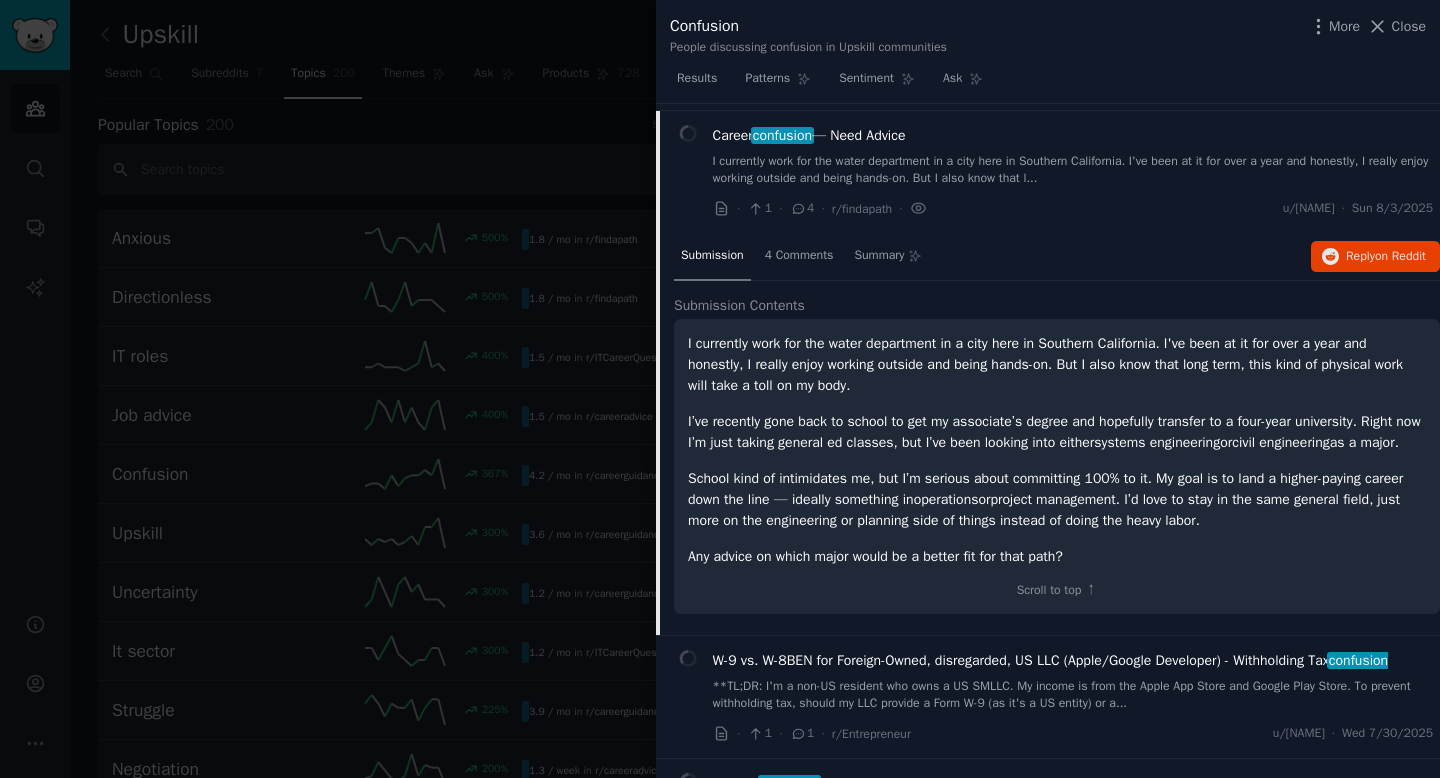 scroll, scrollTop: 155, scrollLeft: 0, axis: vertical 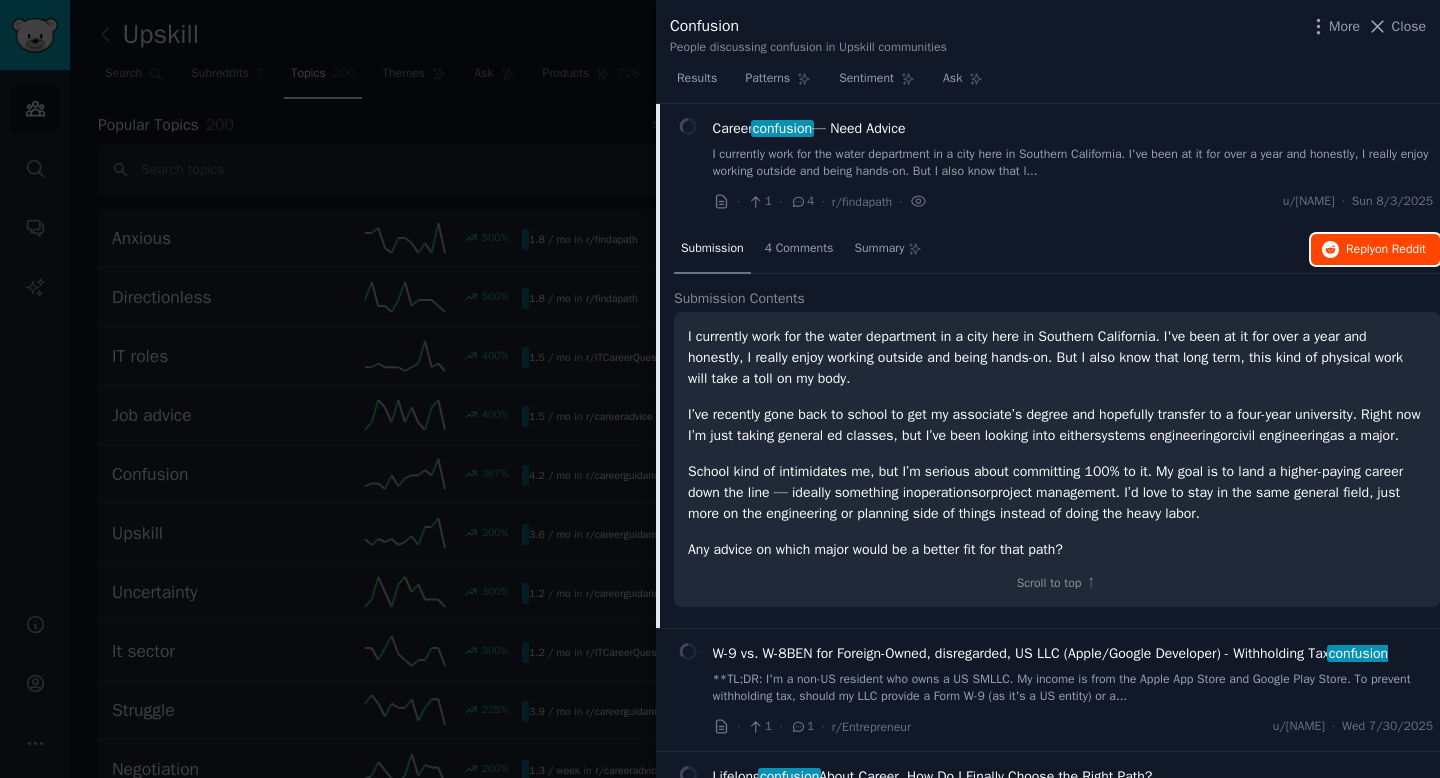 click on "on Reddit" at bounding box center (1400, 249) 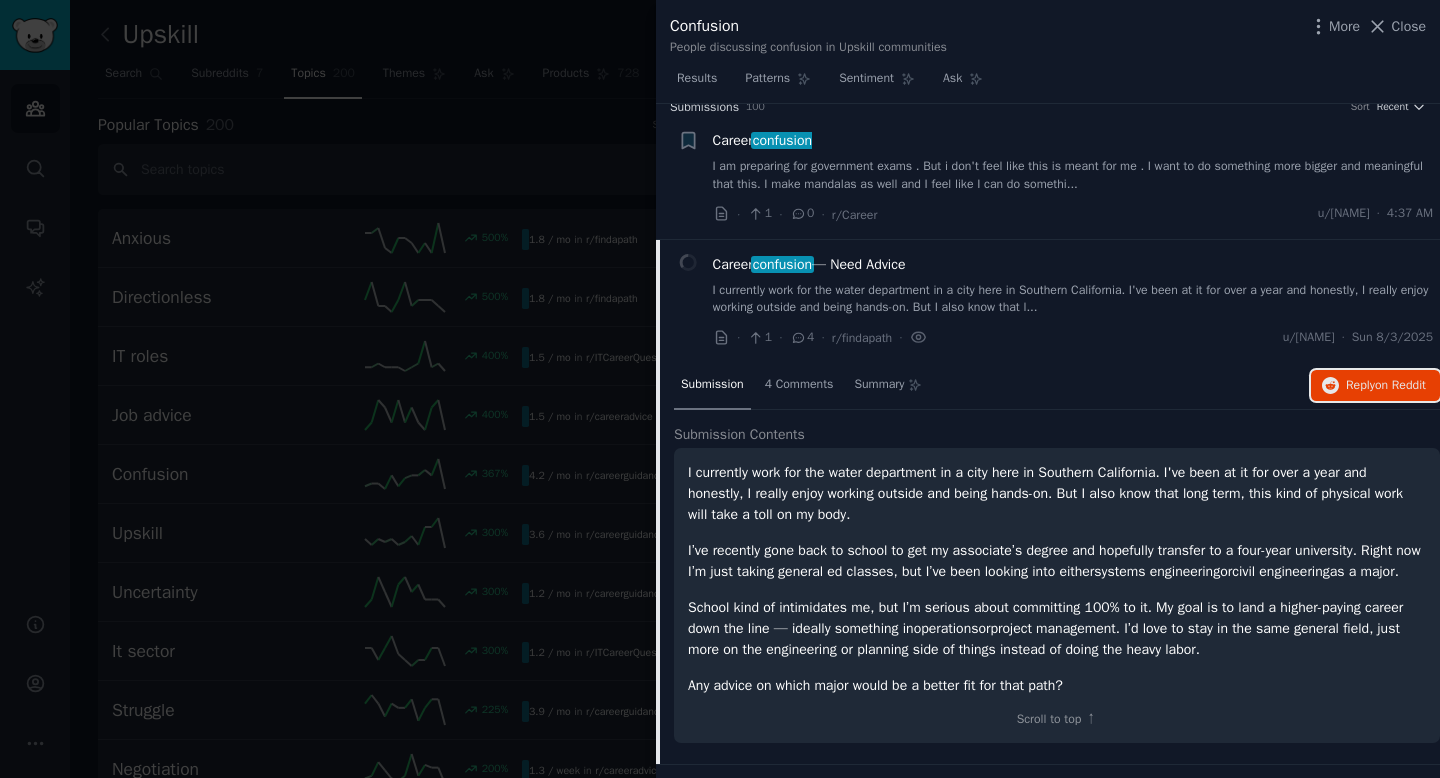 scroll, scrollTop: 8, scrollLeft: 0, axis: vertical 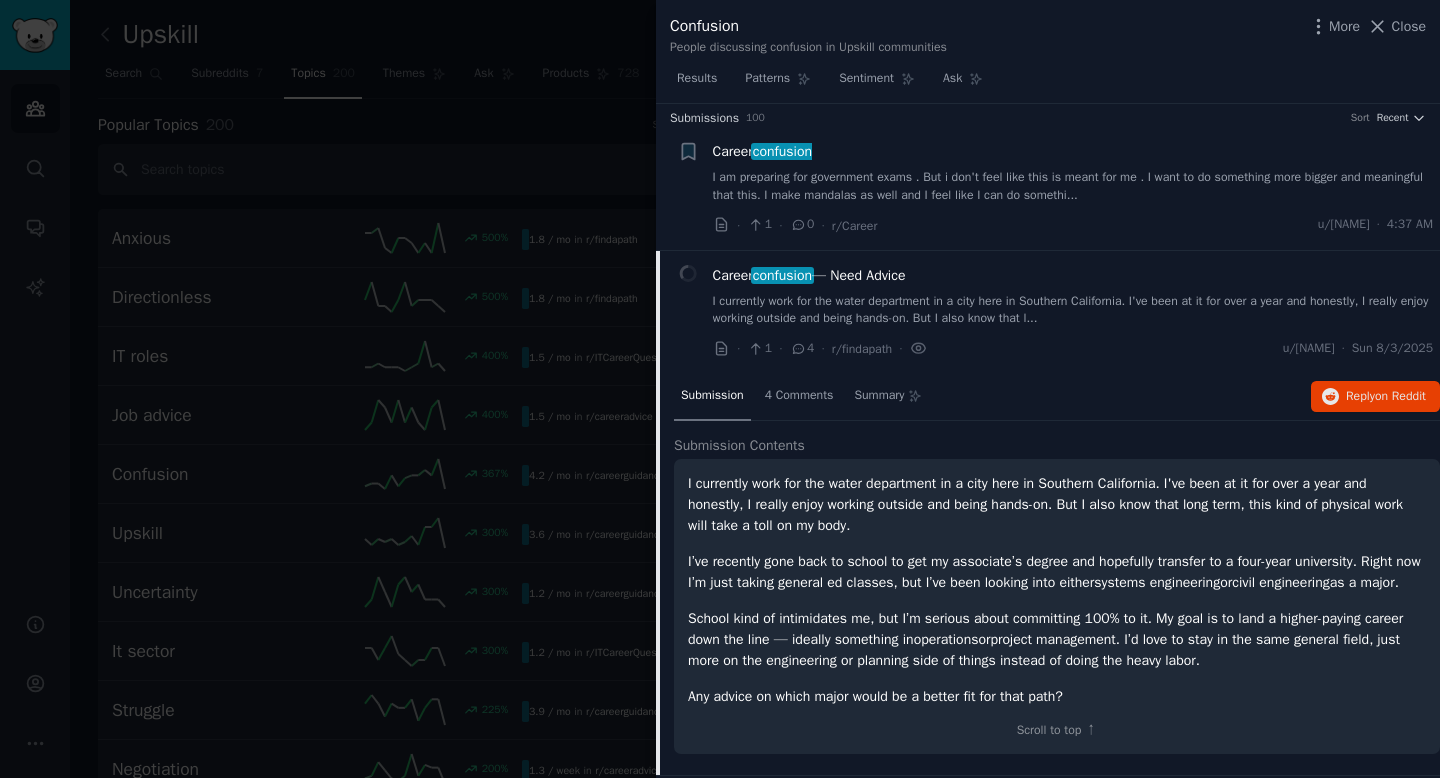 click on "confusion" at bounding box center (782, 151) 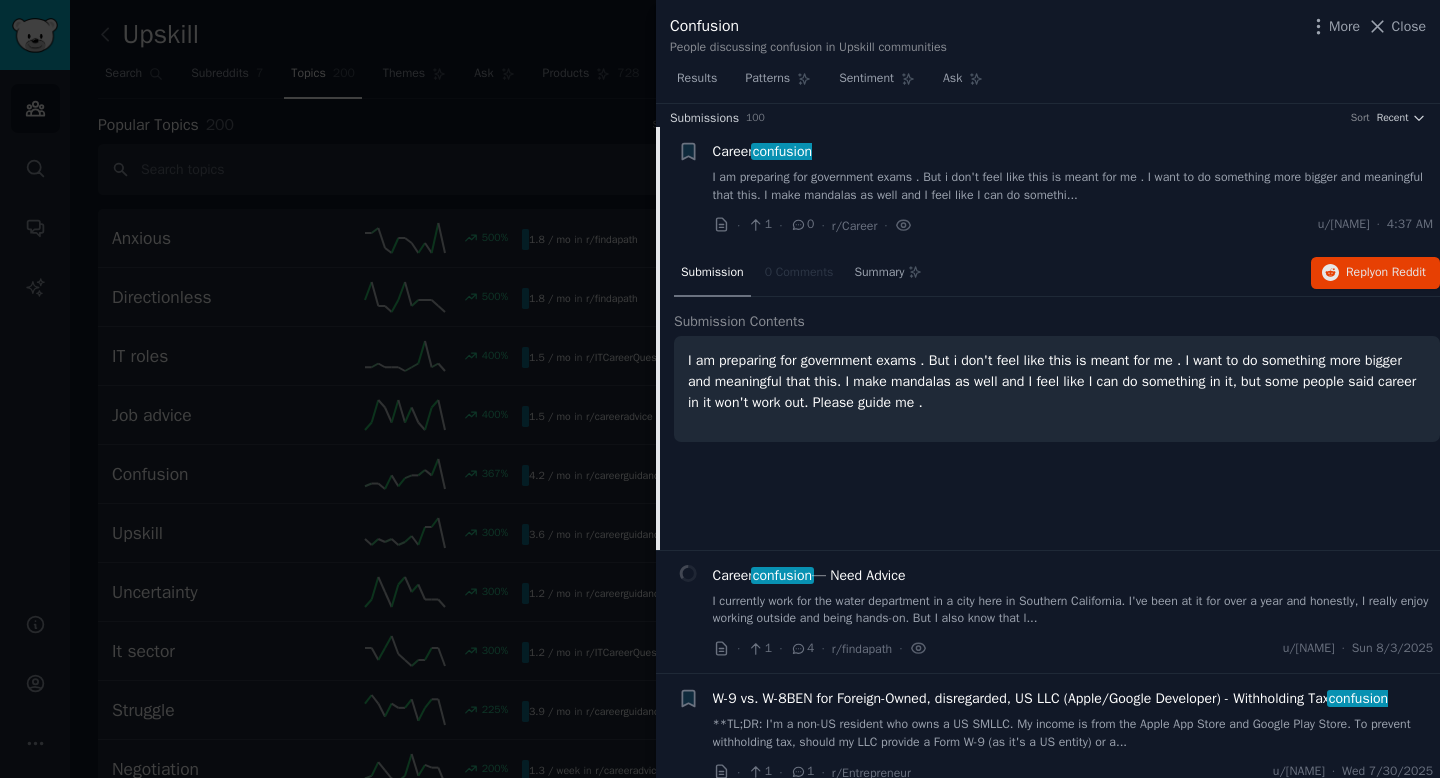 scroll, scrollTop: 31, scrollLeft: 0, axis: vertical 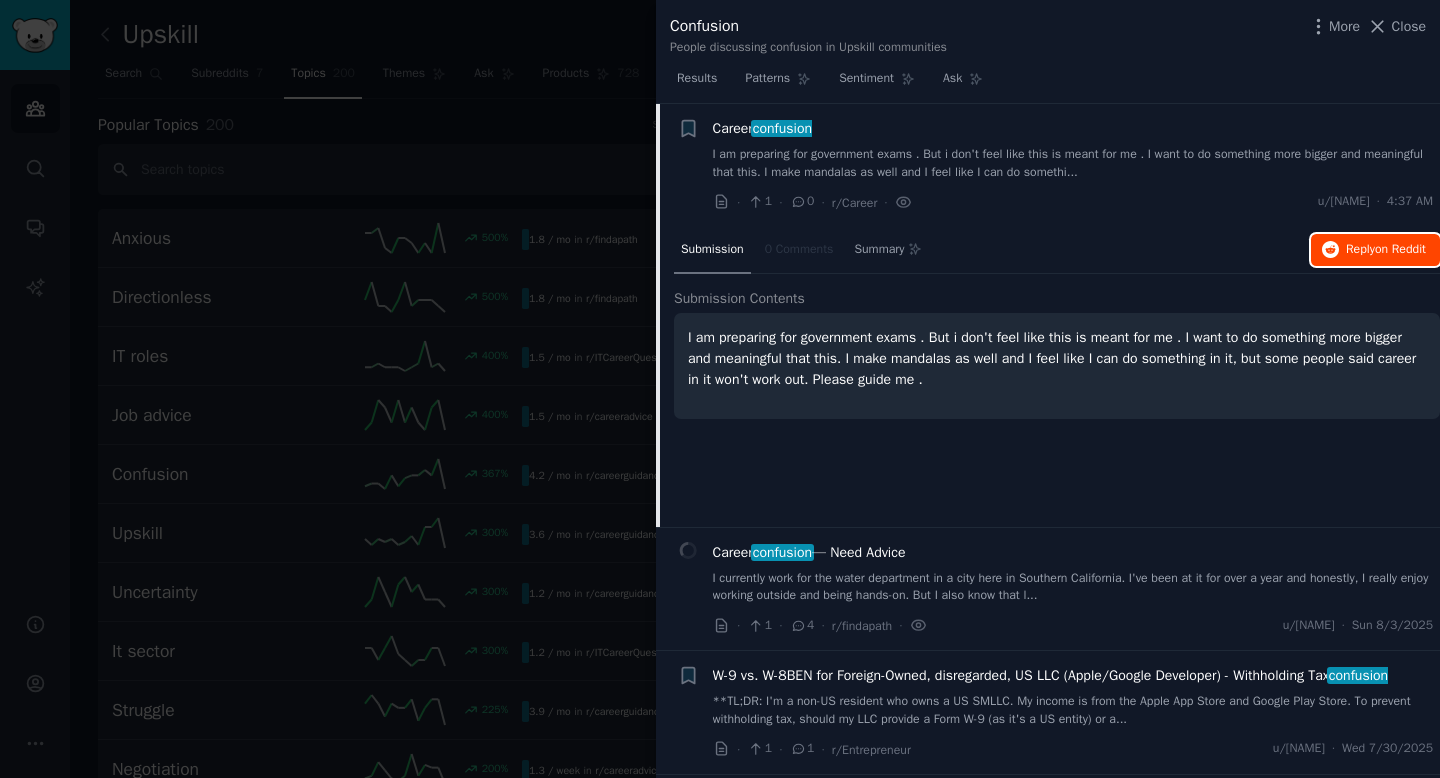 click on "Reply  on Reddit" at bounding box center [1386, 250] 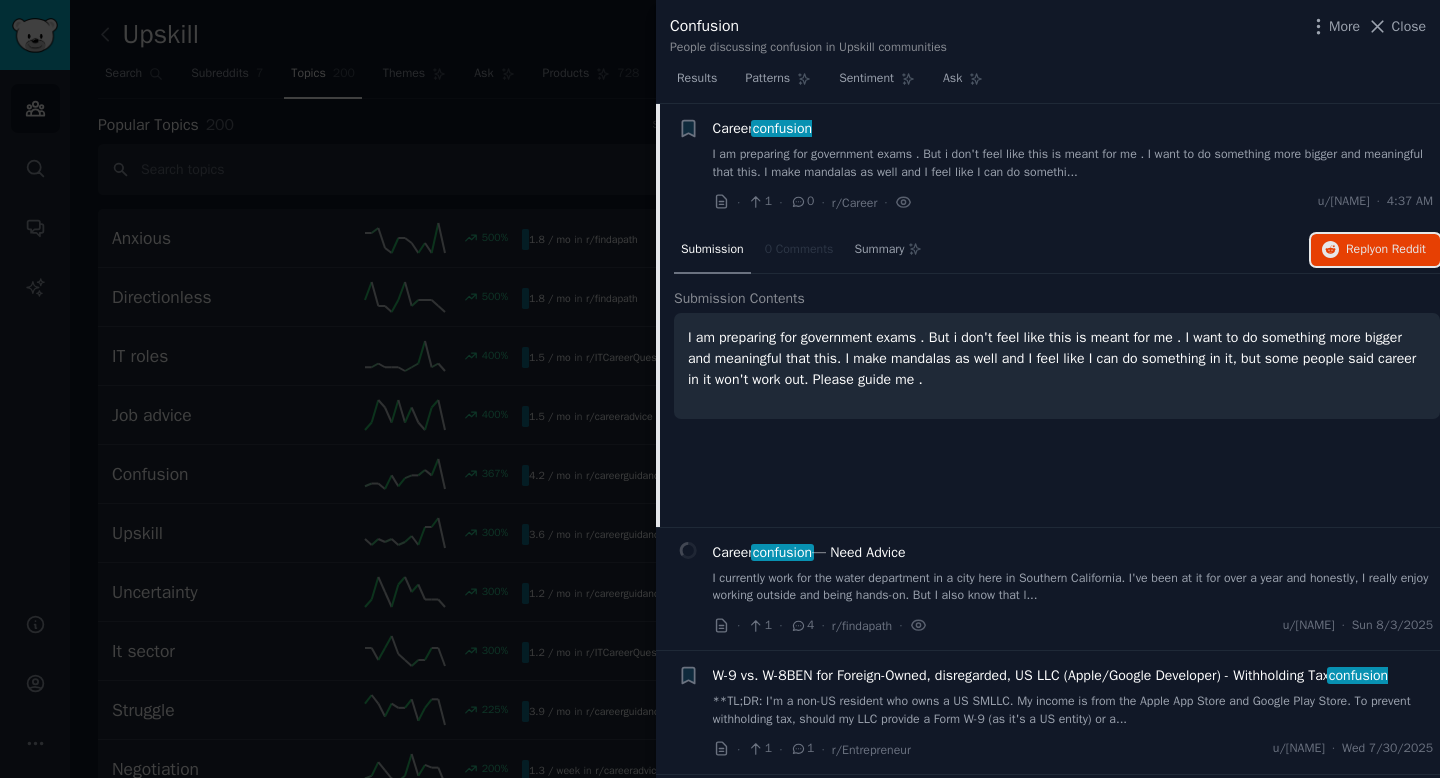 scroll, scrollTop: 717, scrollLeft: 0, axis: vertical 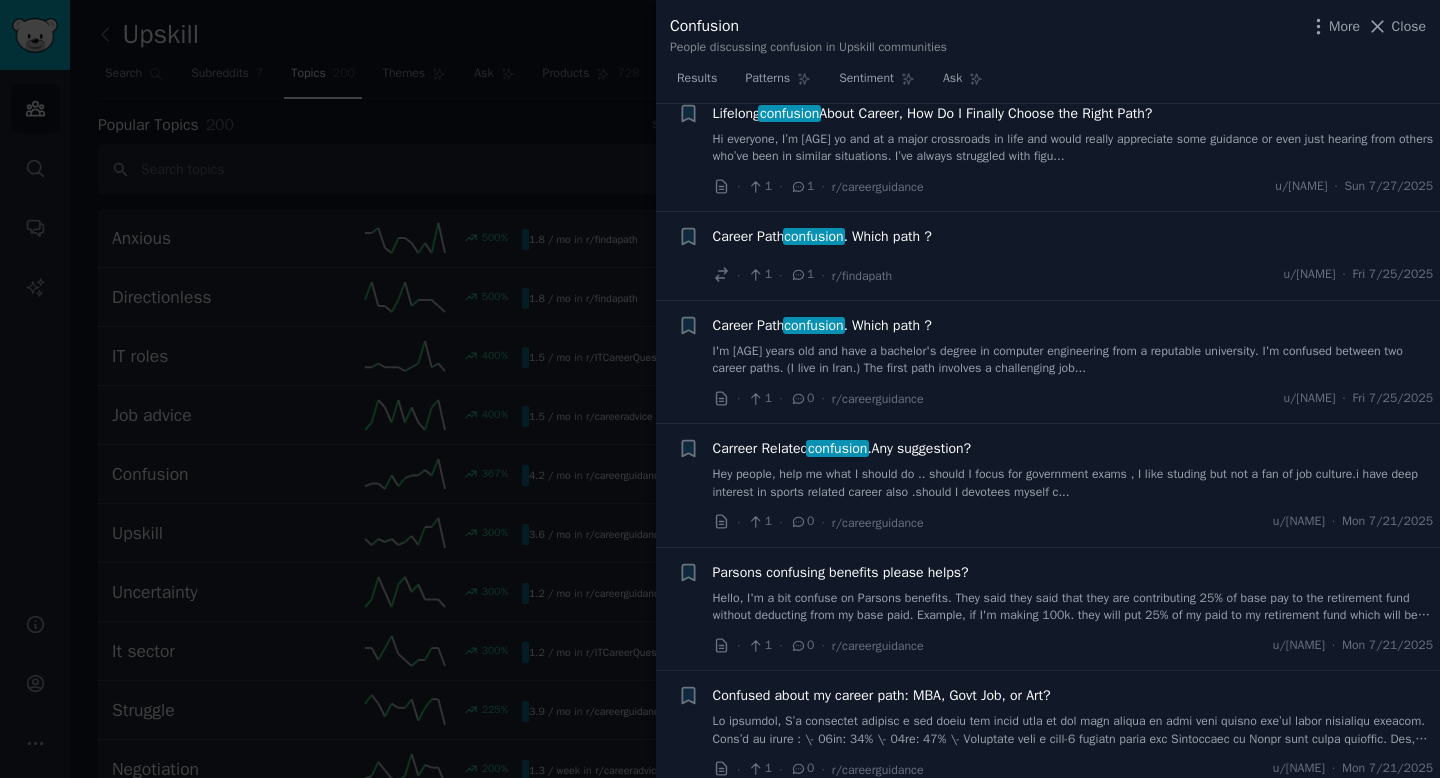 click on "Career Path  confusion . Which path ?" at bounding box center (822, 325) 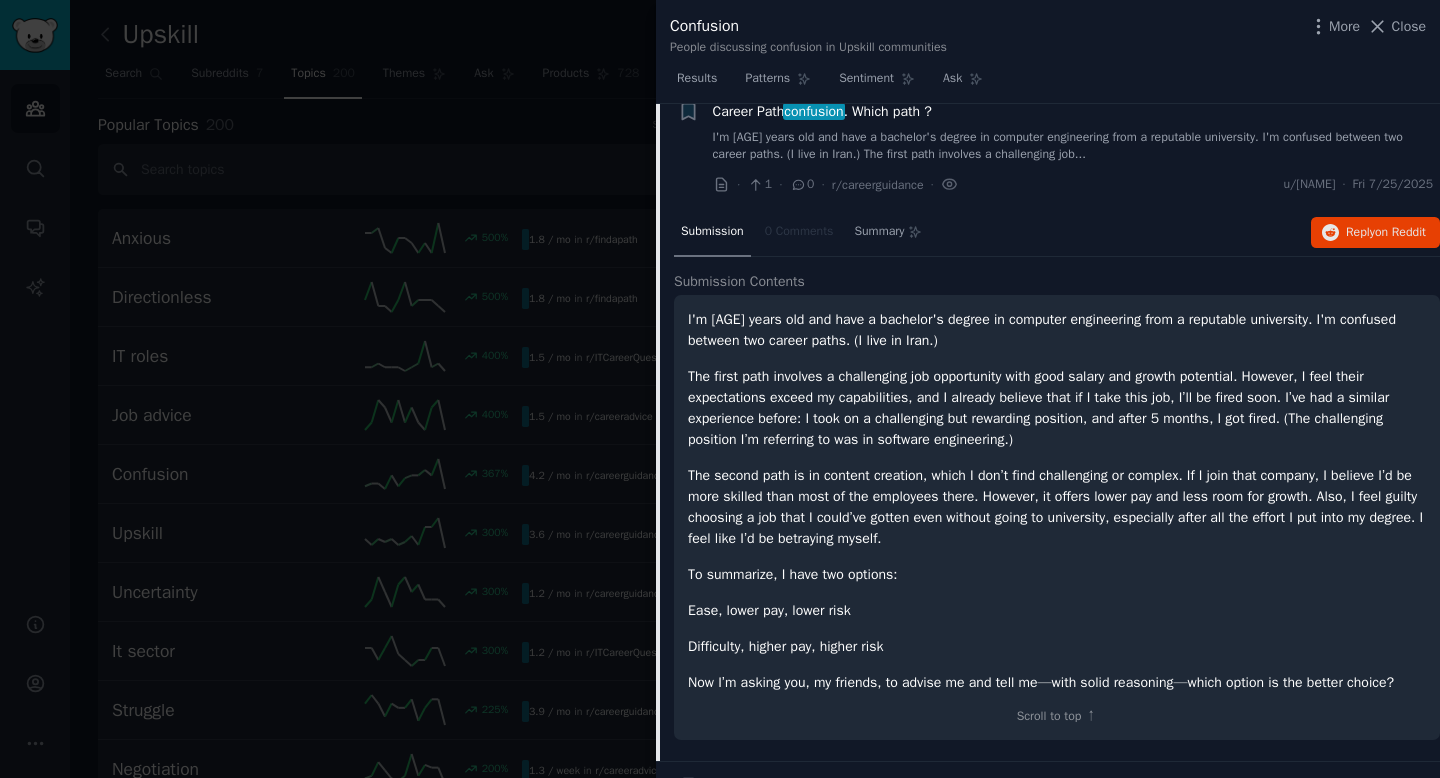 scroll, scrollTop: 635, scrollLeft: 0, axis: vertical 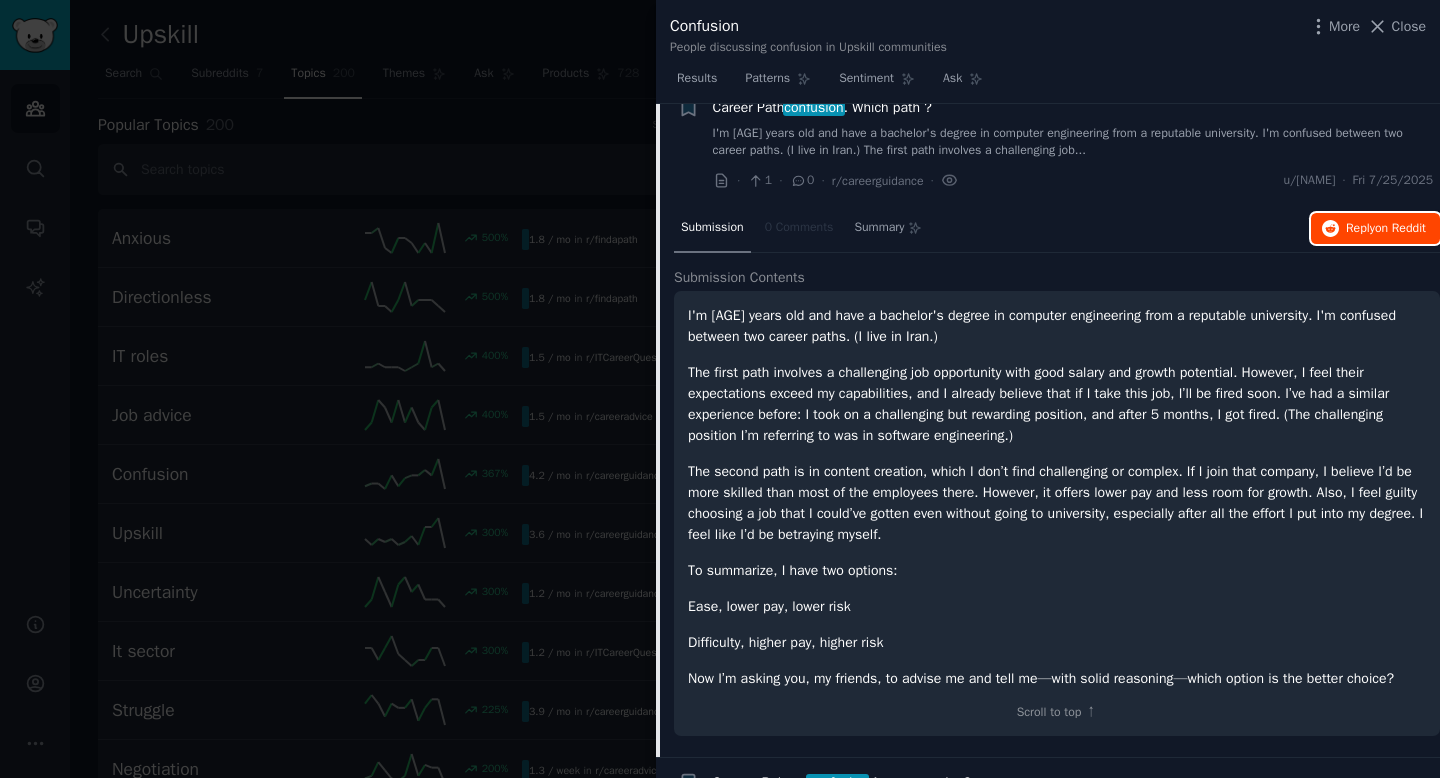 click on "Reply  on Reddit" at bounding box center (1386, 229) 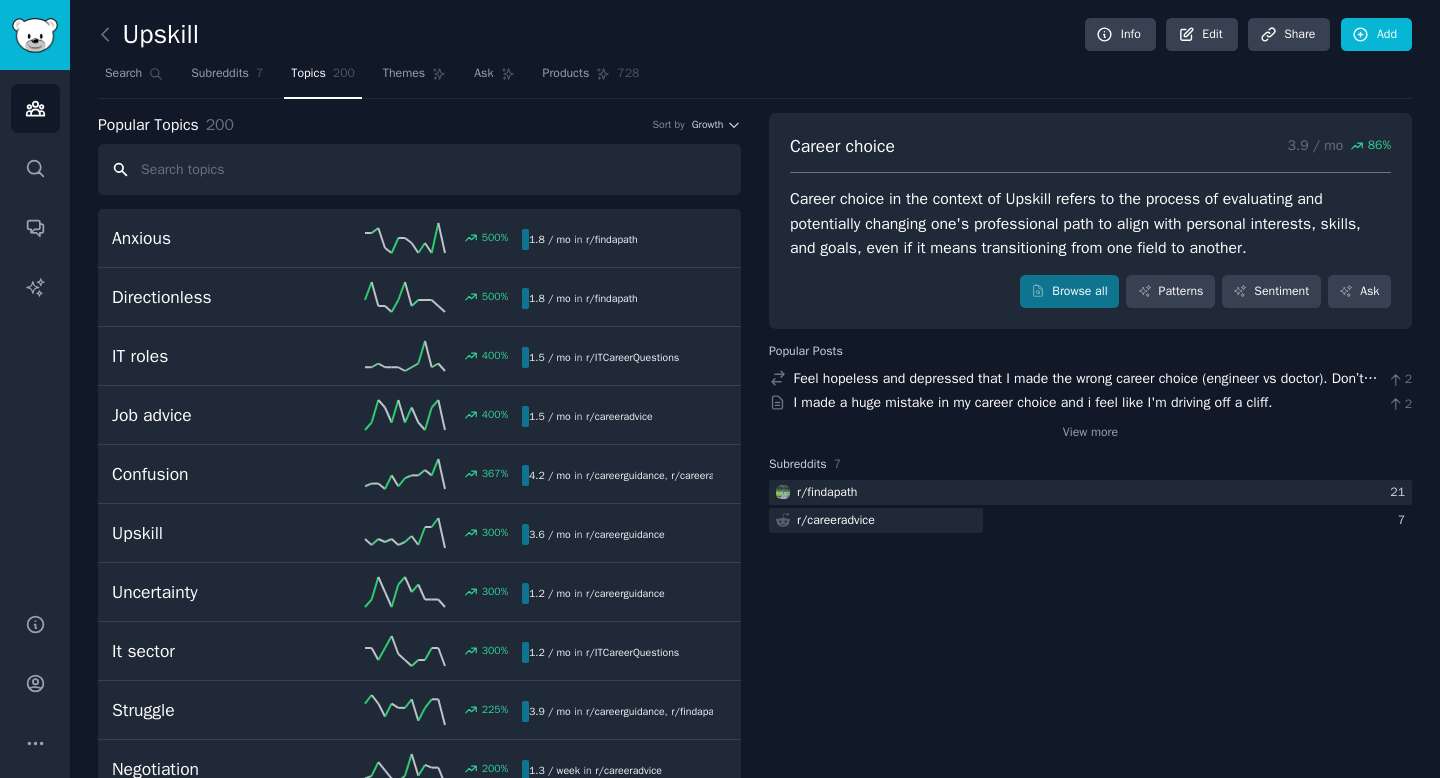 scroll, scrollTop: 0, scrollLeft: 0, axis: both 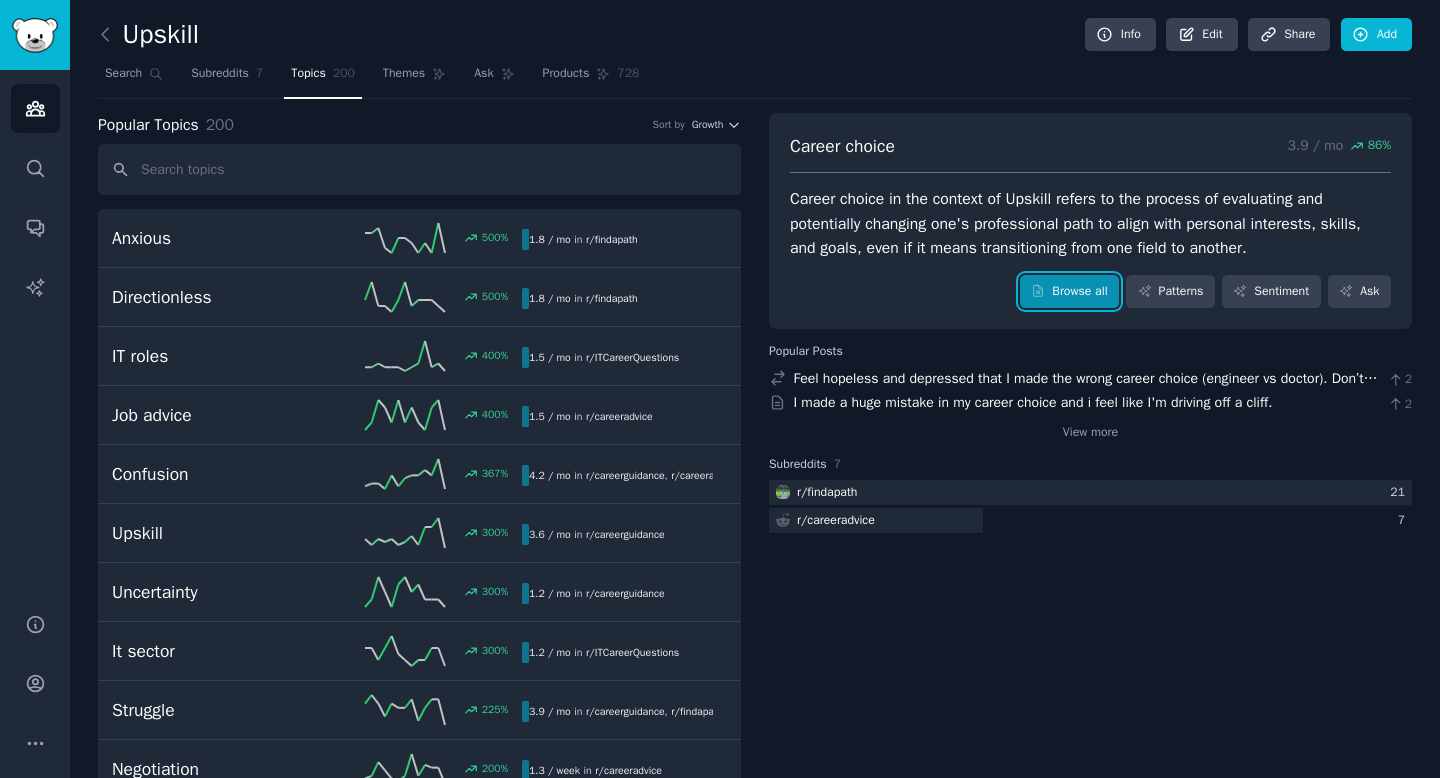click on "Browse all" at bounding box center (1069, 292) 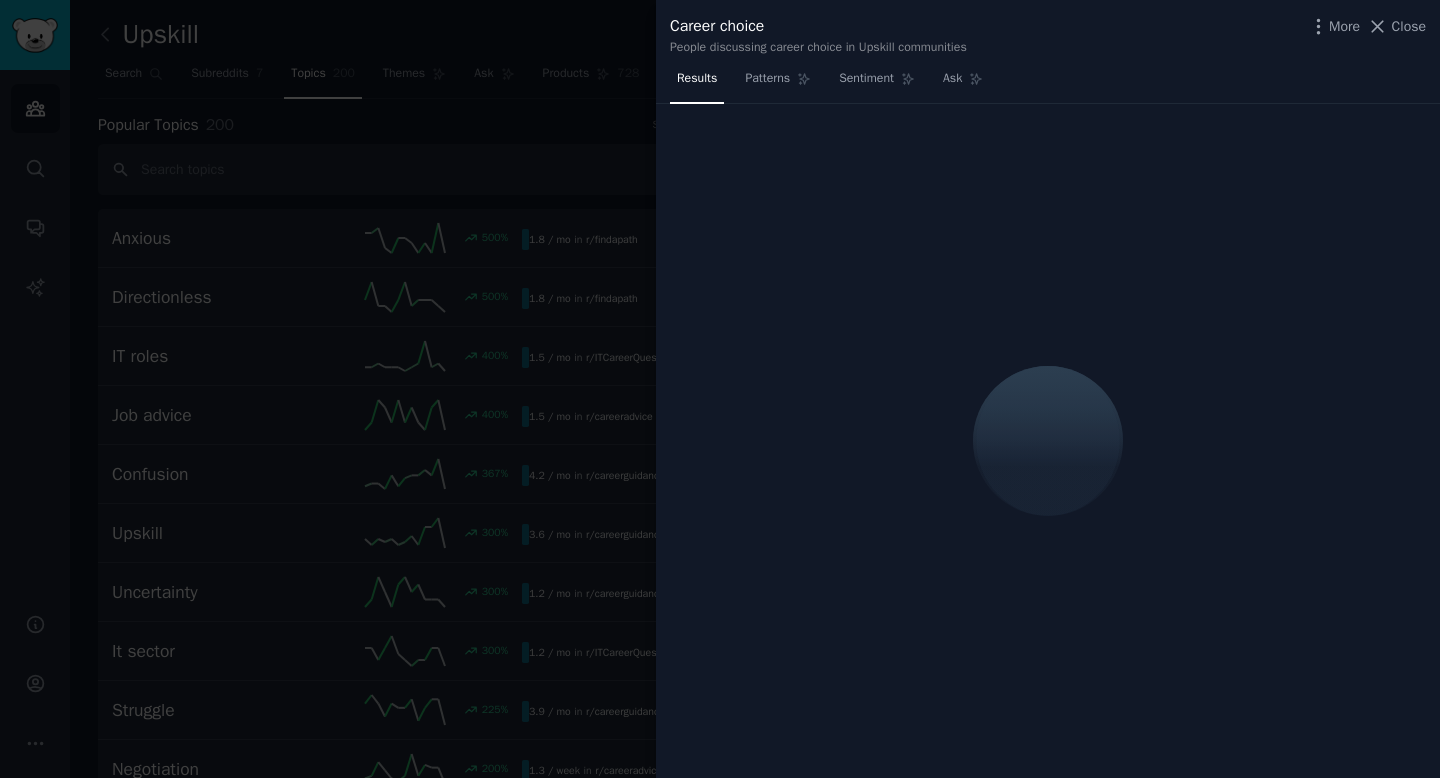 click on "Career choice" at bounding box center (818, 26) 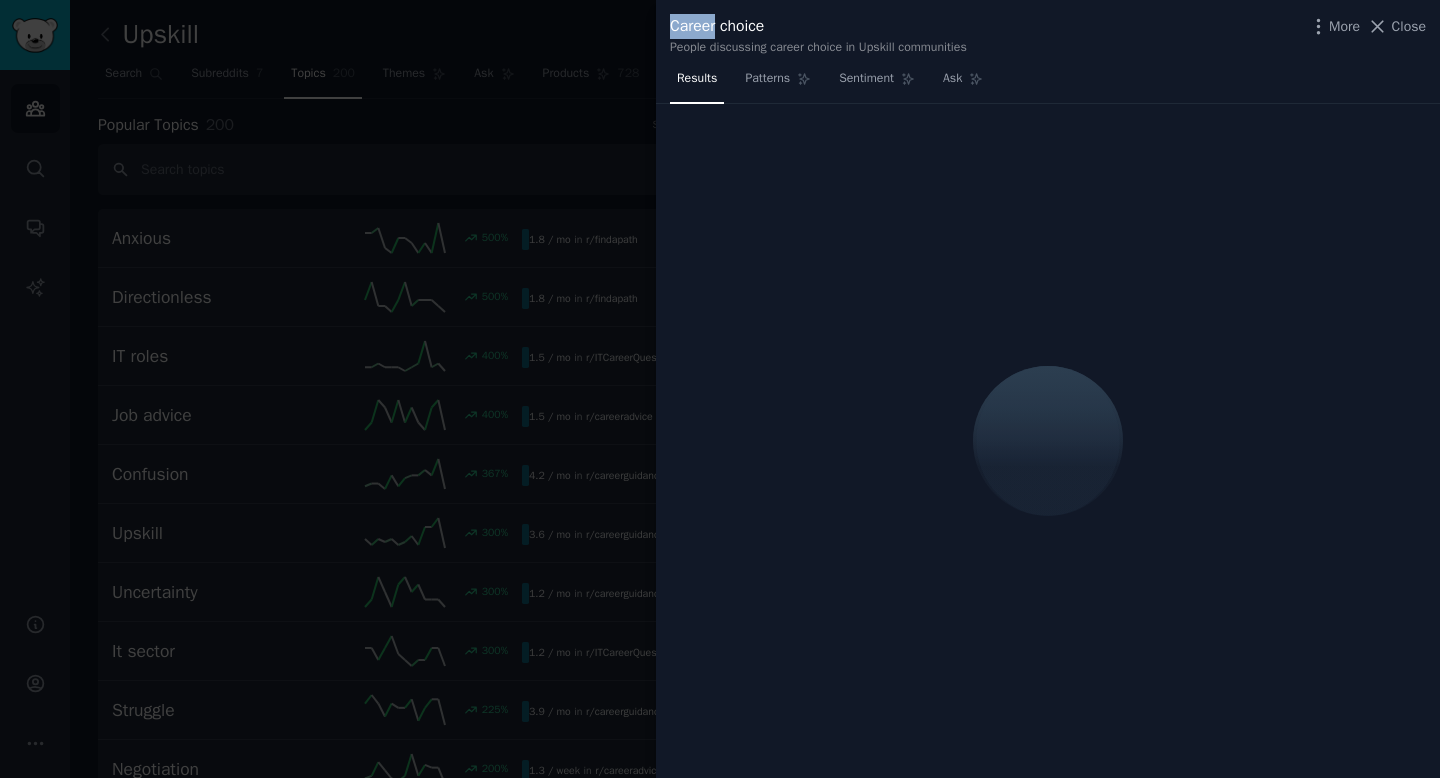 click on "Career choice" at bounding box center (818, 26) 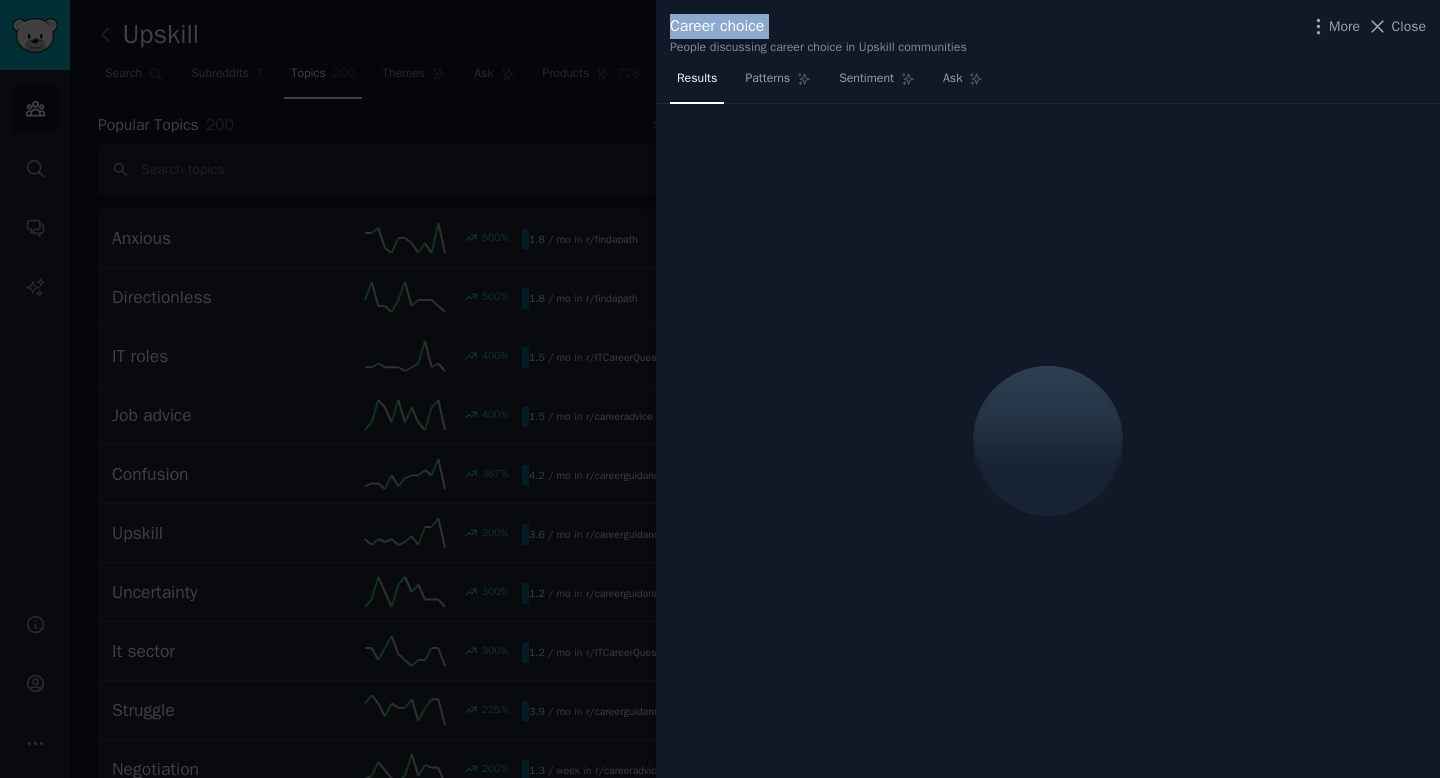 click on "Career choice" at bounding box center [818, 26] 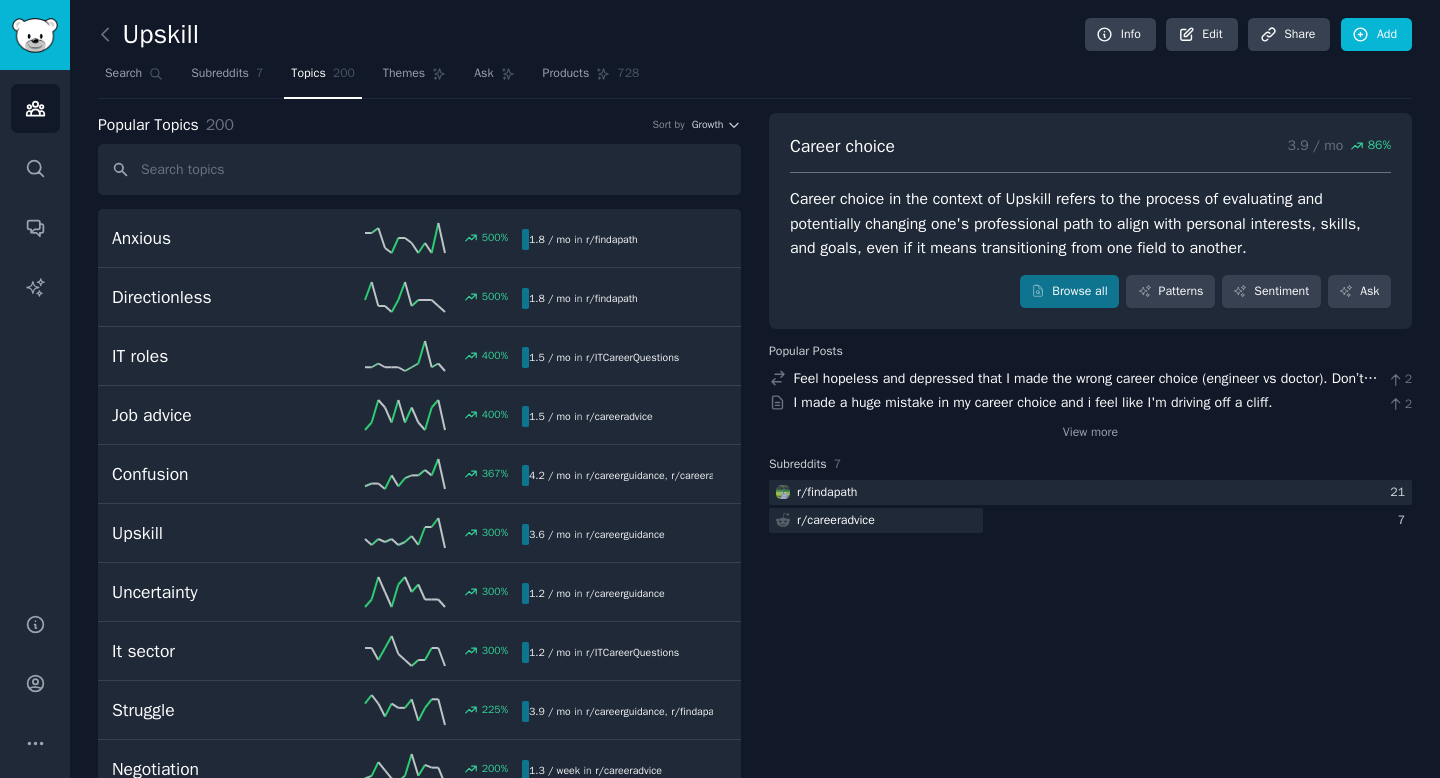click on "Career choice" at bounding box center (842, 146) 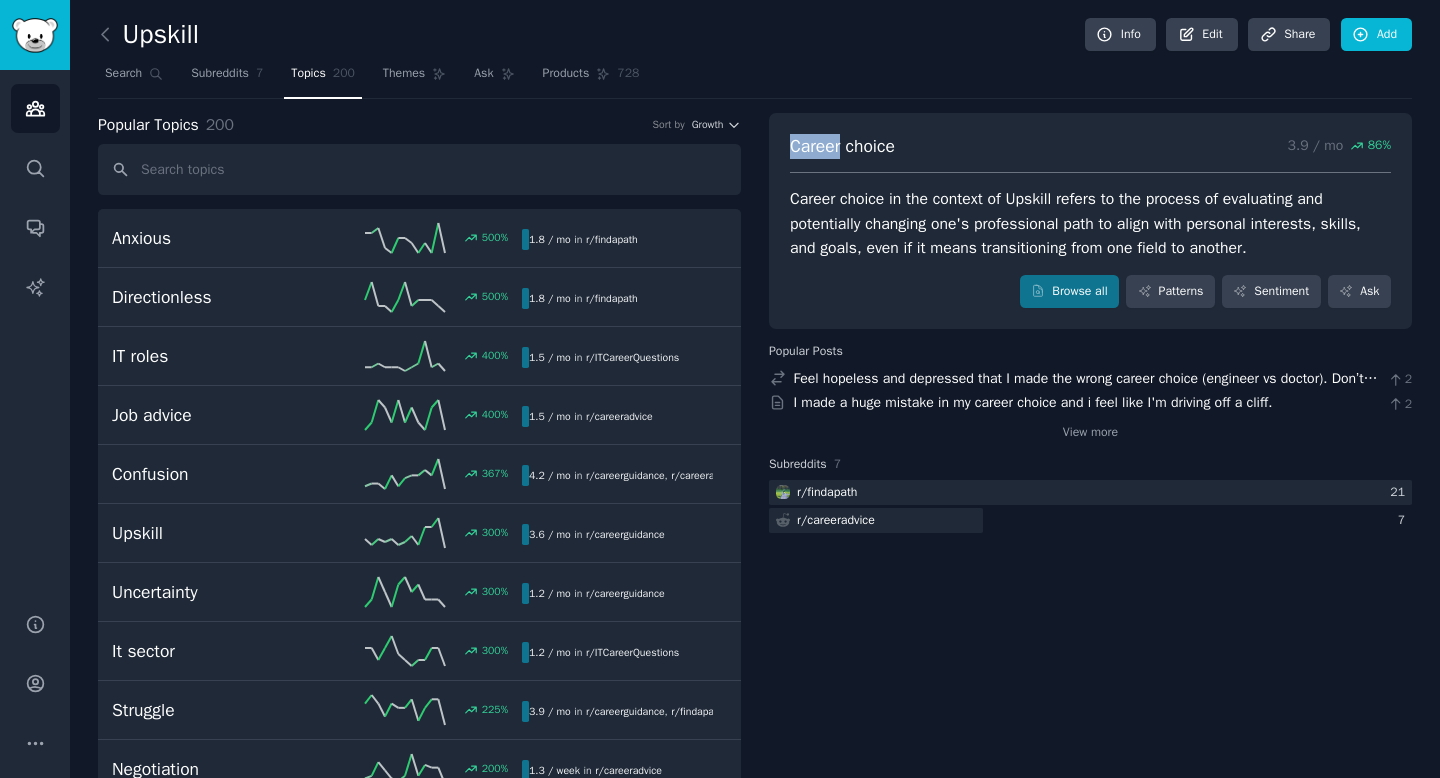 click on "Career choice" at bounding box center (842, 146) 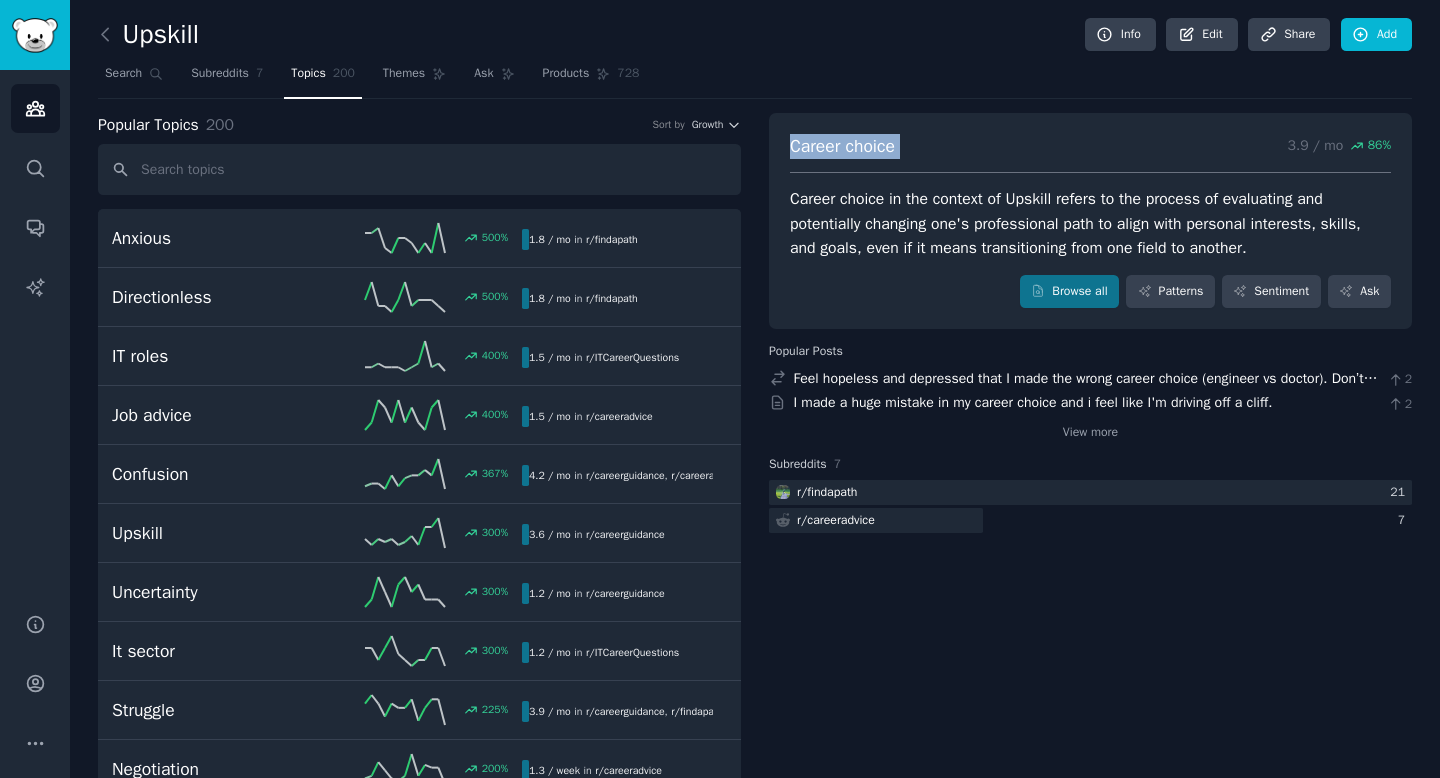 click on "Career choice" at bounding box center (842, 146) 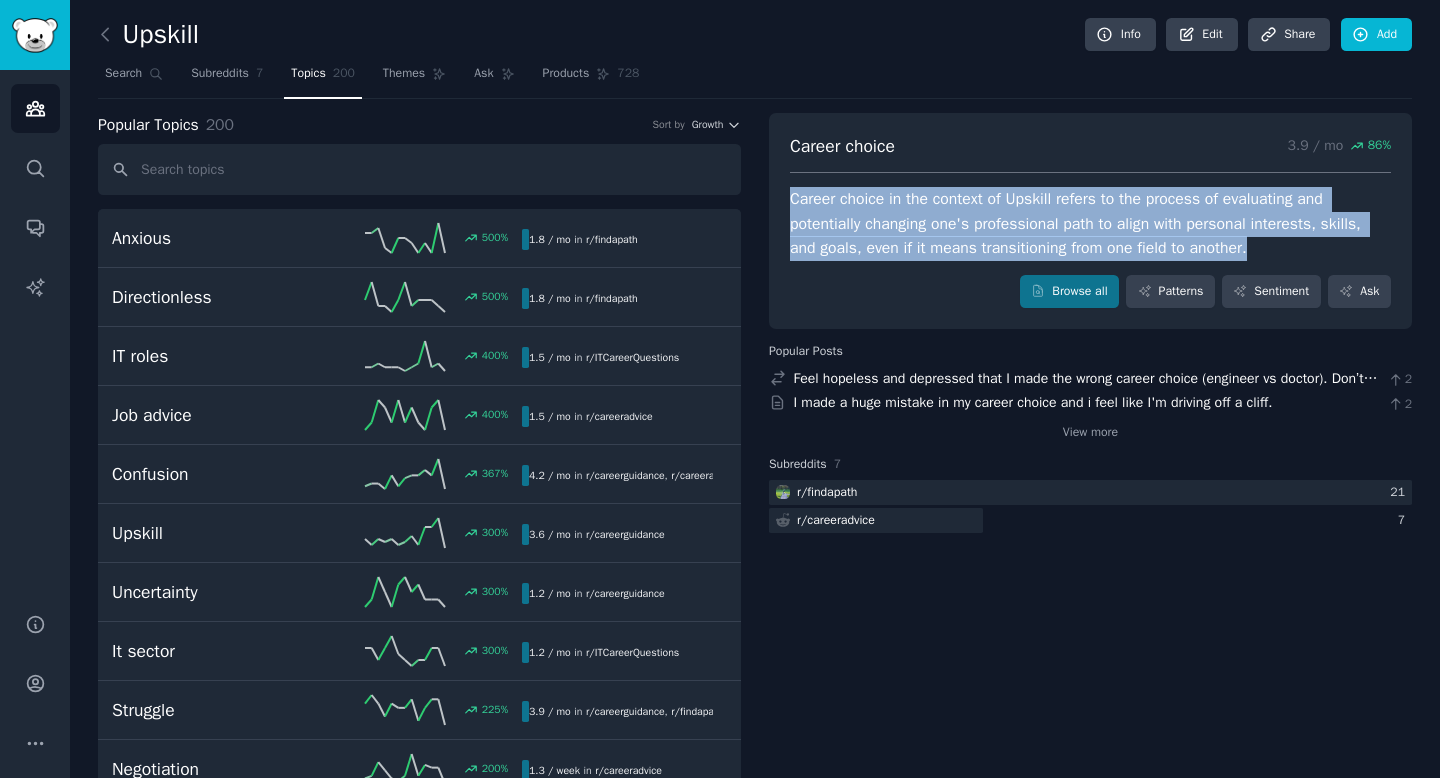 drag, startPoint x: 787, startPoint y: 199, endPoint x: 1285, endPoint y: 245, distance: 500.12 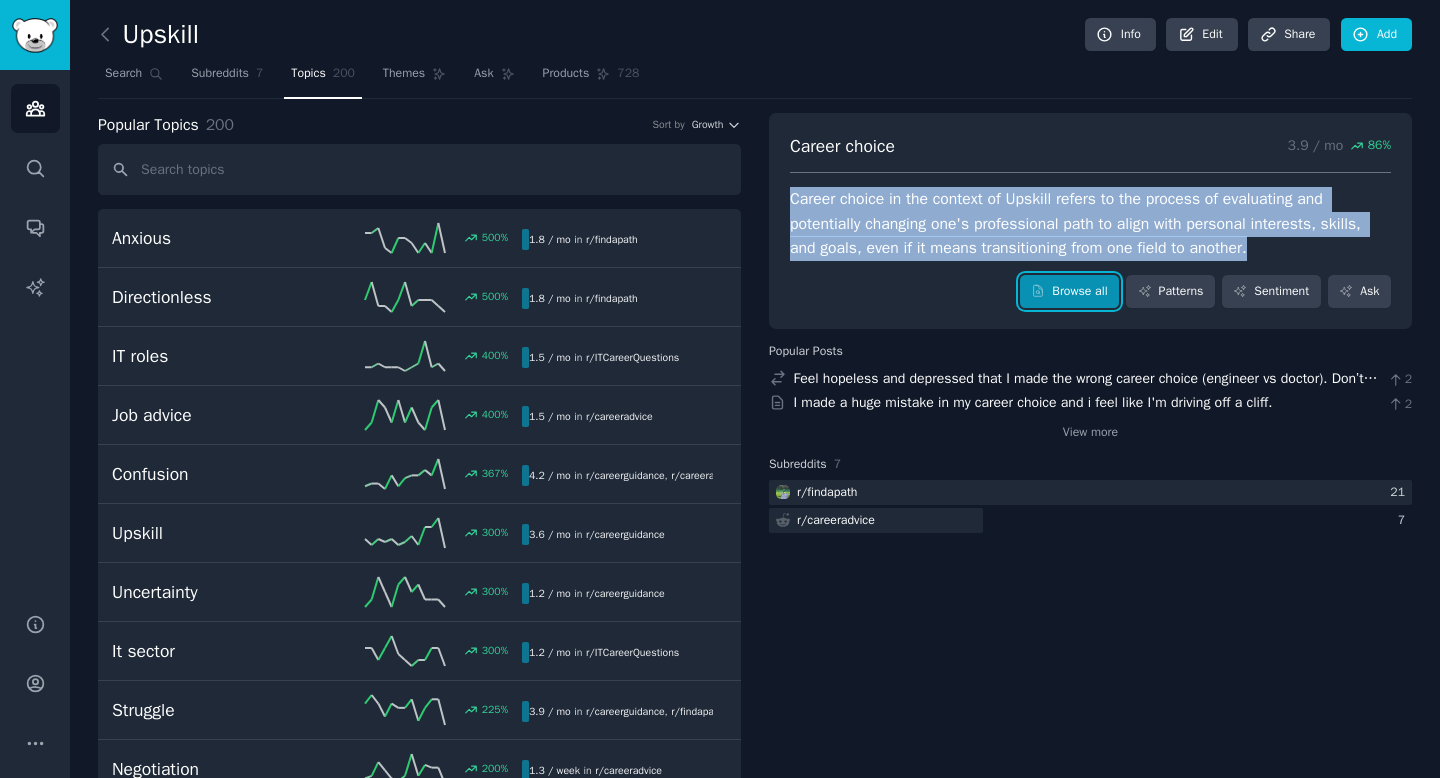 click on "Browse all" at bounding box center (1069, 292) 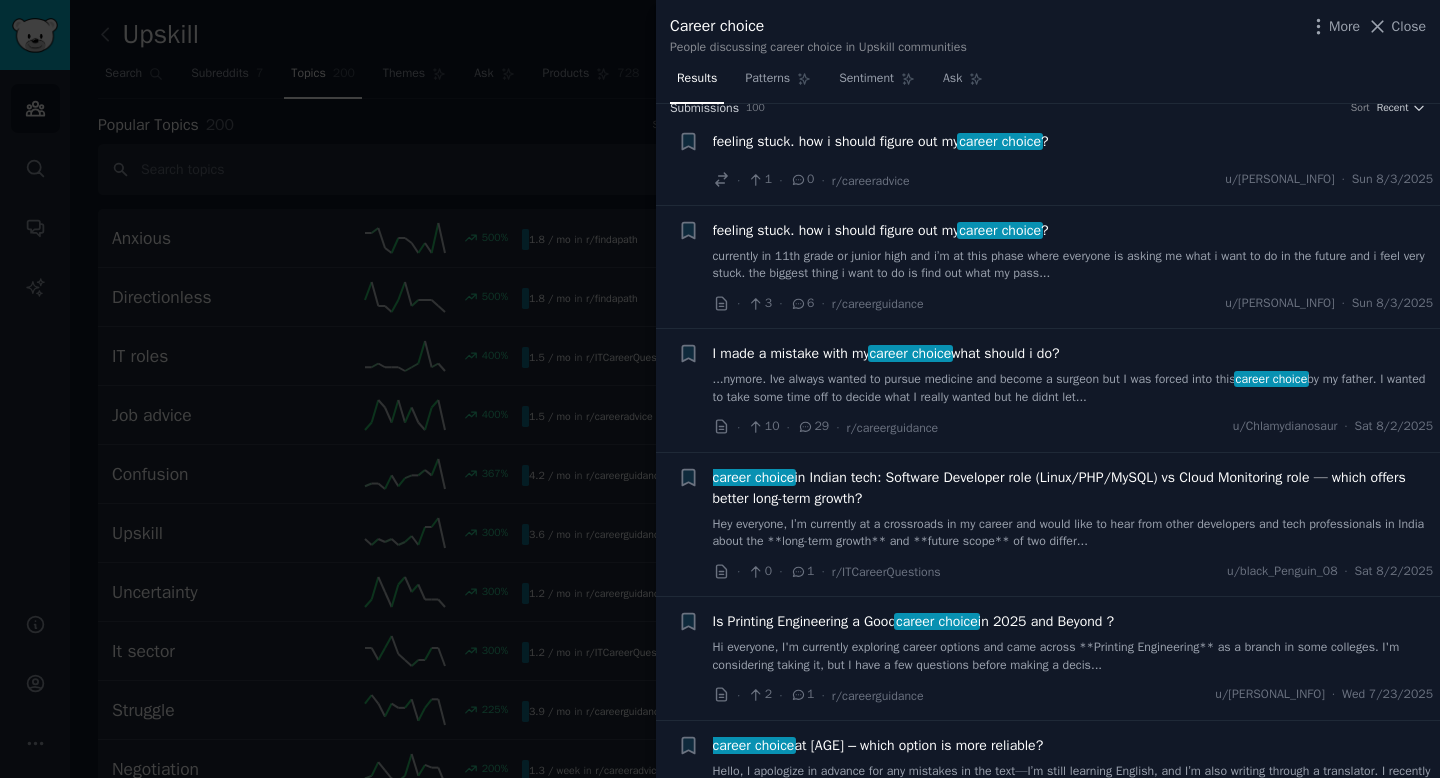 scroll, scrollTop: 10, scrollLeft: 0, axis: vertical 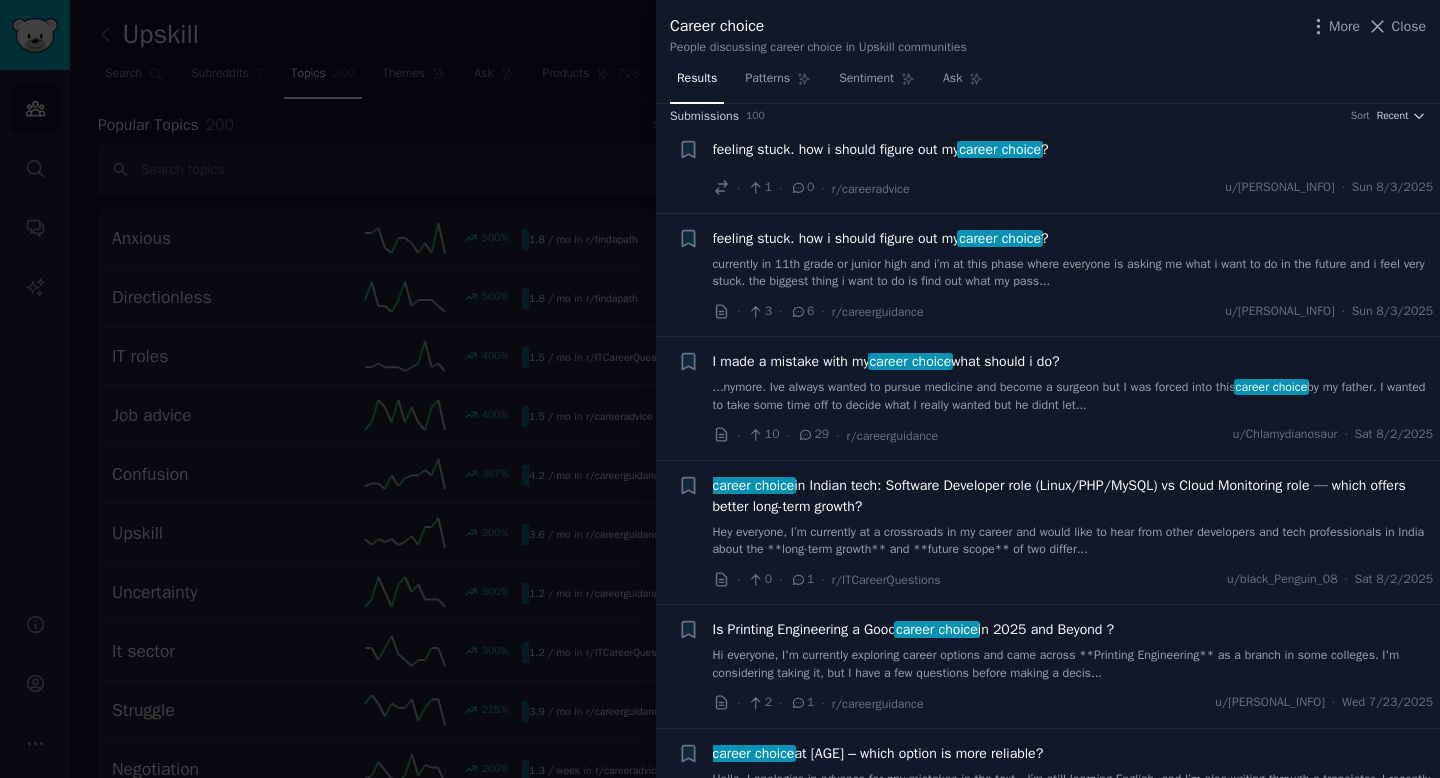 click on "career choice" at bounding box center (999, 149) 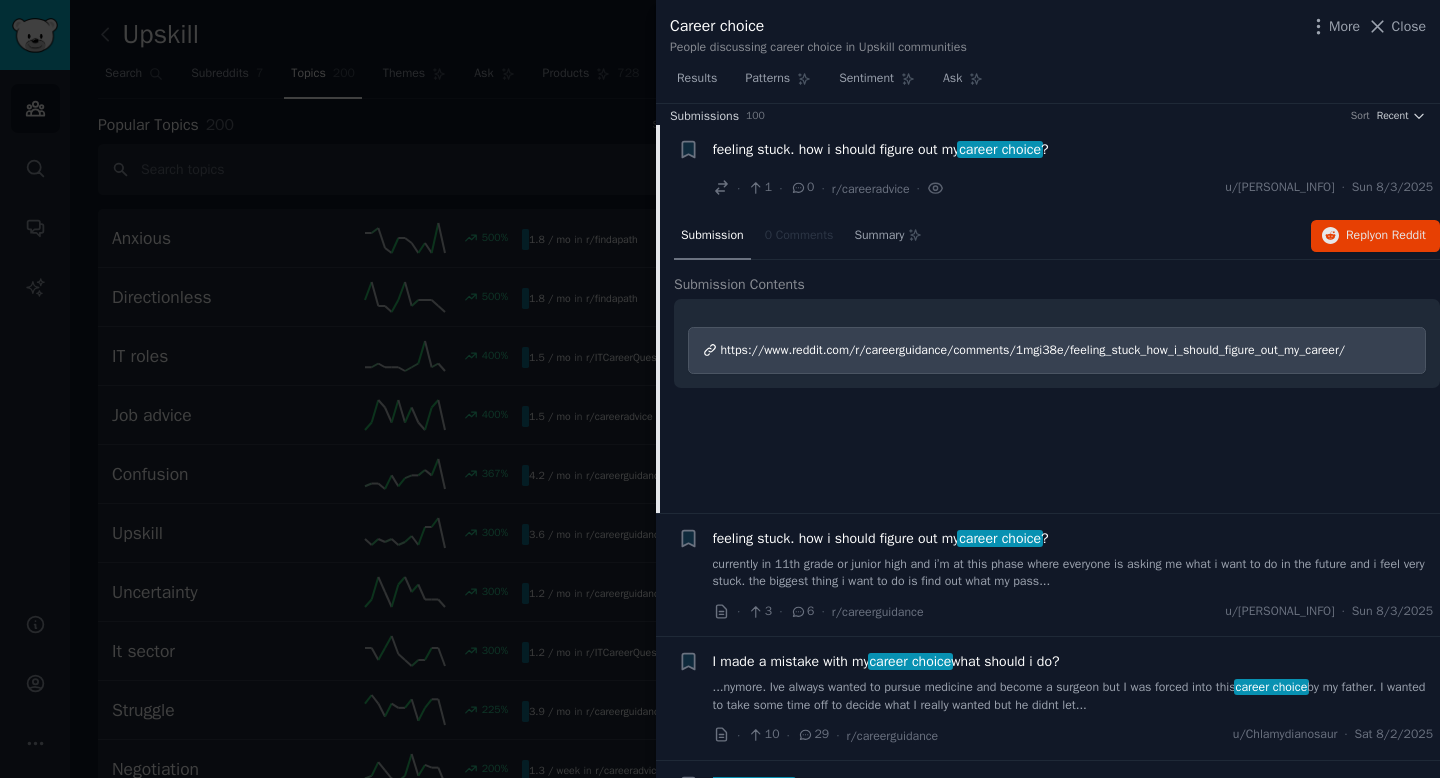 scroll, scrollTop: 31, scrollLeft: 0, axis: vertical 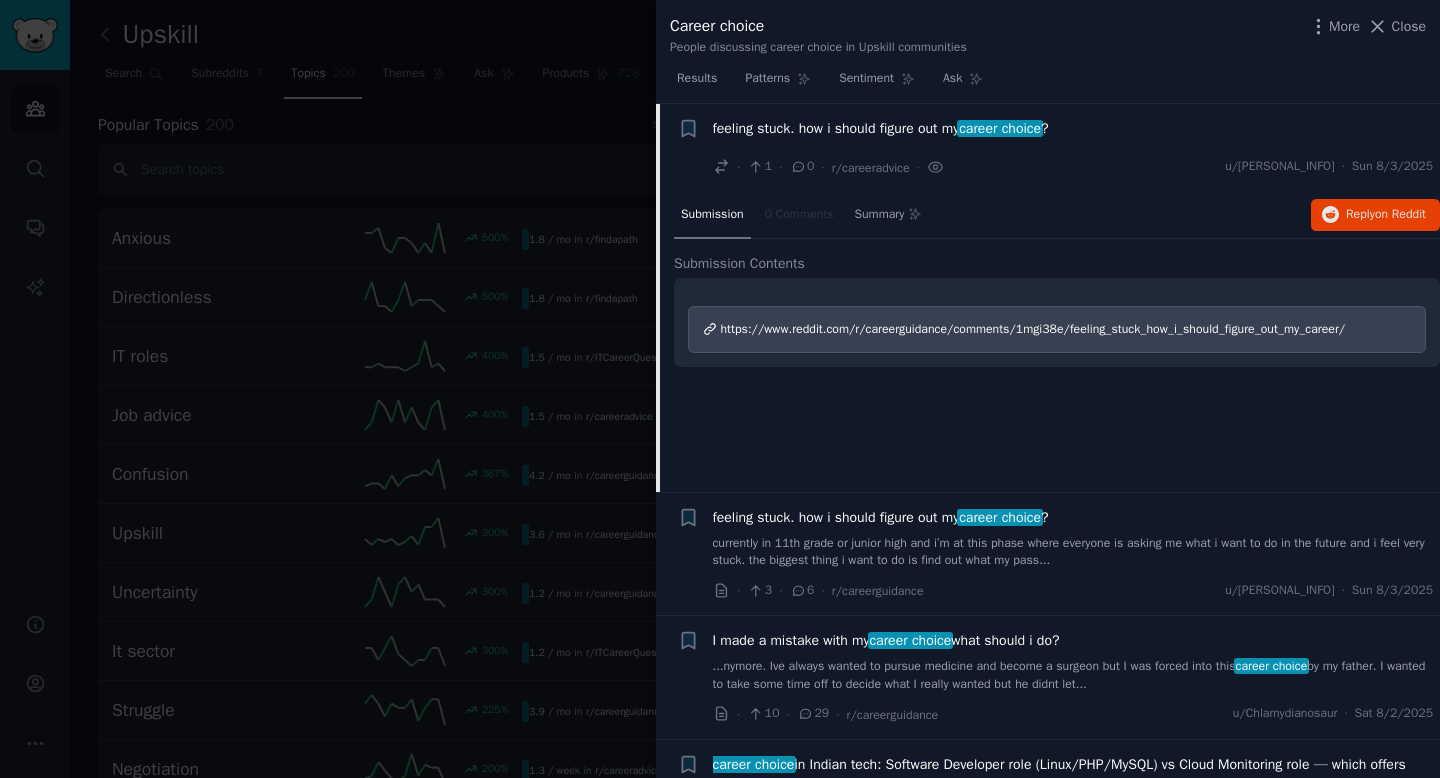 click on "https://www.reddit.com/r/careerguidance/comments/1mgi38e/feeling_stuck_how_i_should_figure_out_my_career/" at bounding box center [1033, 329] 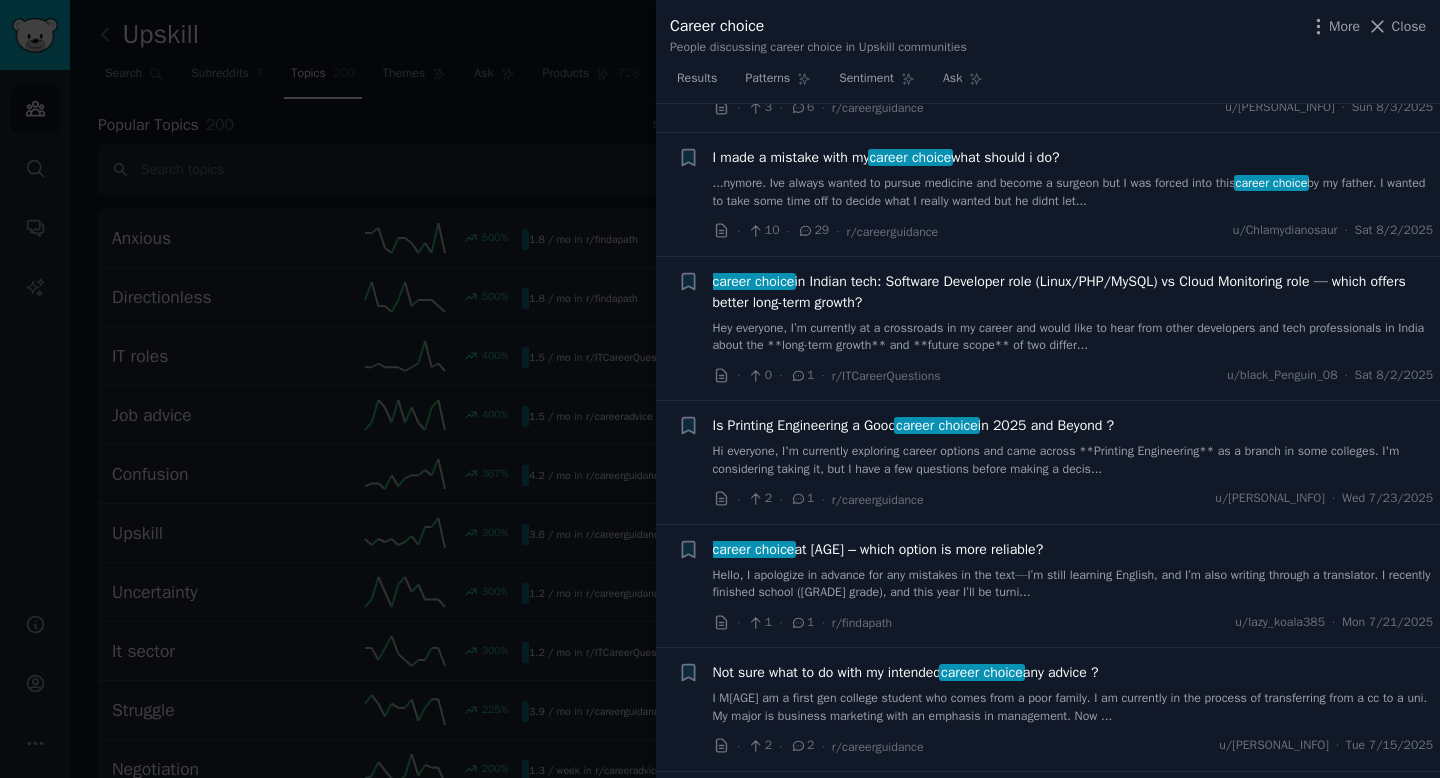 scroll, scrollTop: 220, scrollLeft: 0, axis: vertical 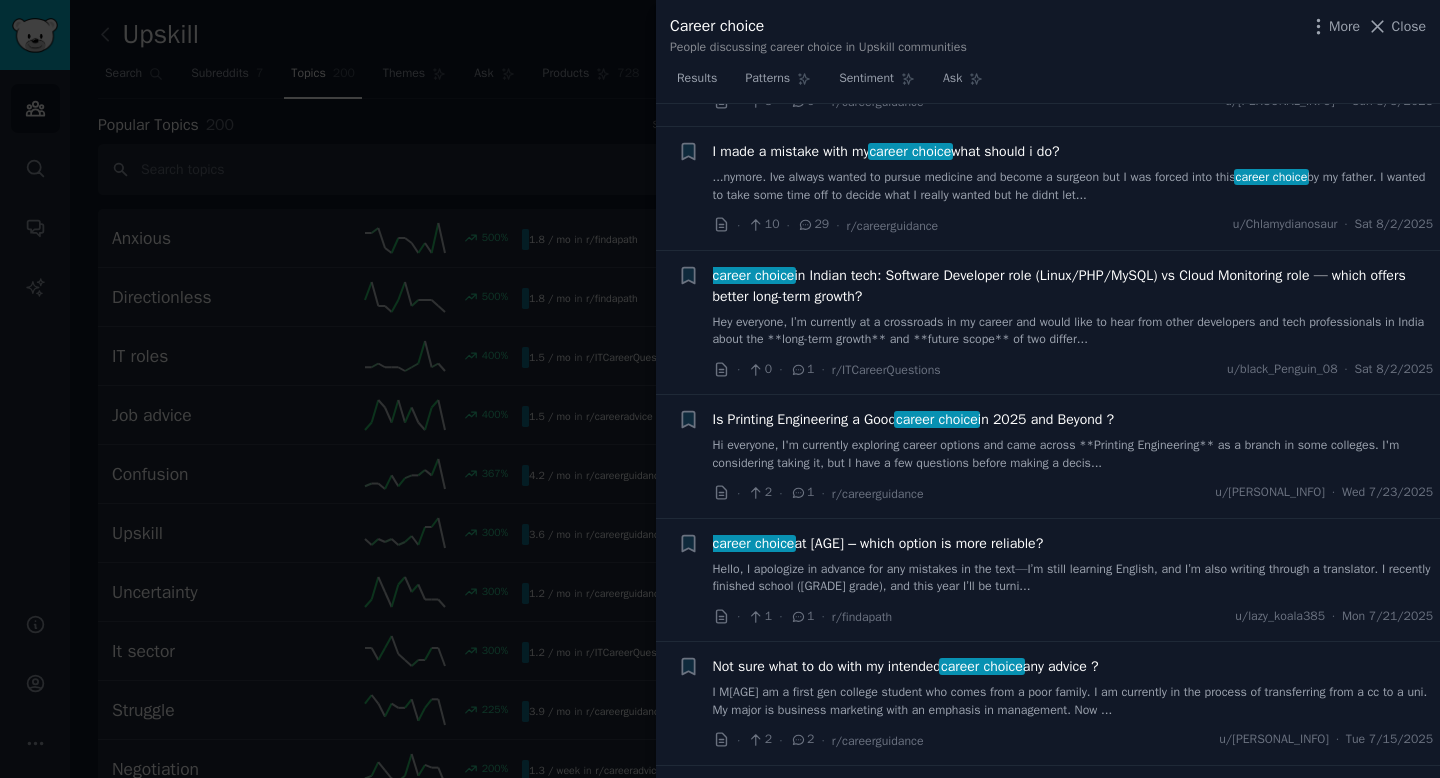 click on "I made a mistake with my  career choice  what should i do?" at bounding box center [886, 151] 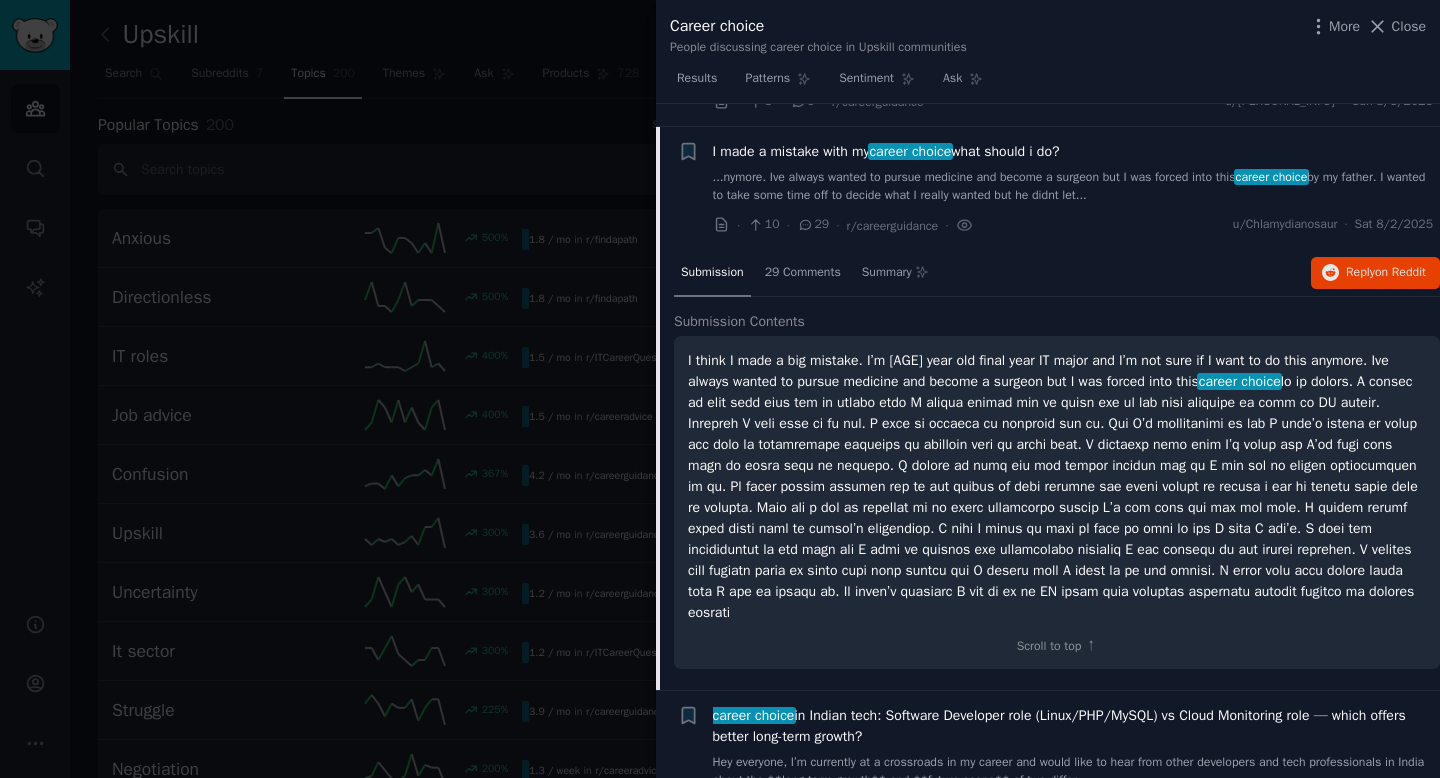 scroll, scrollTop: 243, scrollLeft: 0, axis: vertical 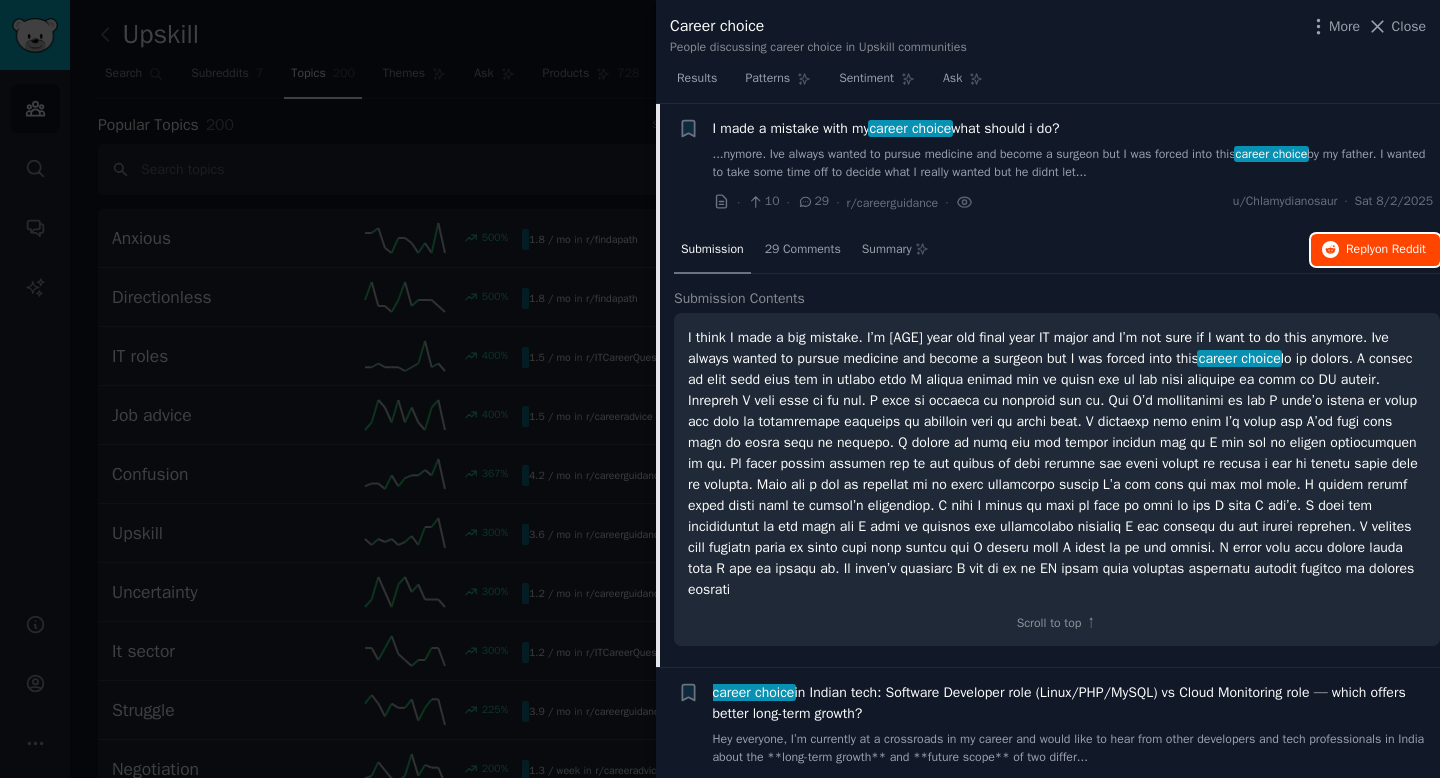 click on "Reply  on Reddit" at bounding box center [1386, 250] 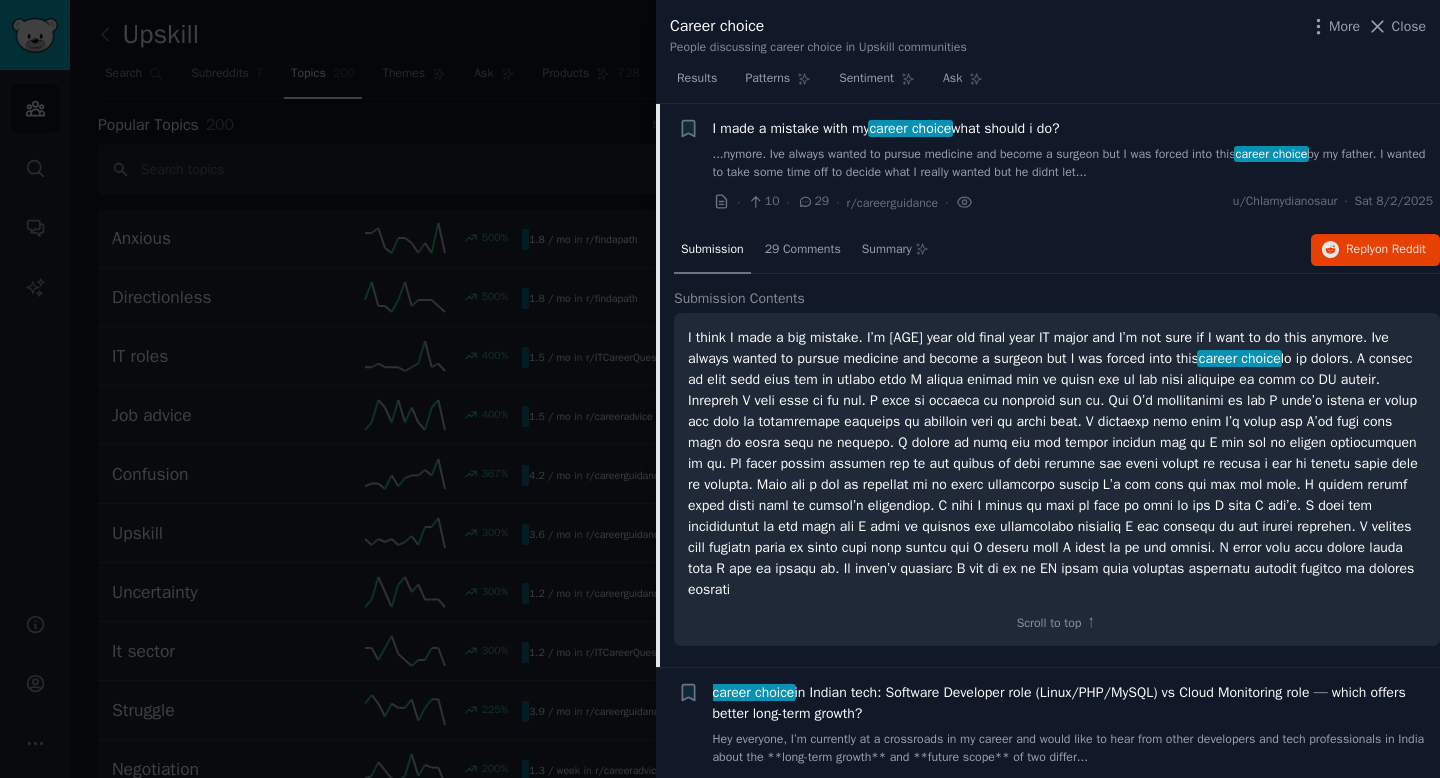 click on "Submission" at bounding box center (712, 250) 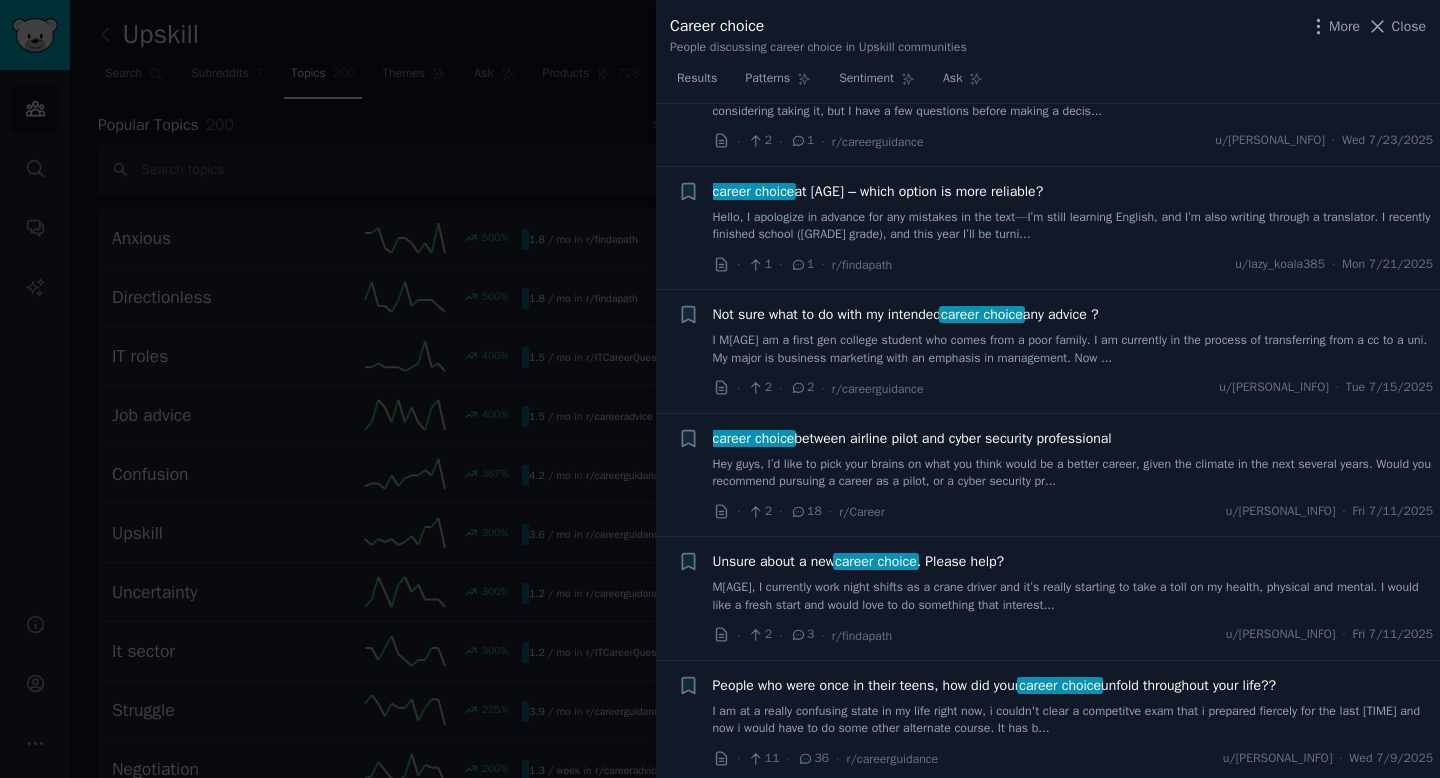 scroll, scrollTop: 597, scrollLeft: 0, axis: vertical 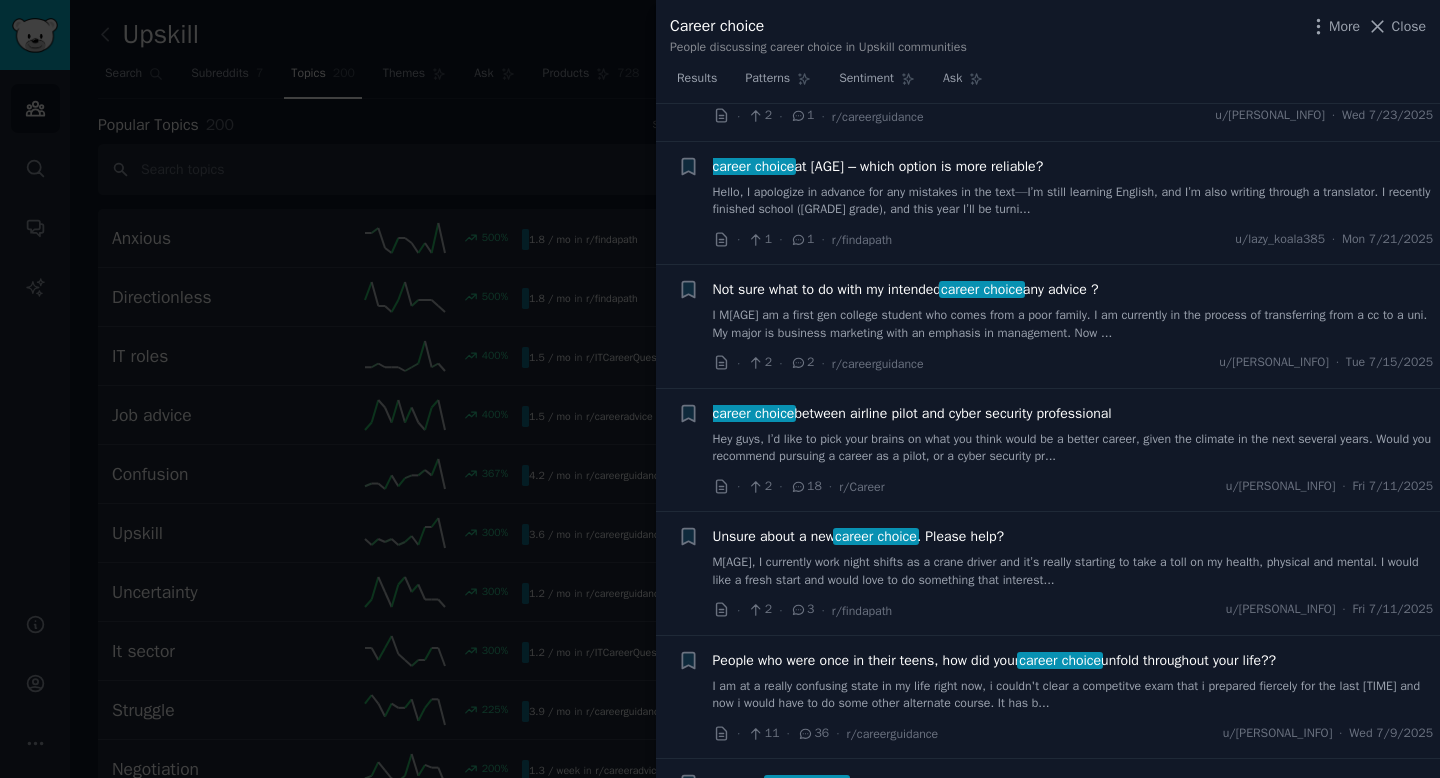click on "Unsure about a new  career choice . Please help?" at bounding box center [859, 536] 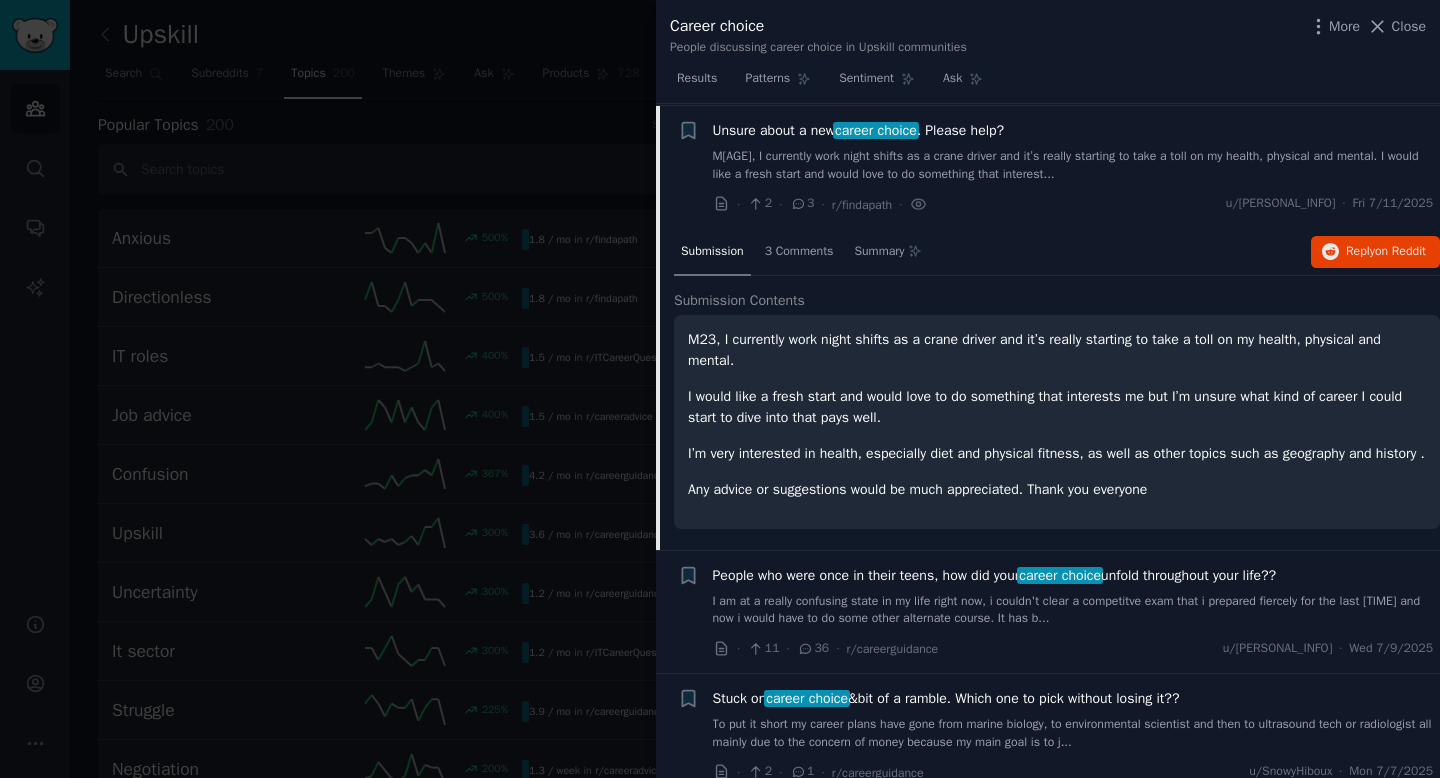 scroll, scrollTop: 1005, scrollLeft: 0, axis: vertical 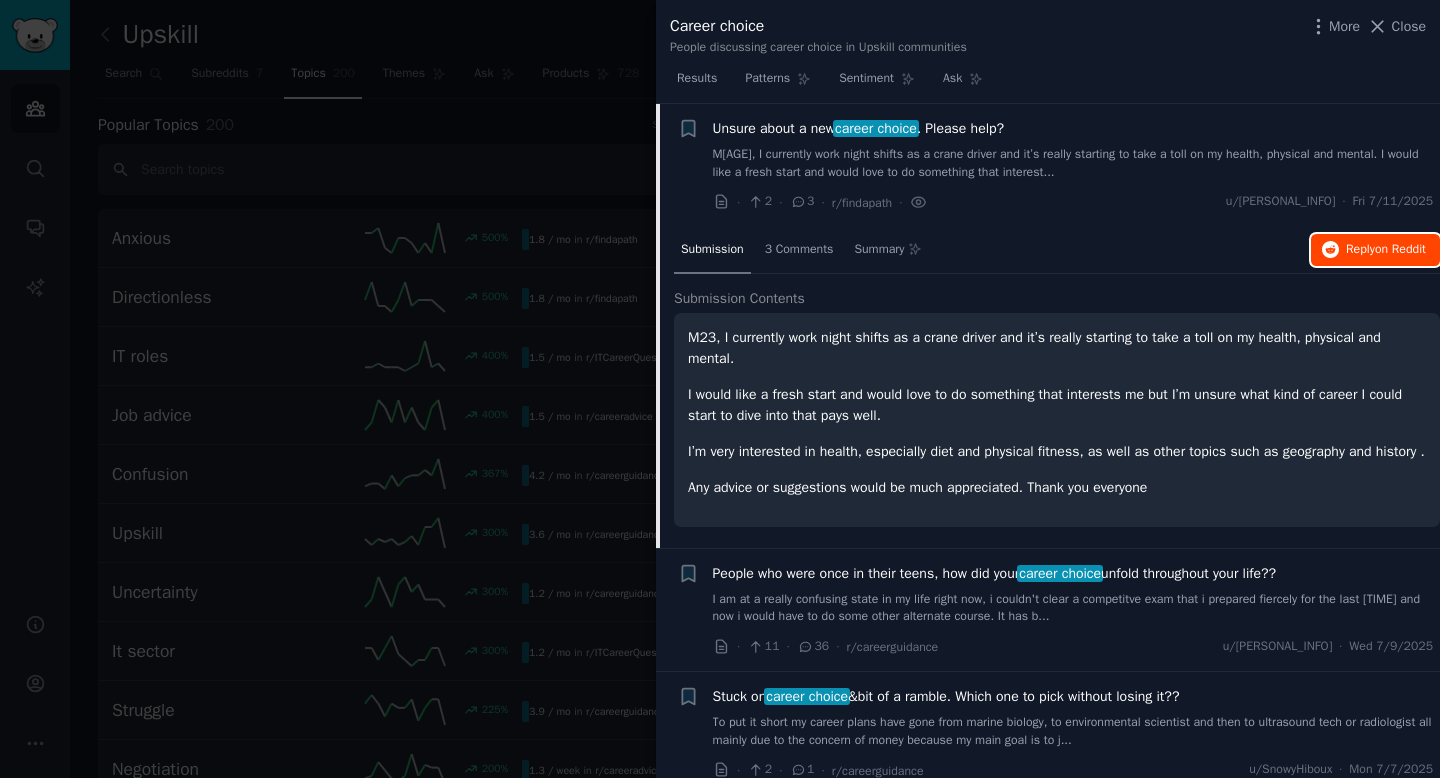 click on "Reply  on Reddit" at bounding box center [1375, 250] 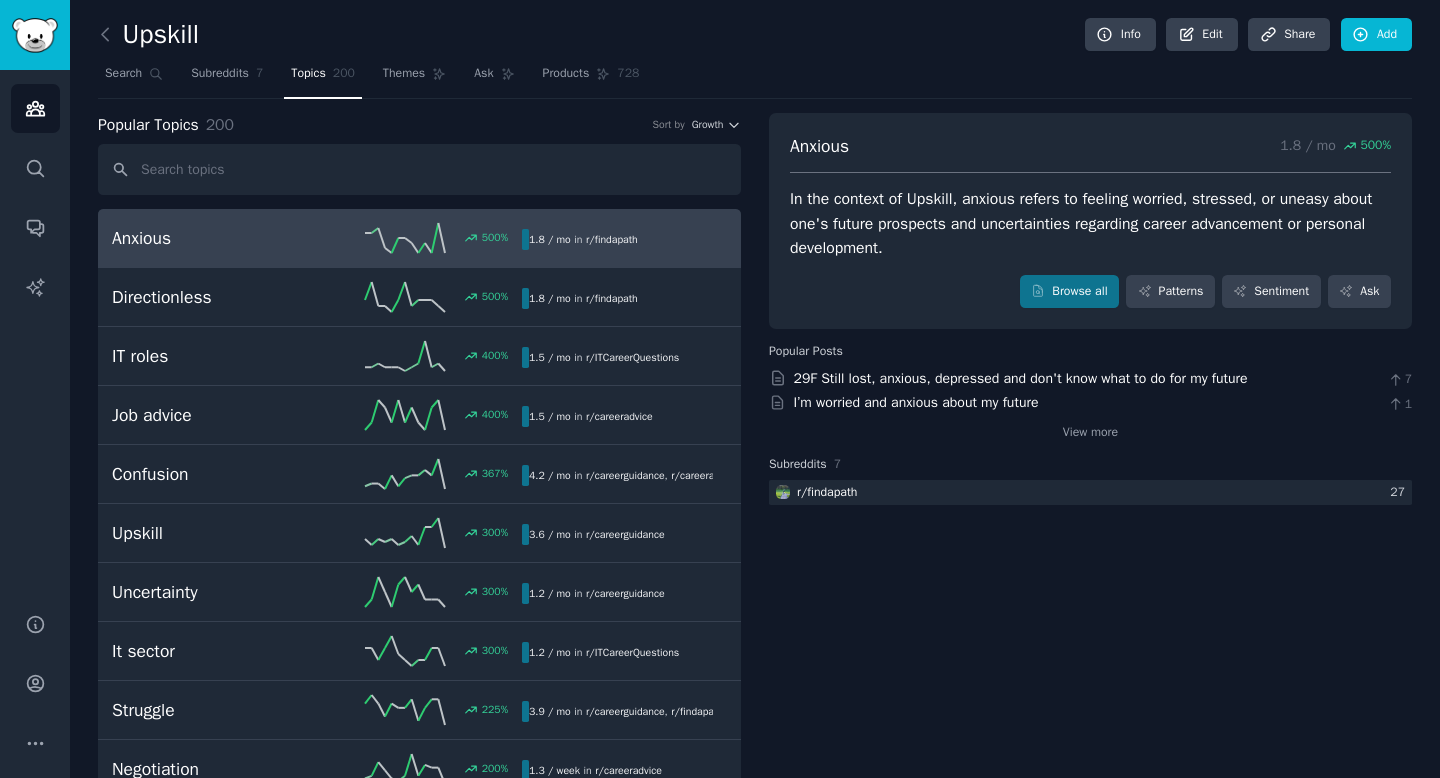 scroll, scrollTop: 0, scrollLeft: 0, axis: both 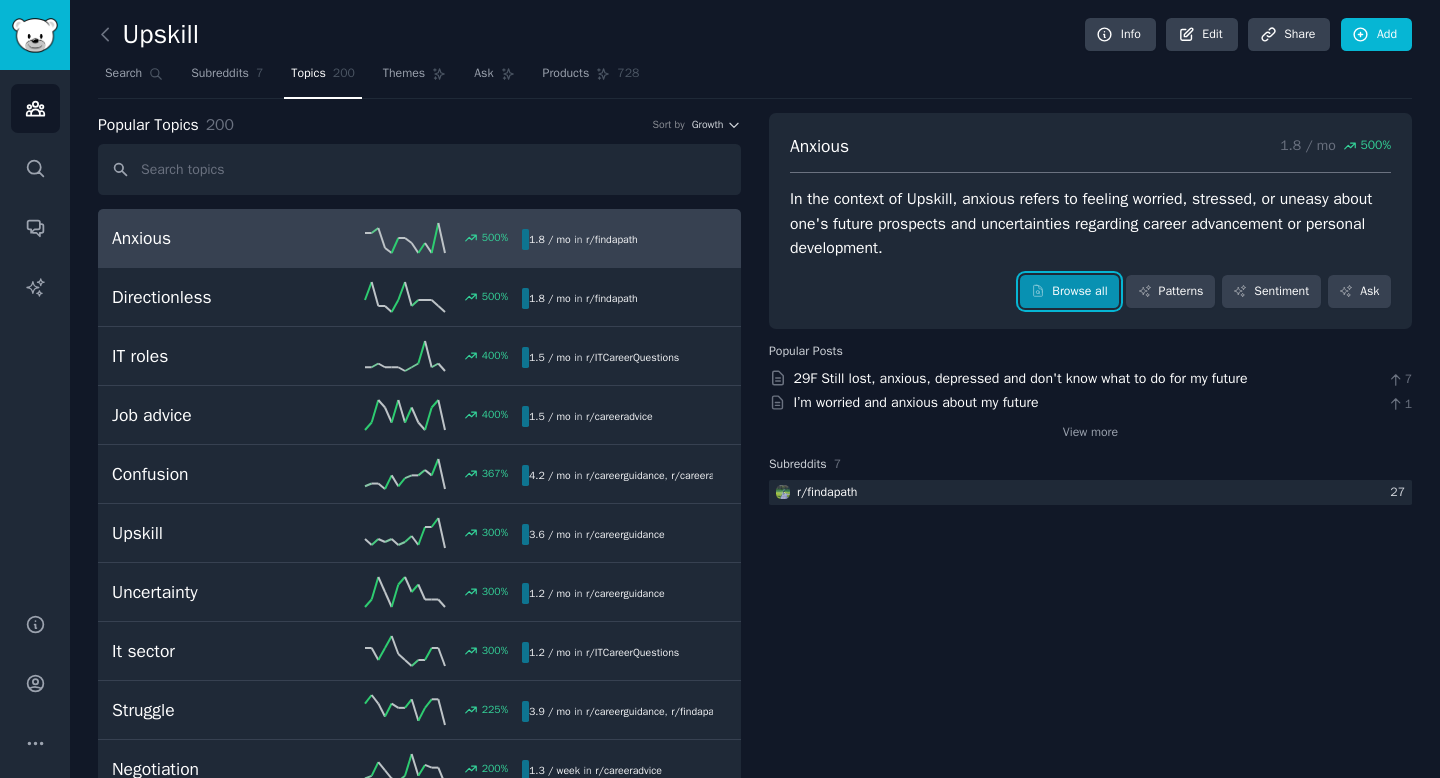 click on "Browse all" at bounding box center (1069, 292) 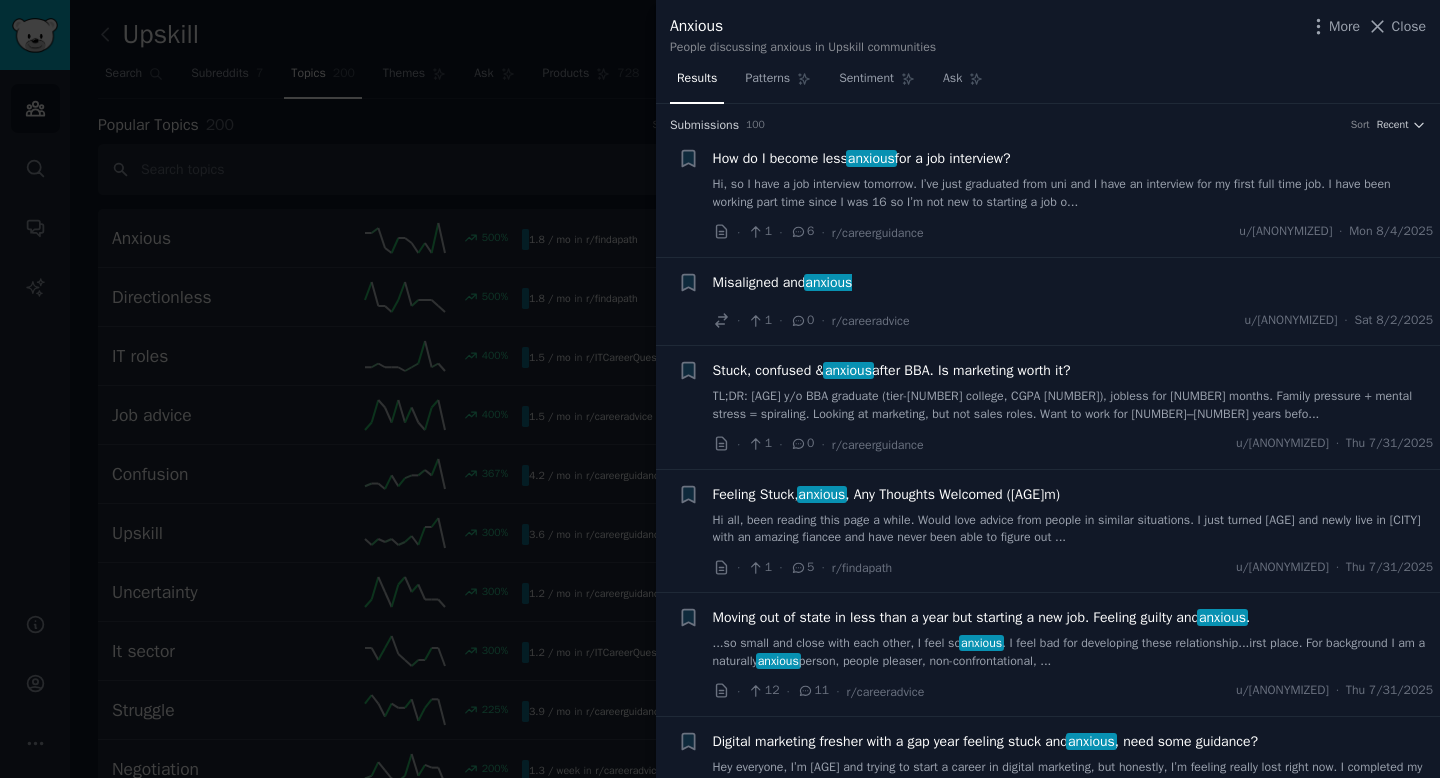 scroll, scrollTop: 0, scrollLeft: 0, axis: both 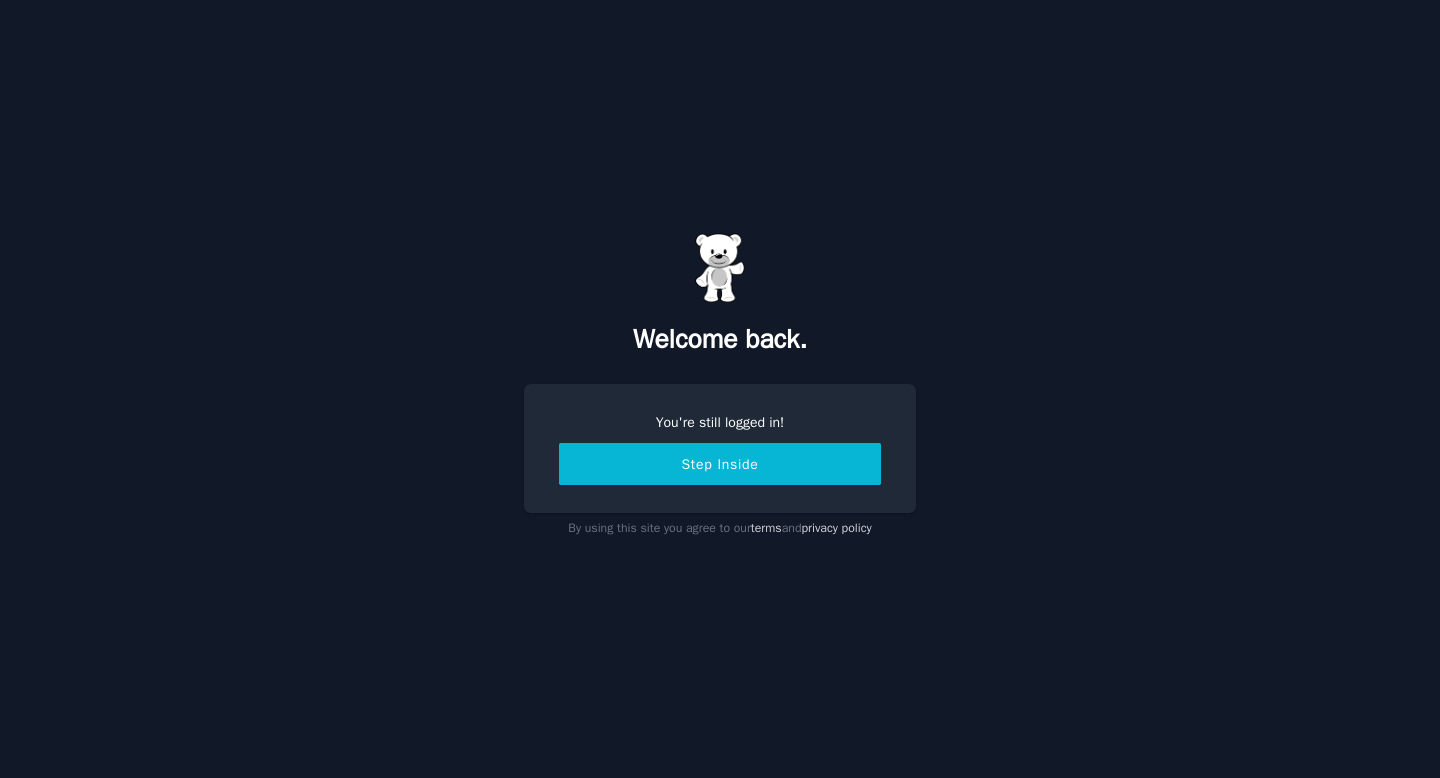 click on "Step Inside" at bounding box center (720, 464) 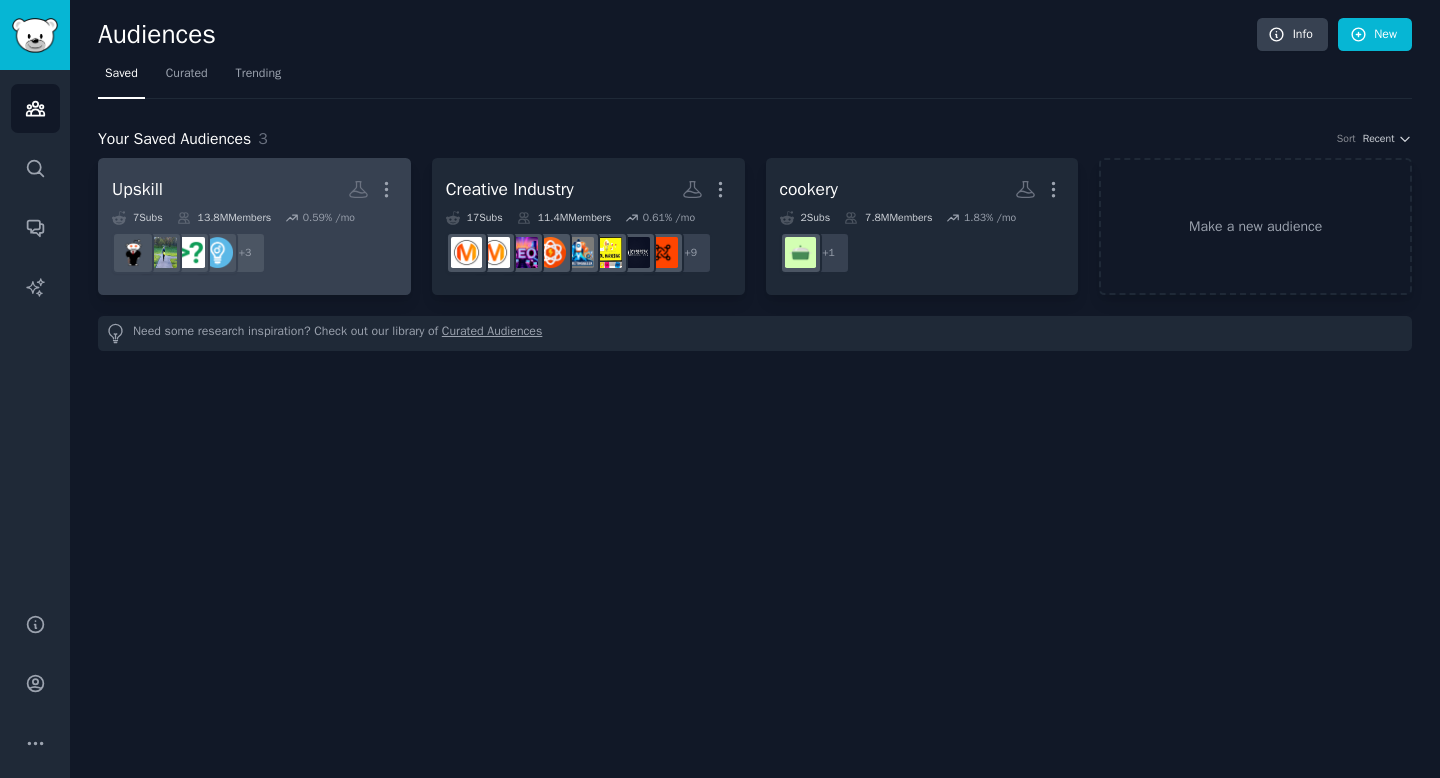 click on "Upskill More" at bounding box center [254, 189] 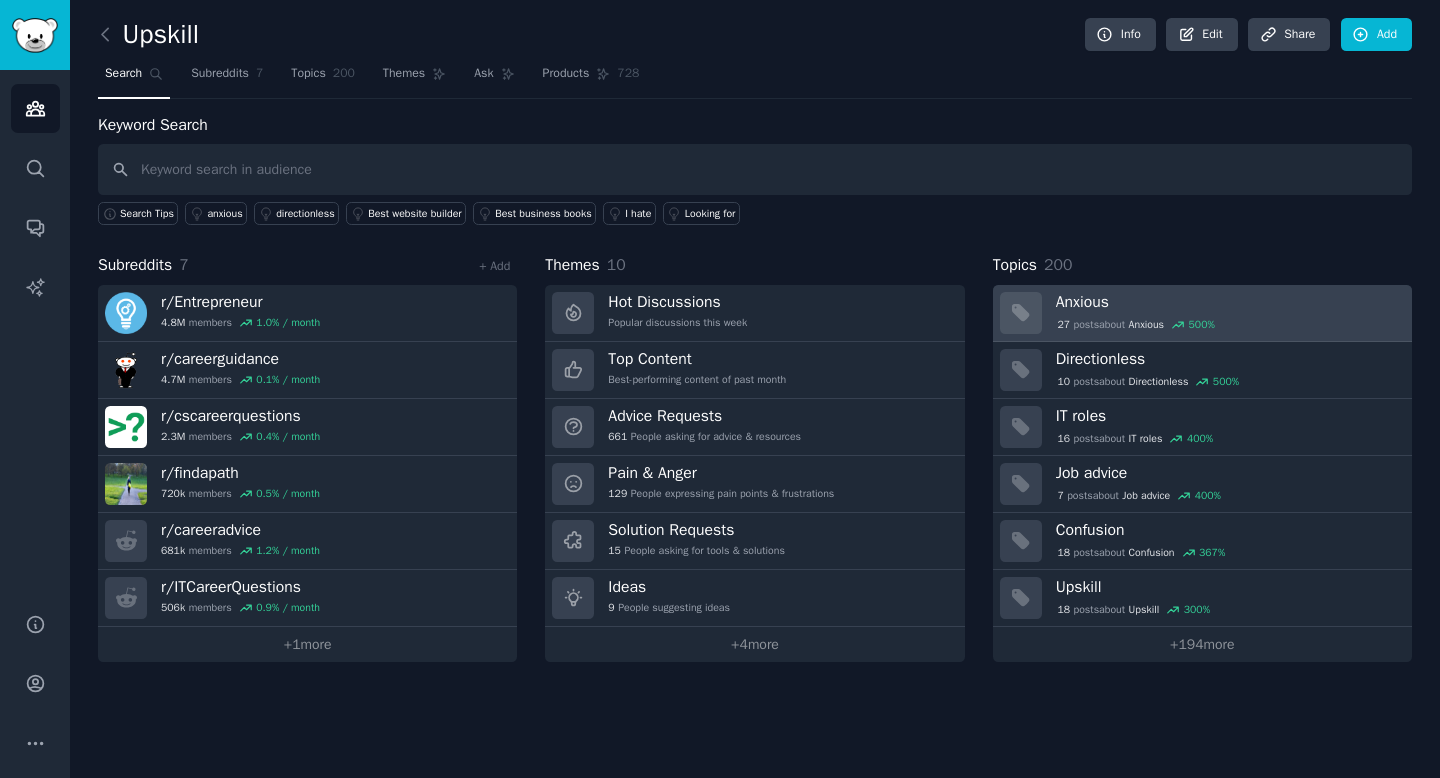 click on "500 %" at bounding box center (1202, 325) 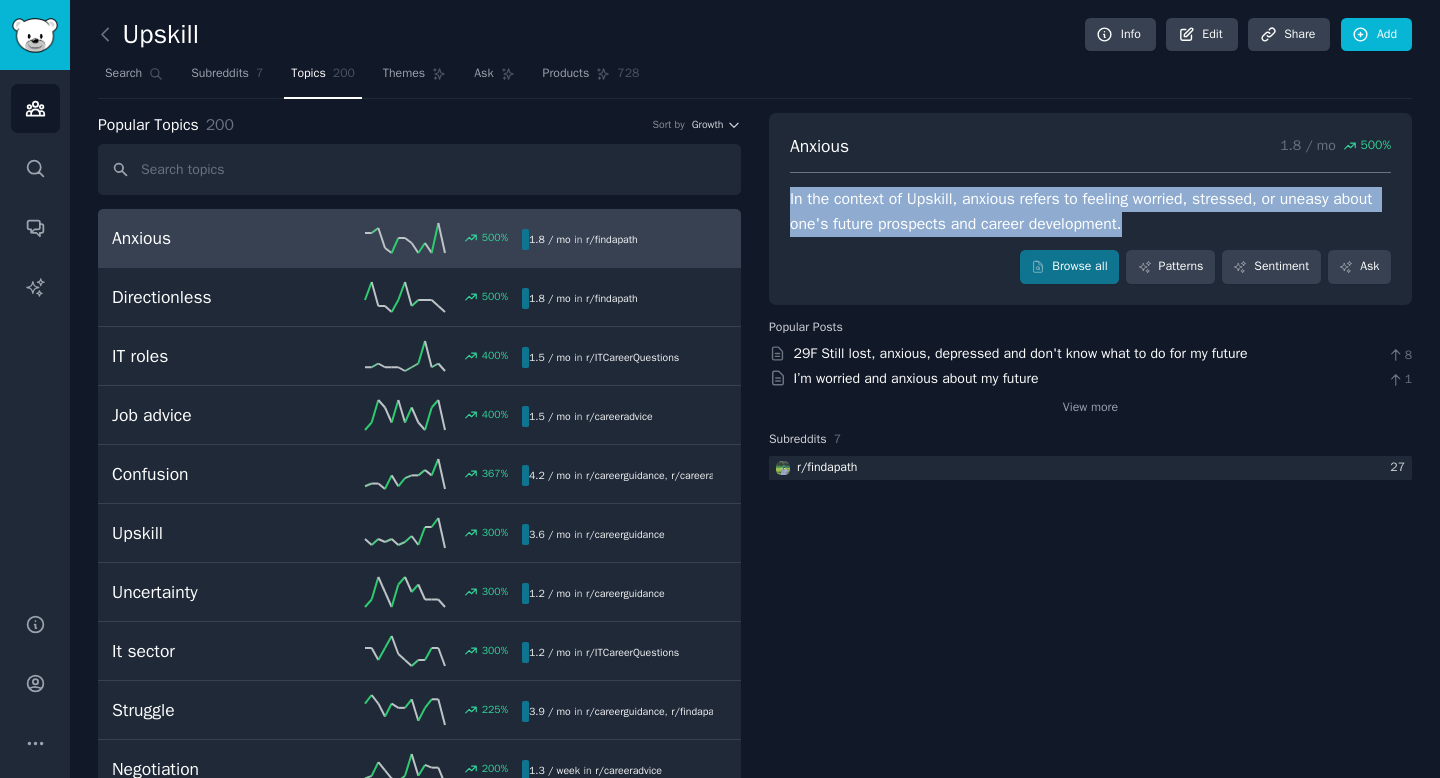 drag, startPoint x: 786, startPoint y: 196, endPoint x: 1179, endPoint y: 223, distance: 393.9264 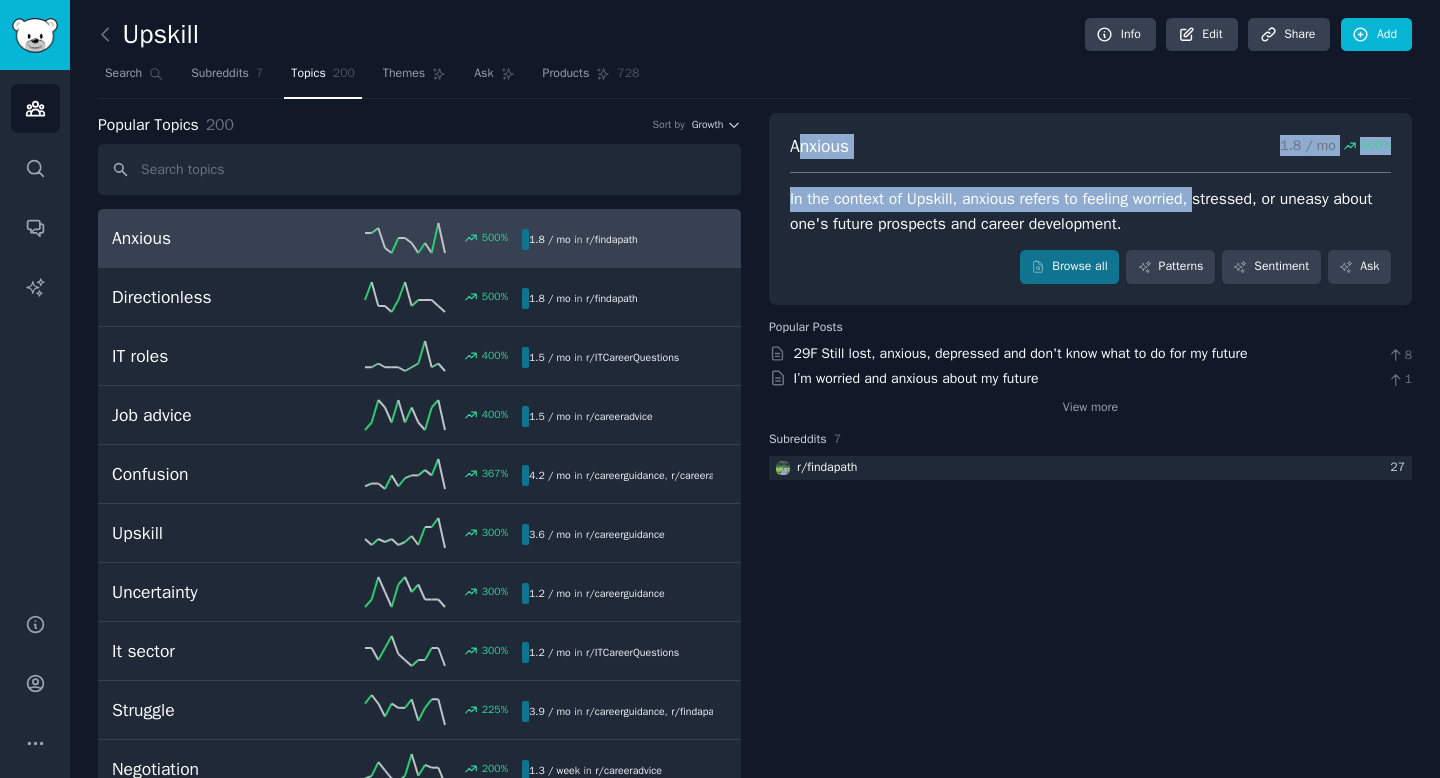 drag, startPoint x: 795, startPoint y: 149, endPoint x: 1193, endPoint y: 197, distance: 400.88403 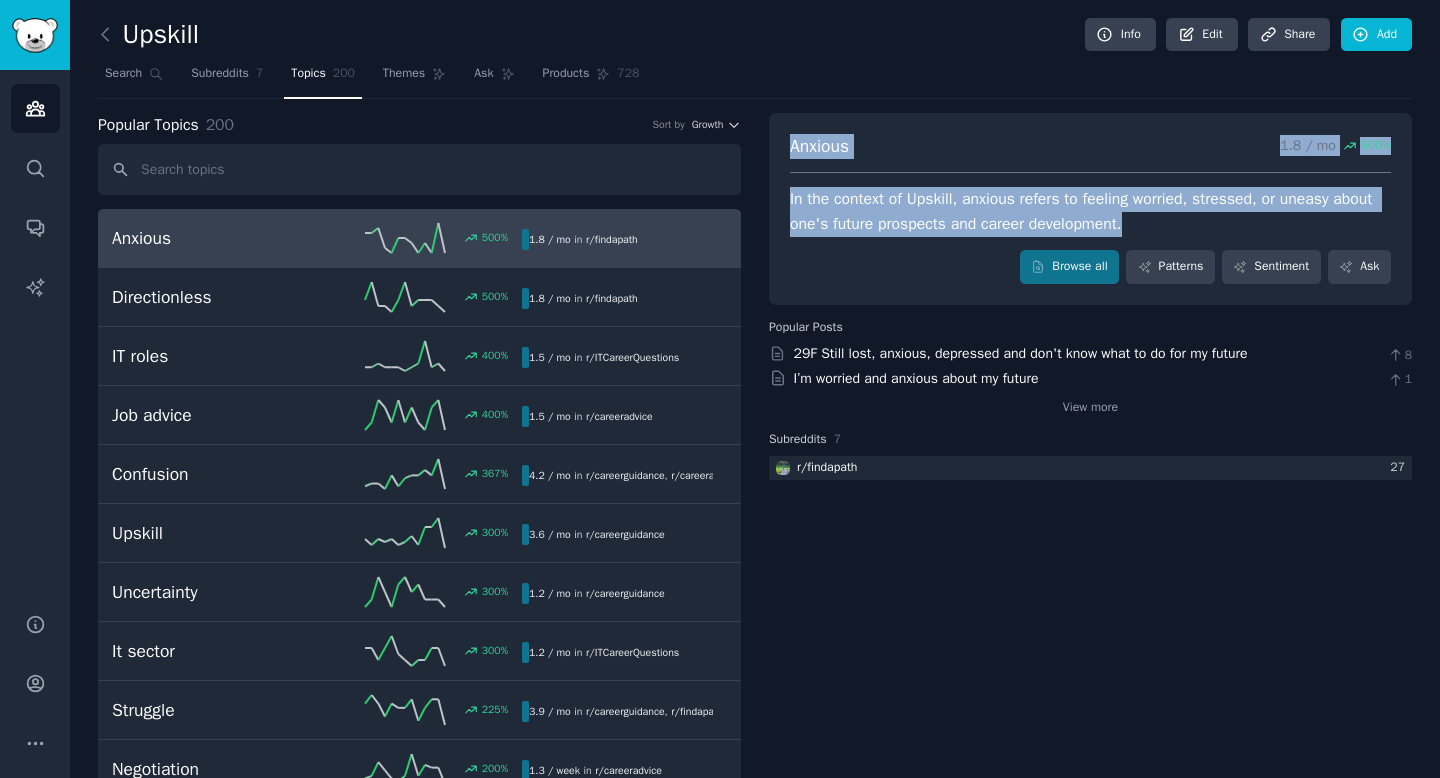 drag, startPoint x: 788, startPoint y: 147, endPoint x: 1248, endPoint y: 221, distance: 465.91415 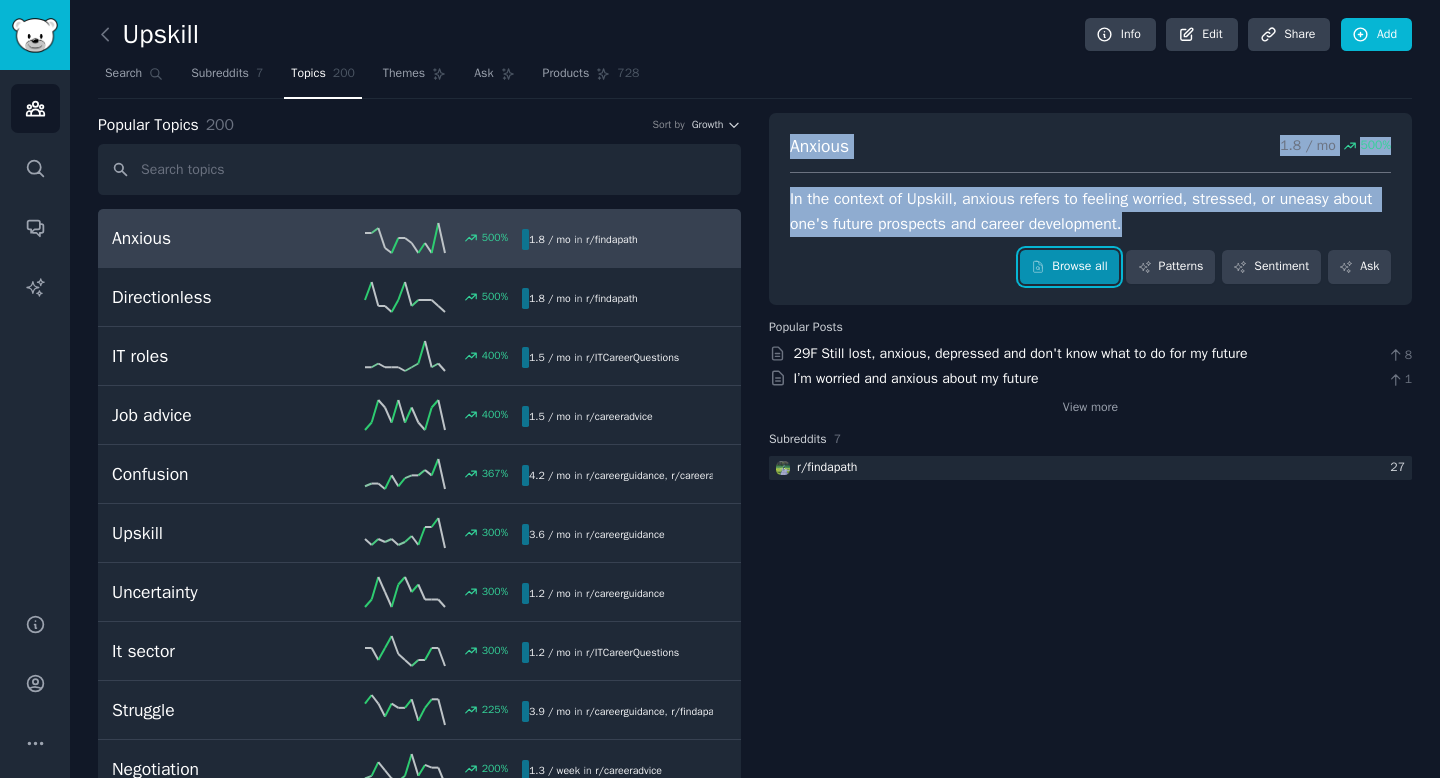 click on "Browse all" at bounding box center (1069, 267) 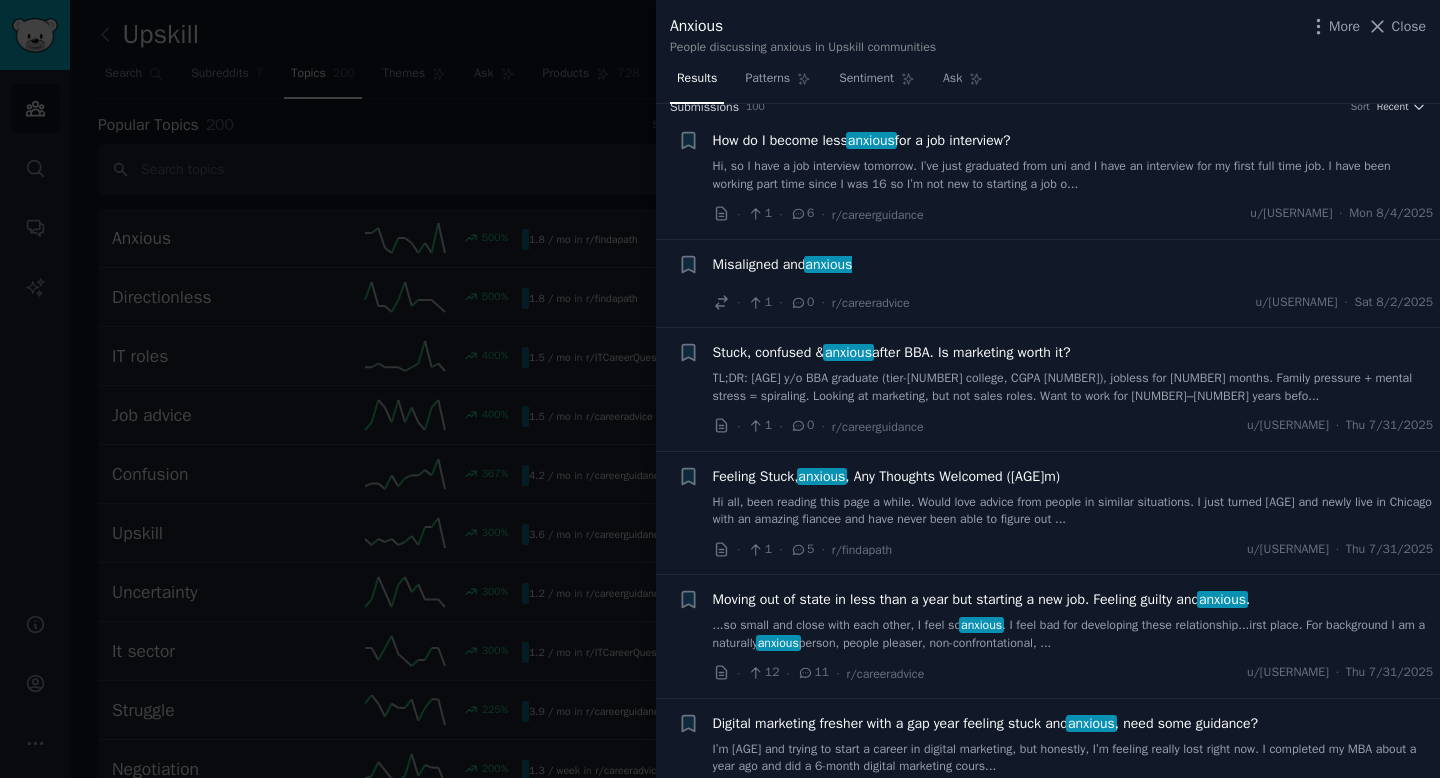 scroll, scrollTop: 0, scrollLeft: 0, axis: both 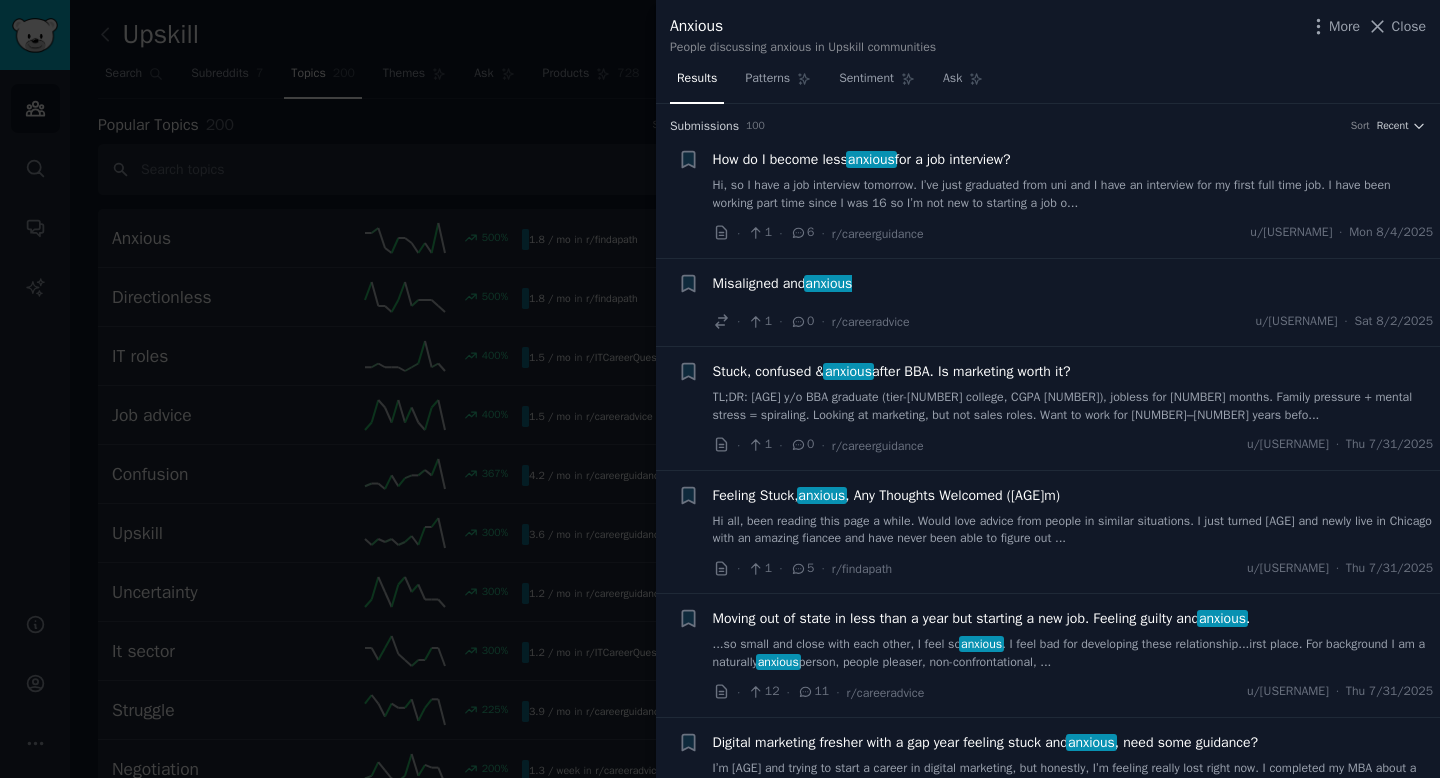 type 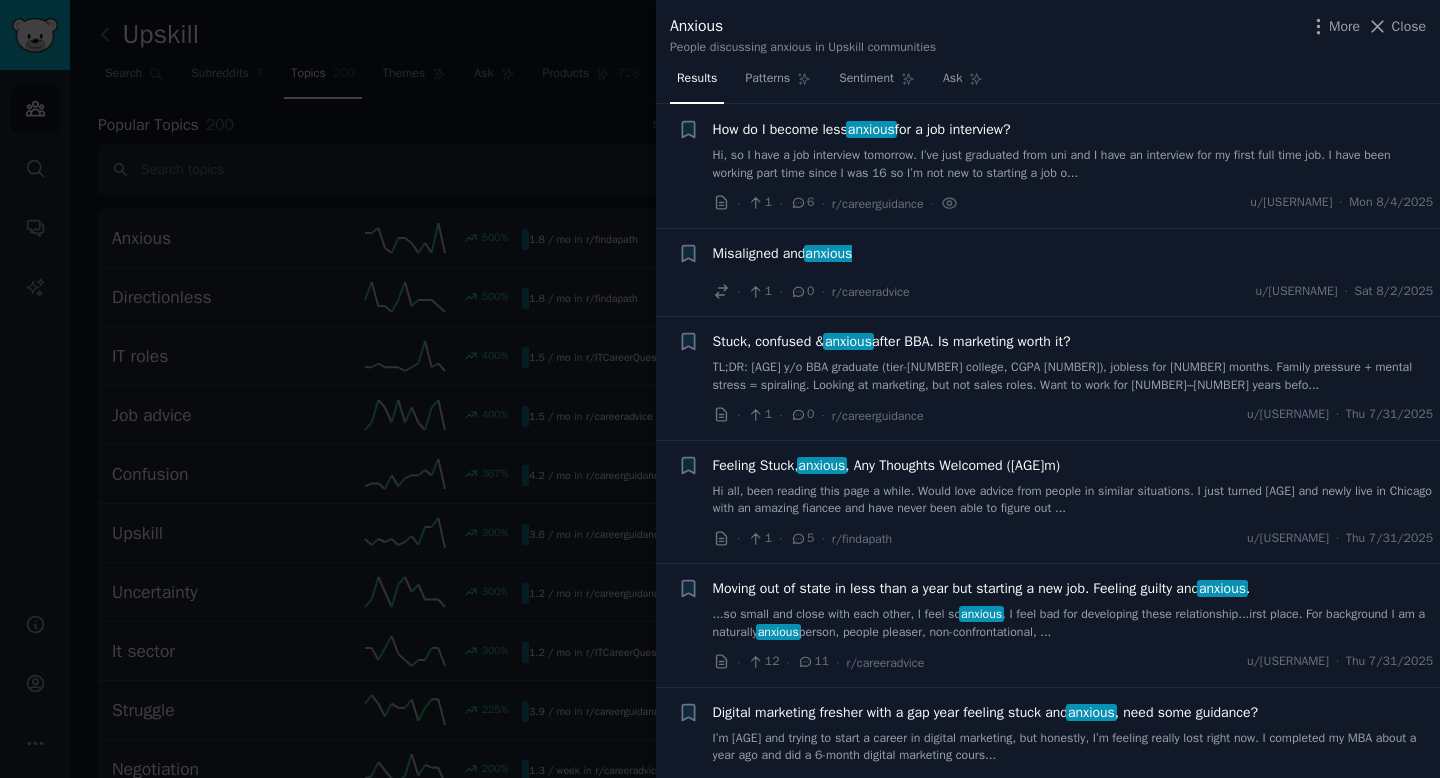 scroll, scrollTop: 31, scrollLeft: 0, axis: vertical 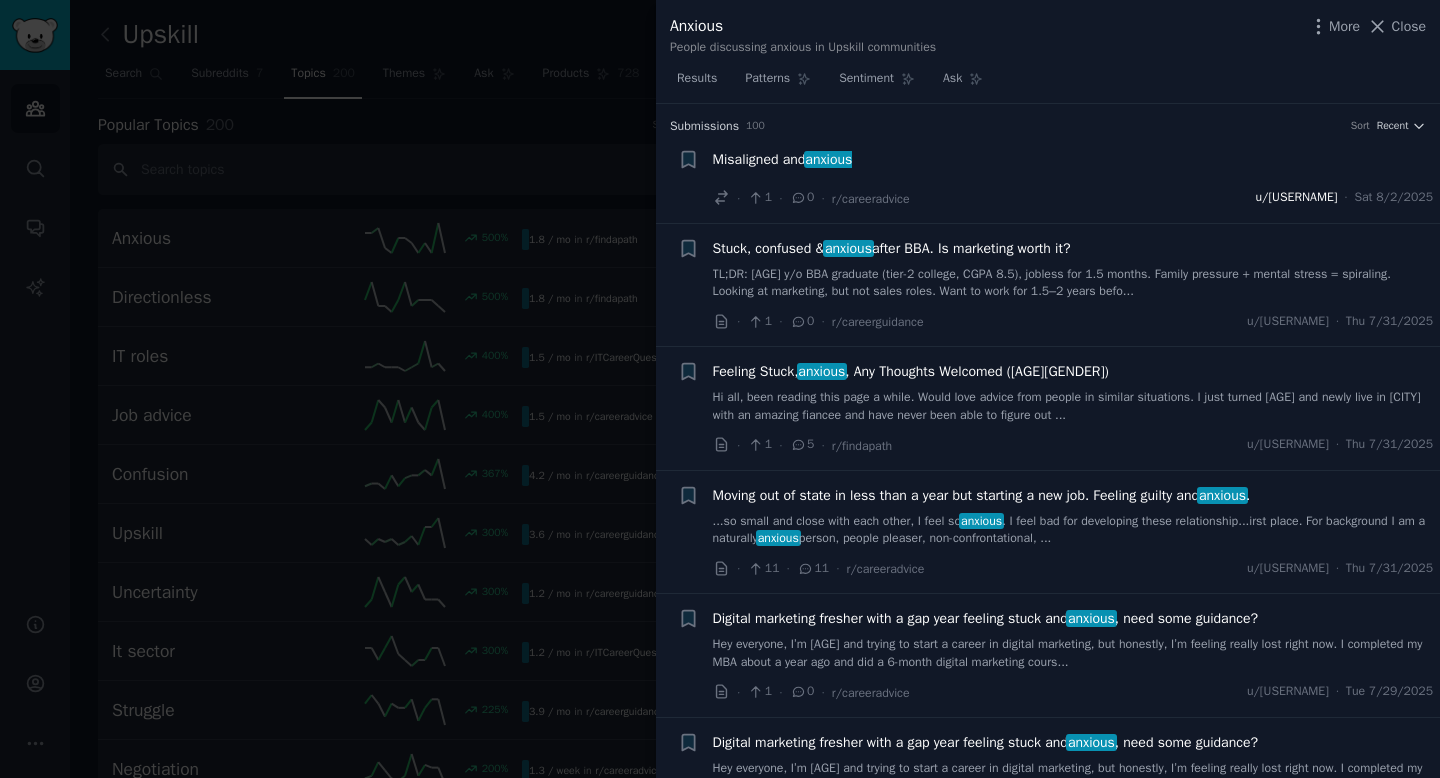 click on "u/[USERNAME]" at bounding box center [1296, 198] 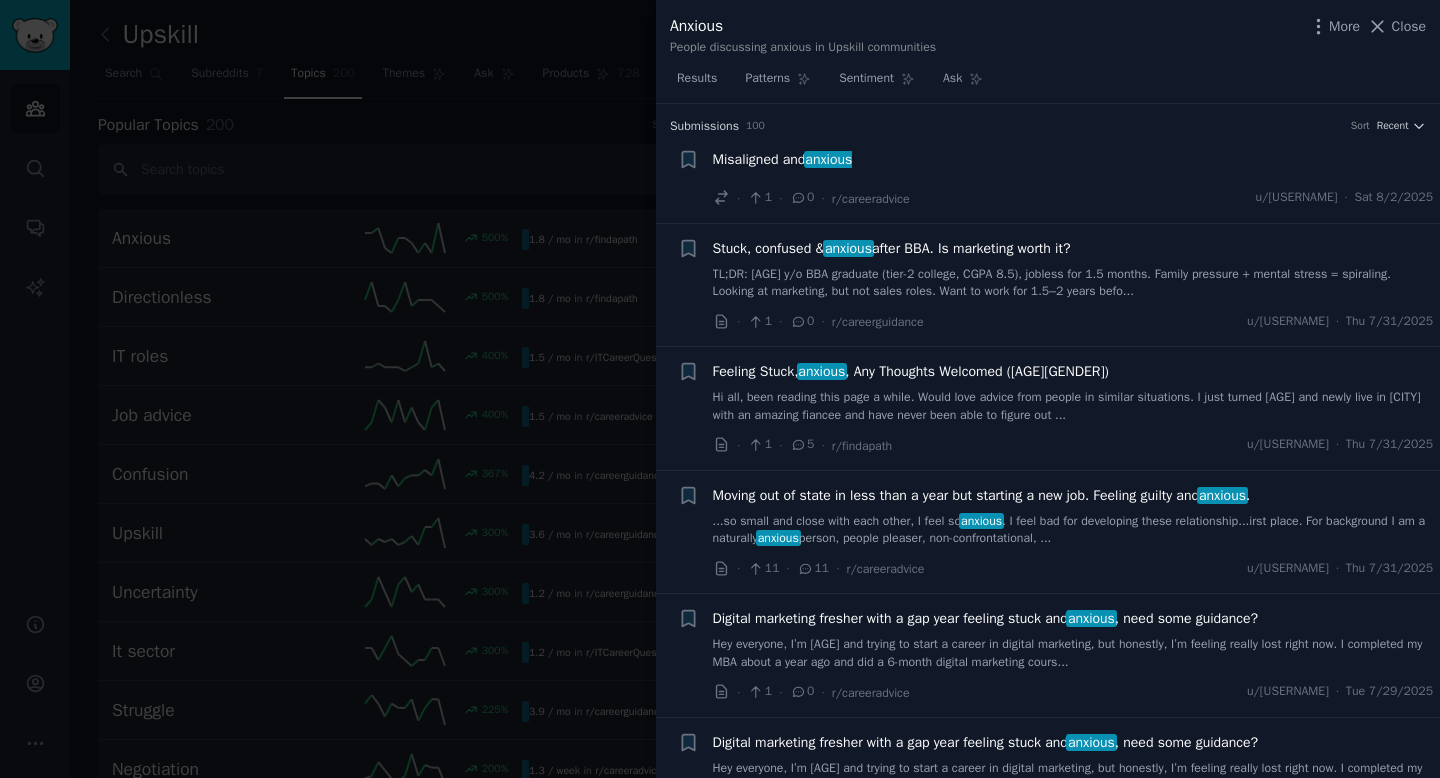 click on "Submission s 100   Sort Recent" at bounding box center (1048, 127) 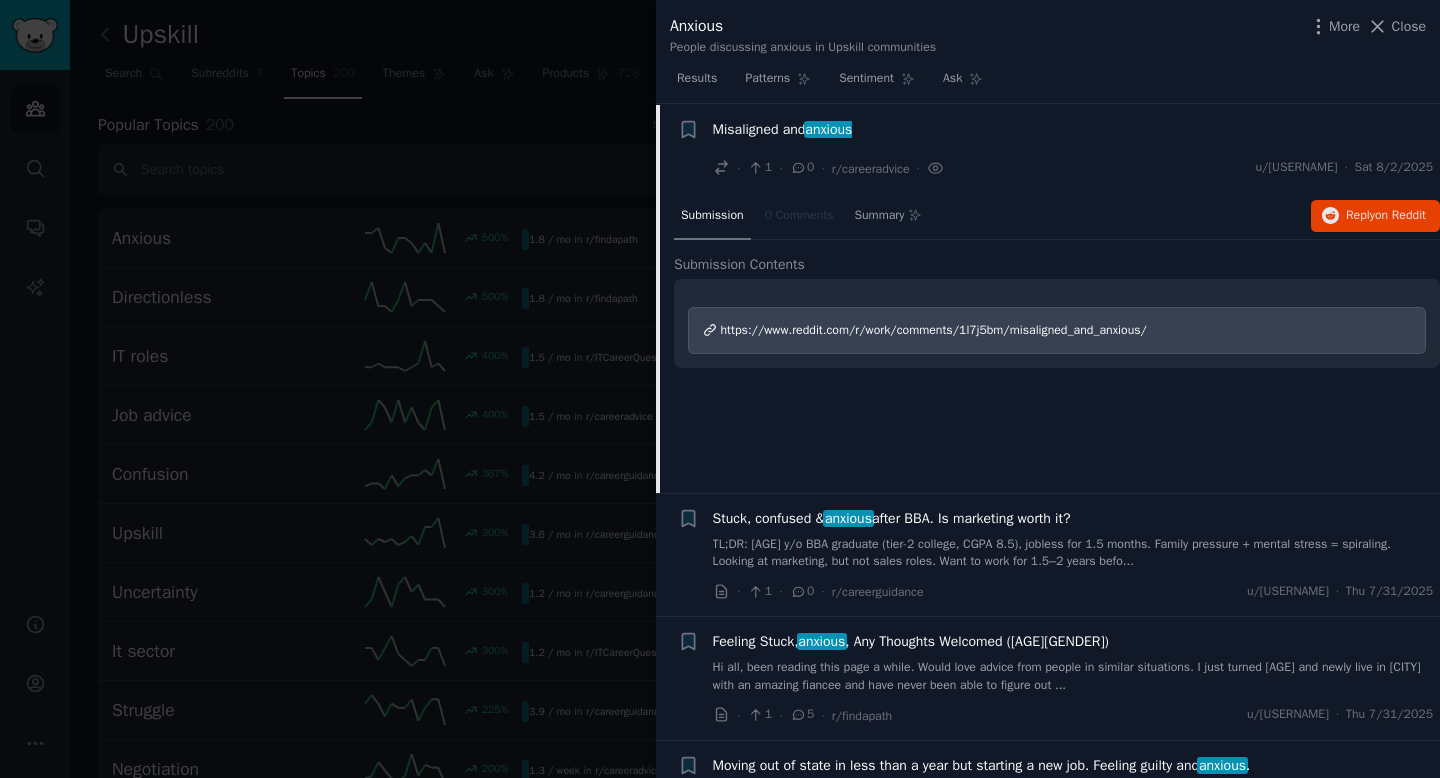 scroll, scrollTop: 31, scrollLeft: 0, axis: vertical 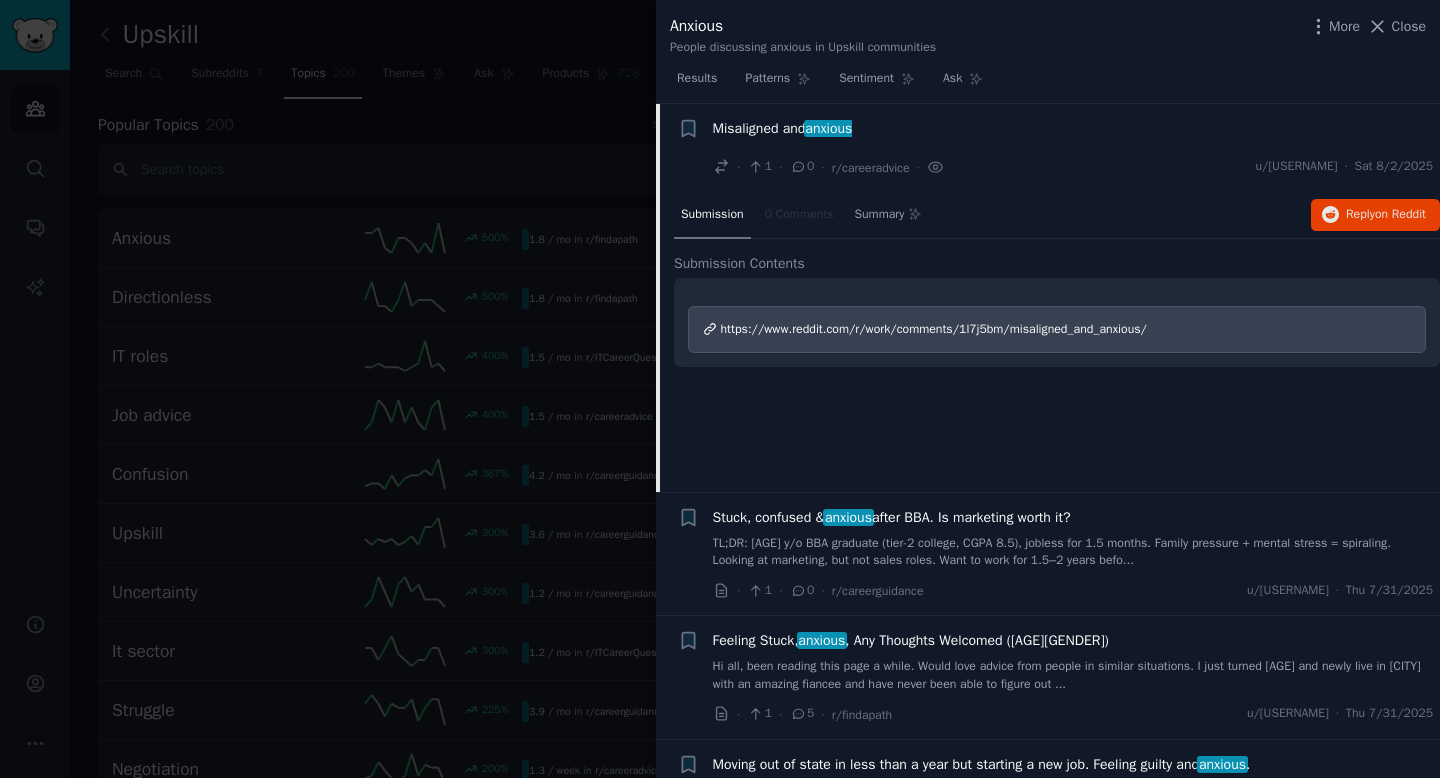 click on "https://www.reddit.com/r/work/comments/1l7j5bm/misaligned_and_anxious/" at bounding box center [934, 329] 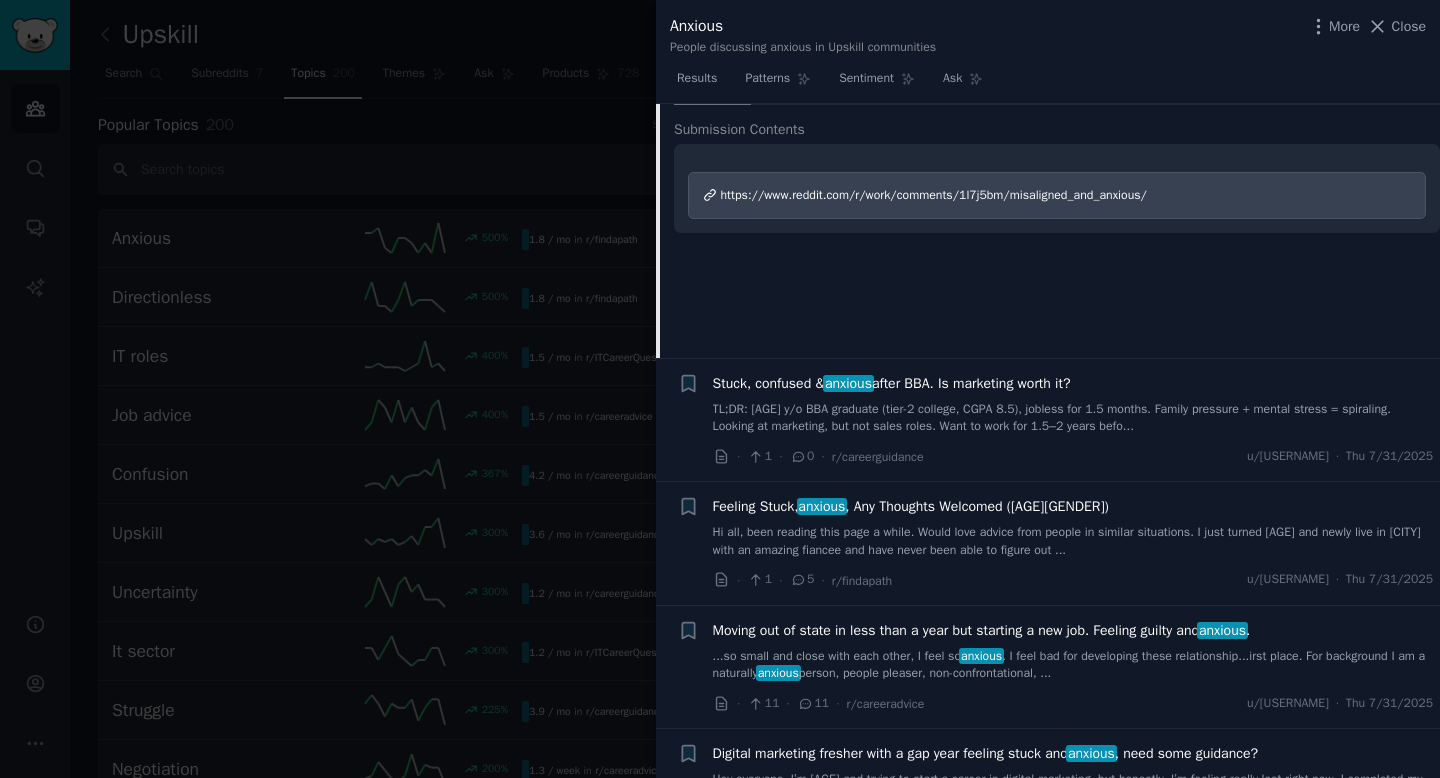 scroll, scrollTop: 166, scrollLeft: 0, axis: vertical 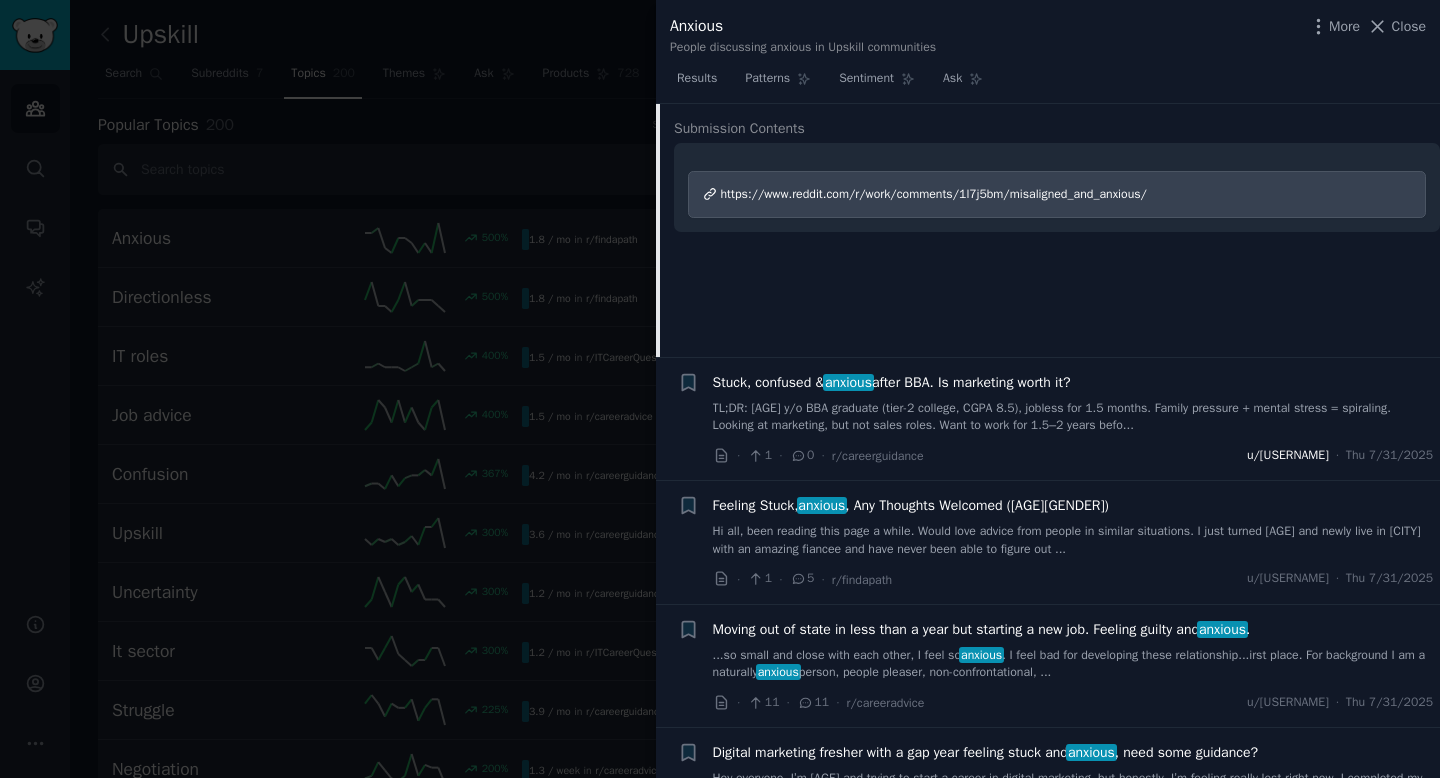 click on "u/[USERNAME]" at bounding box center [1288, 456] 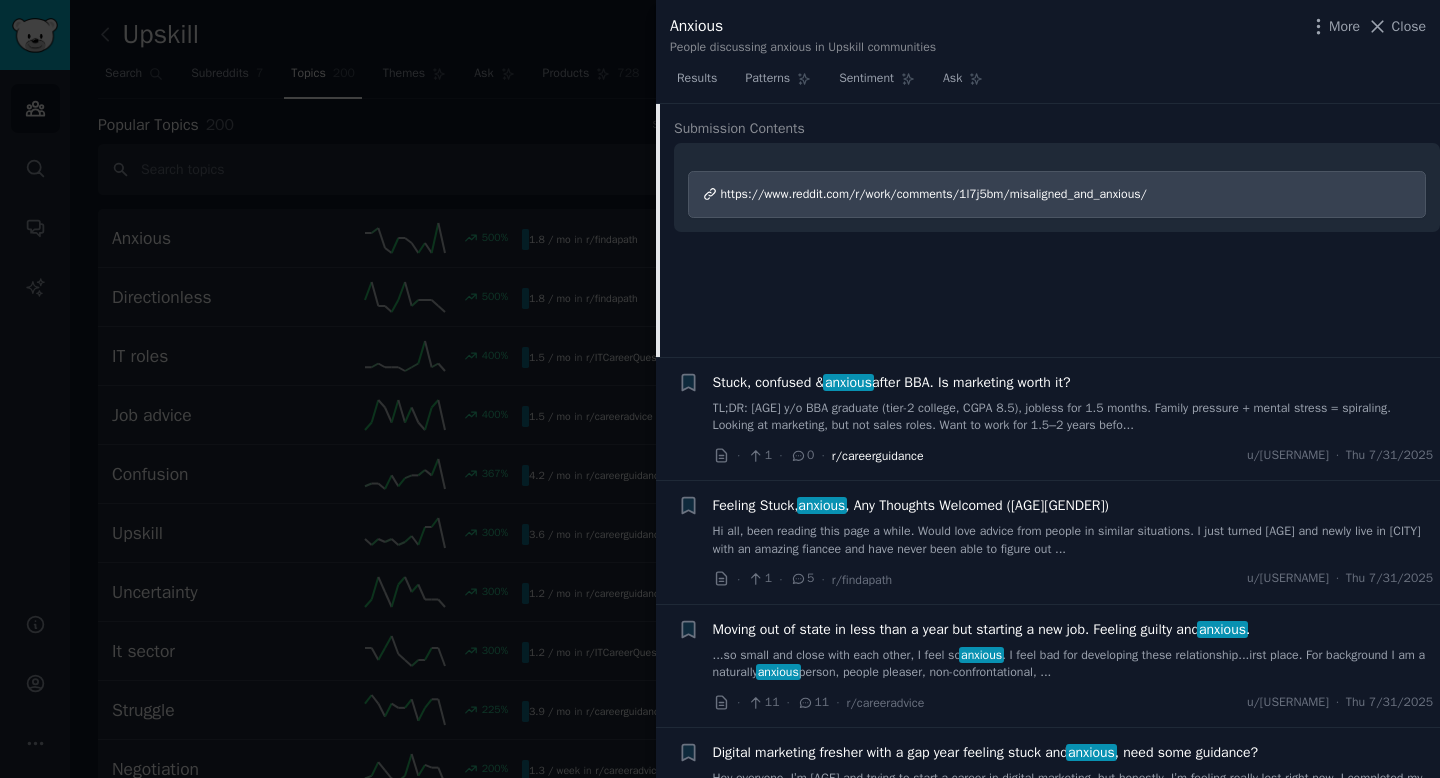 click on "r/careerguidance" at bounding box center (878, 456) 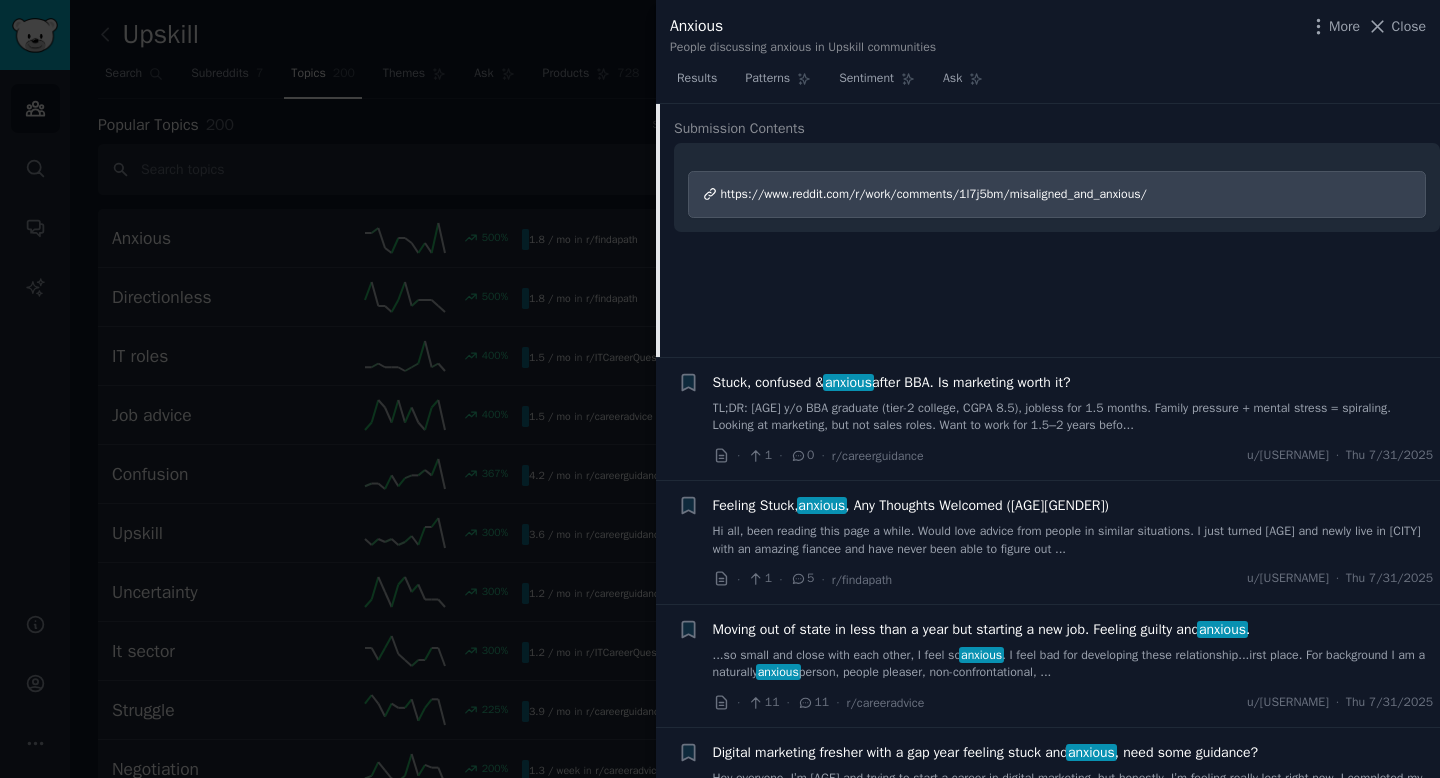 click on "Stuck, confused &  anxious  after BBA. Is marketing worth it?" at bounding box center (892, 382) 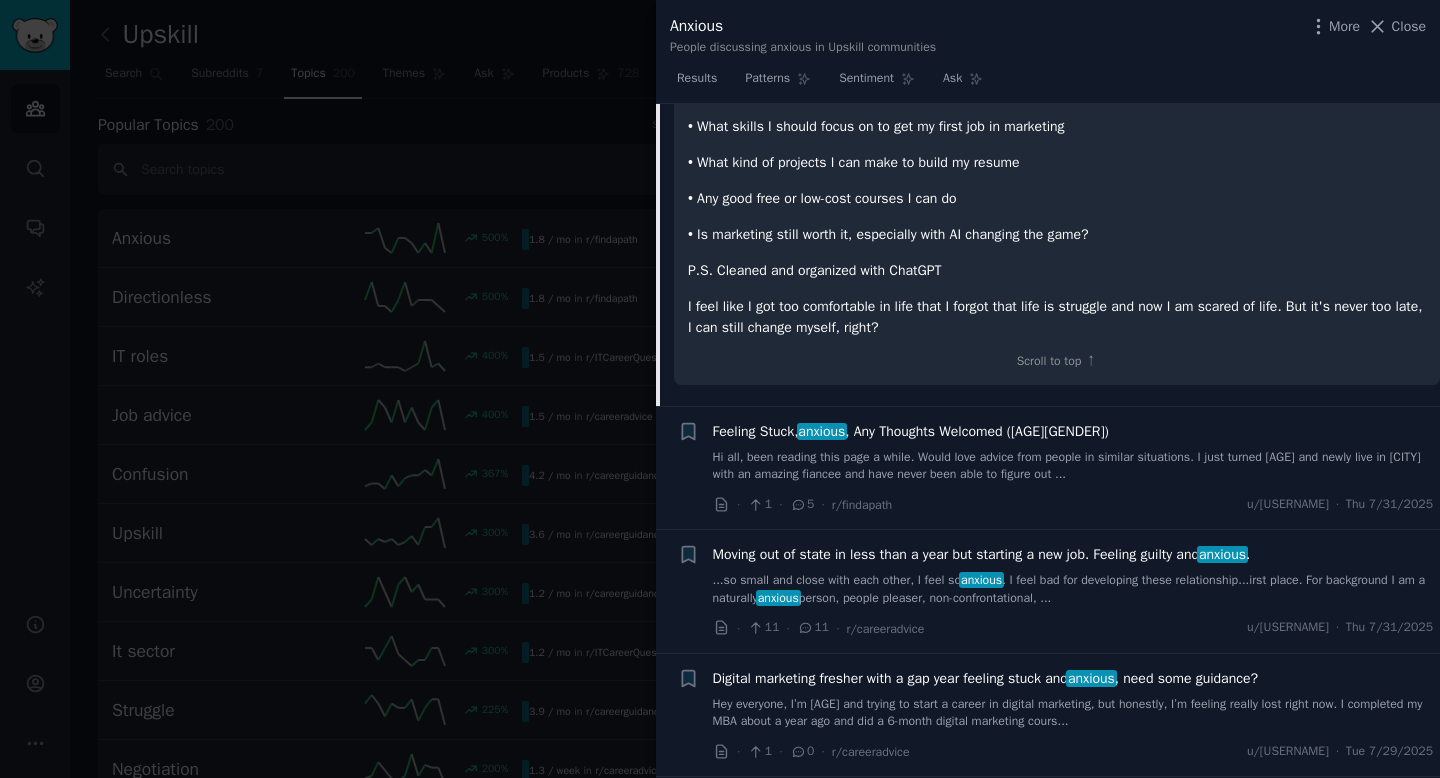 scroll, scrollTop: 1060, scrollLeft: 0, axis: vertical 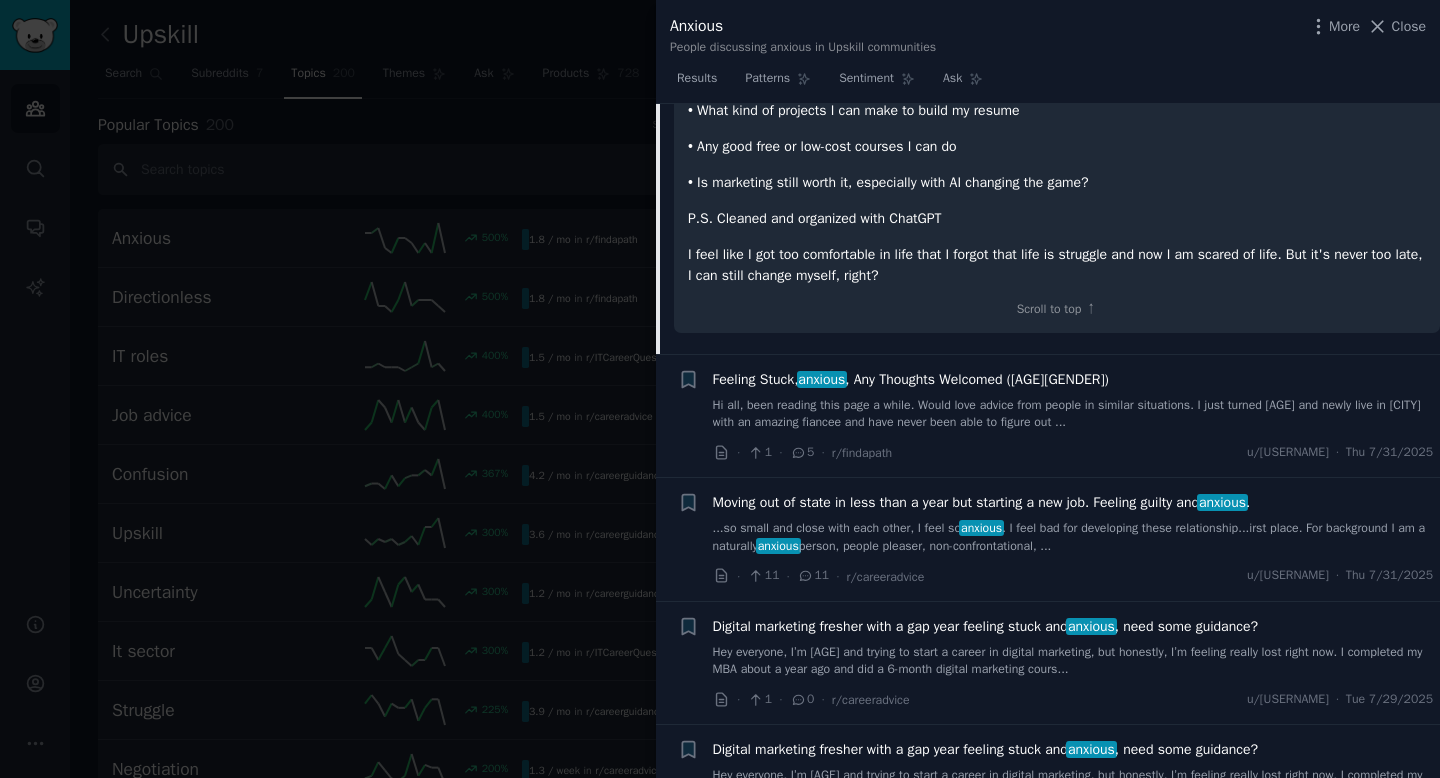 click on "TL;DR:
[AGE] y/o BBA graduate (tier-2 college, CGPA 8.5), jobless for 1.5 months. Family pressure + mental stress = spiraling. Looking at marketing, but not sales roles. Want to work for 1.5–2 years before MBA.
Please suggest: if marketing is still worth it? Skills I need? Projects I can make? Courses to do?
This post took a lot of courage to write. I feel extremely stuck in life and have no one to talk to about this.
Hi, I’m [AGE] years old. I completed my BBA 1.5 months ago from a tier-2 college with a decent CGPA of 8.5. Since then, I’ve done nothing. Every morning, I wake up wanting to change my life, learn skills, get a job, but I end up wasting the day overthinking.
During my early BBA days, I was interested in marketing, but later I saw most marketing jobs required sales work, which I don’t want to do. I’m not built for direct selling, pitching, or chasing targets. Recently though, I came across some non-sales marketing roles that look promising." at bounding box center [1057, -148] 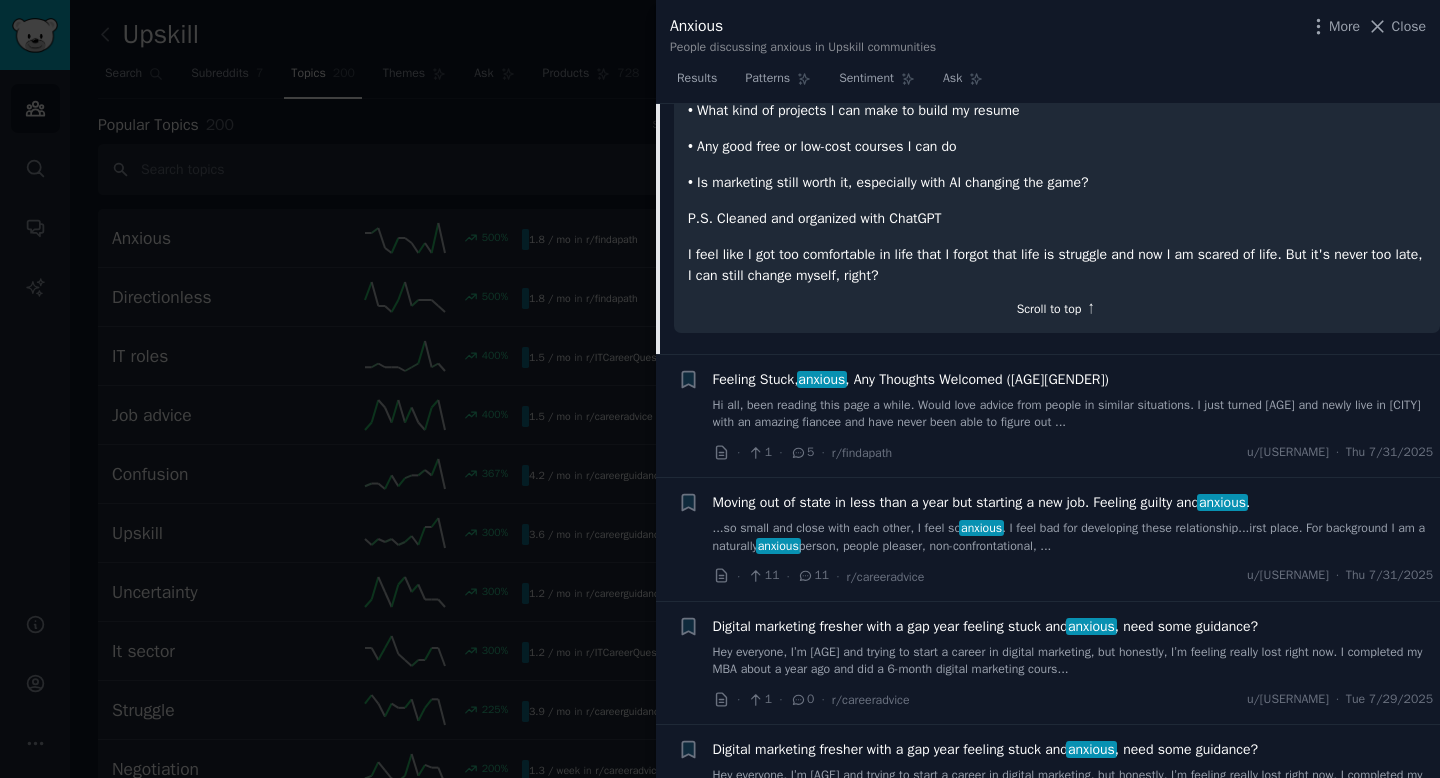 click on "Scroll to top ↑" 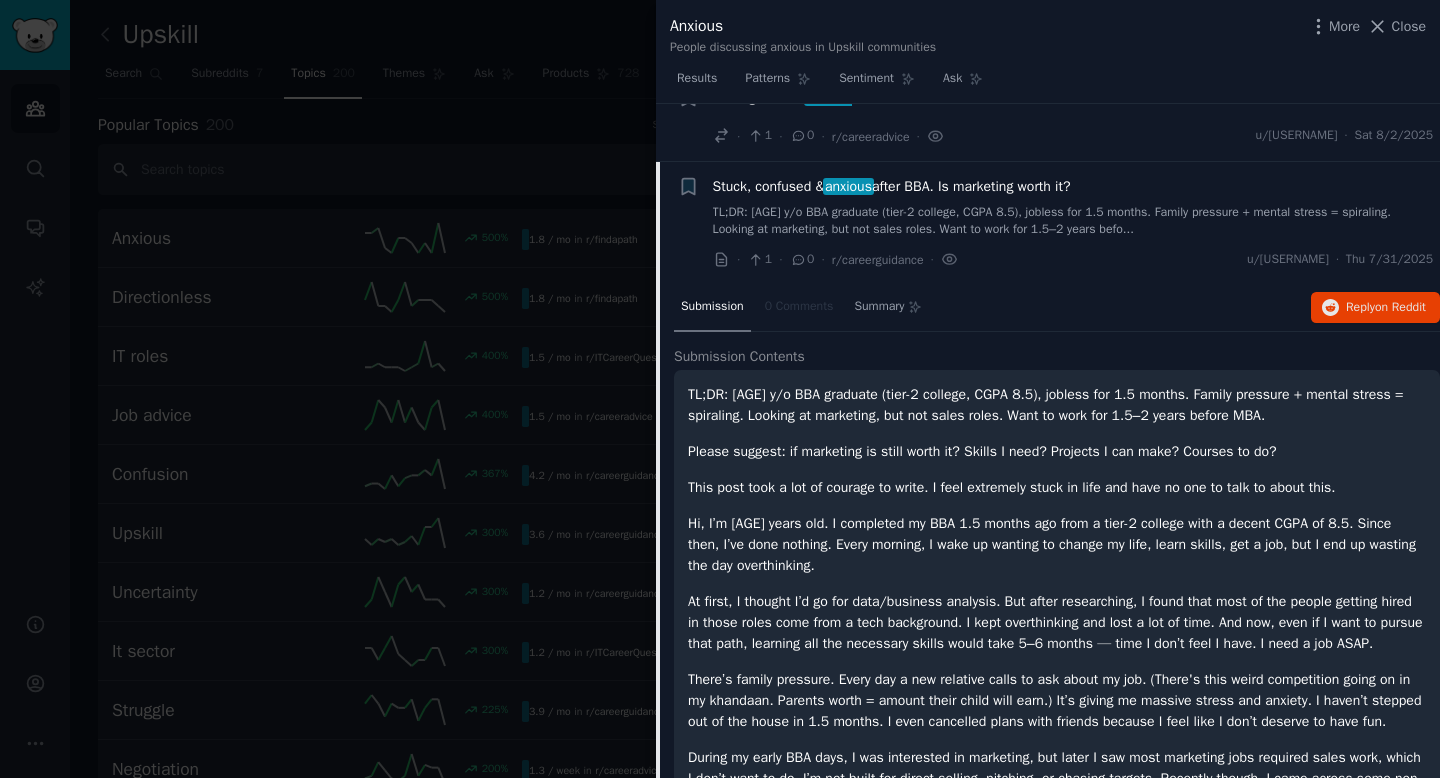 scroll, scrollTop: 47, scrollLeft: 0, axis: vertical 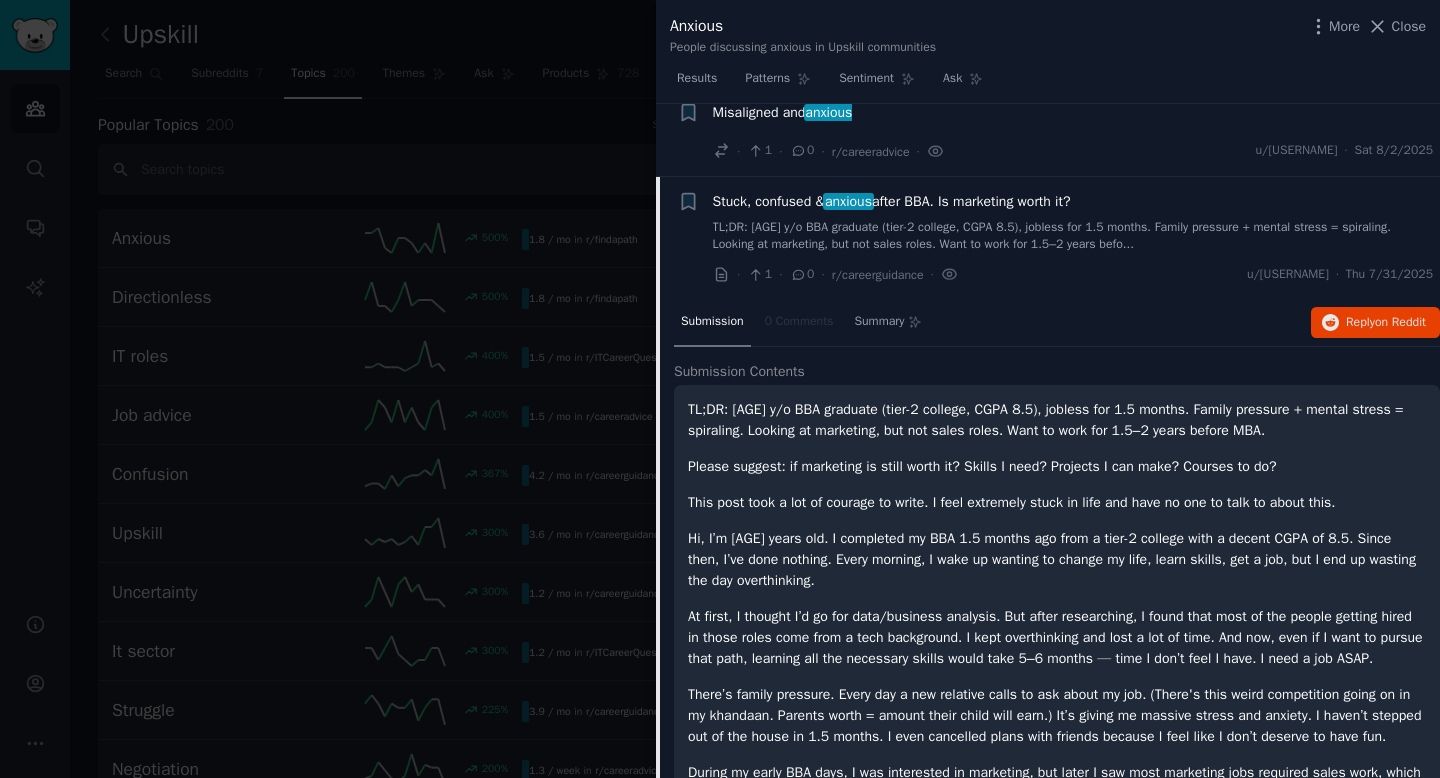 click on "Stuck, confused &  anxious  after BBA. Is marketing worth it?" at bounding box center (892, 201) 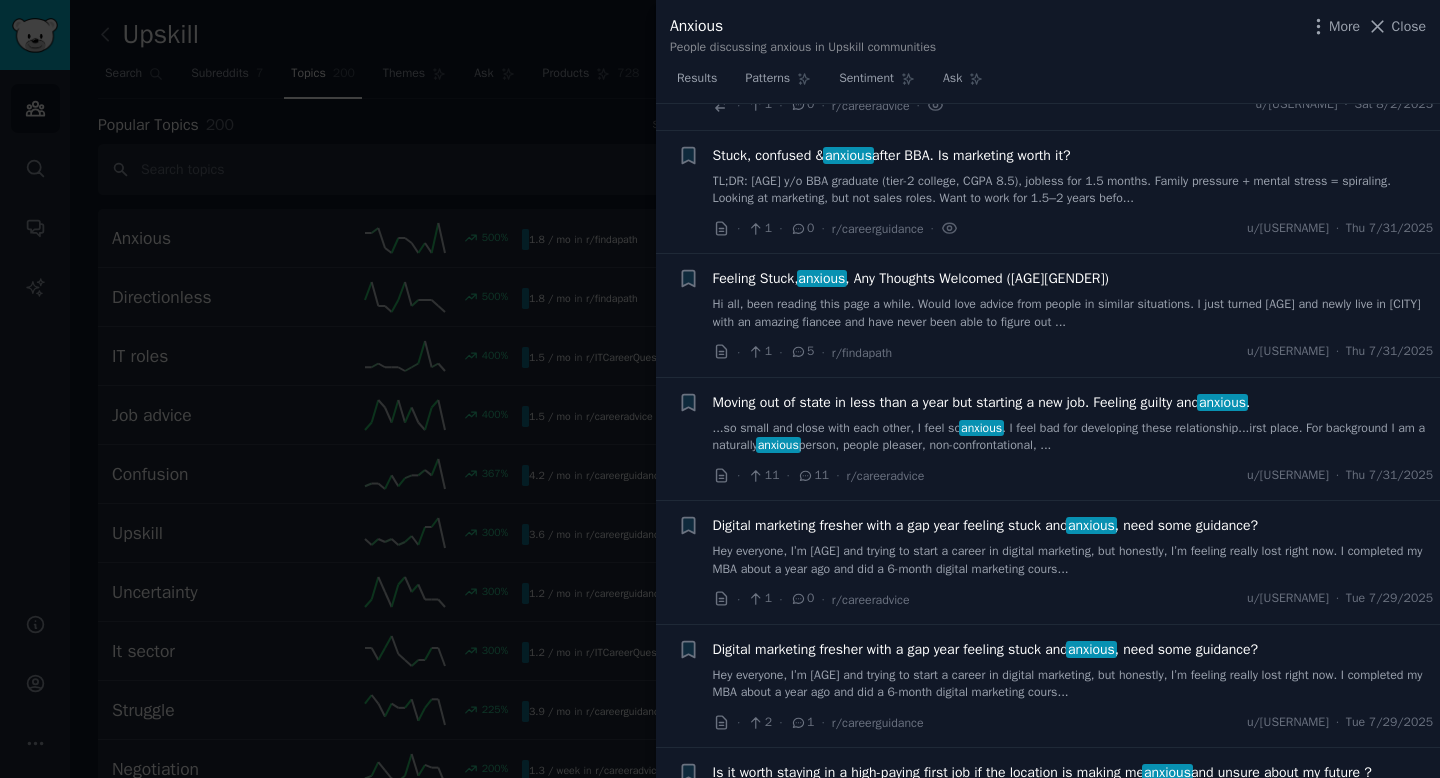 scroll, scrollTop: 120, scrollLeft: 0, axis: vertical 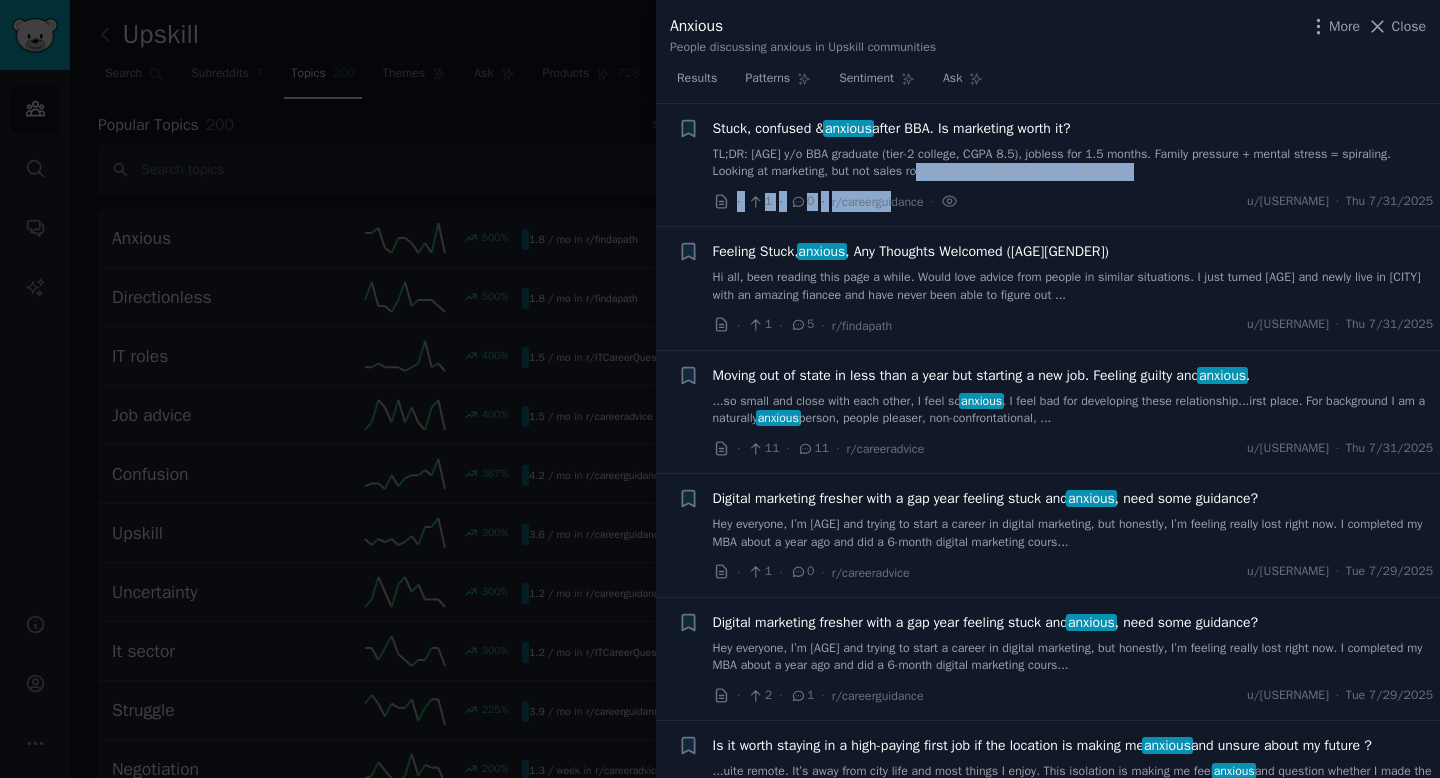 drag, startPoint x: 896, startPoint y: 205, endPoint x: 947, endPoint y: 175, distance: 59.16925 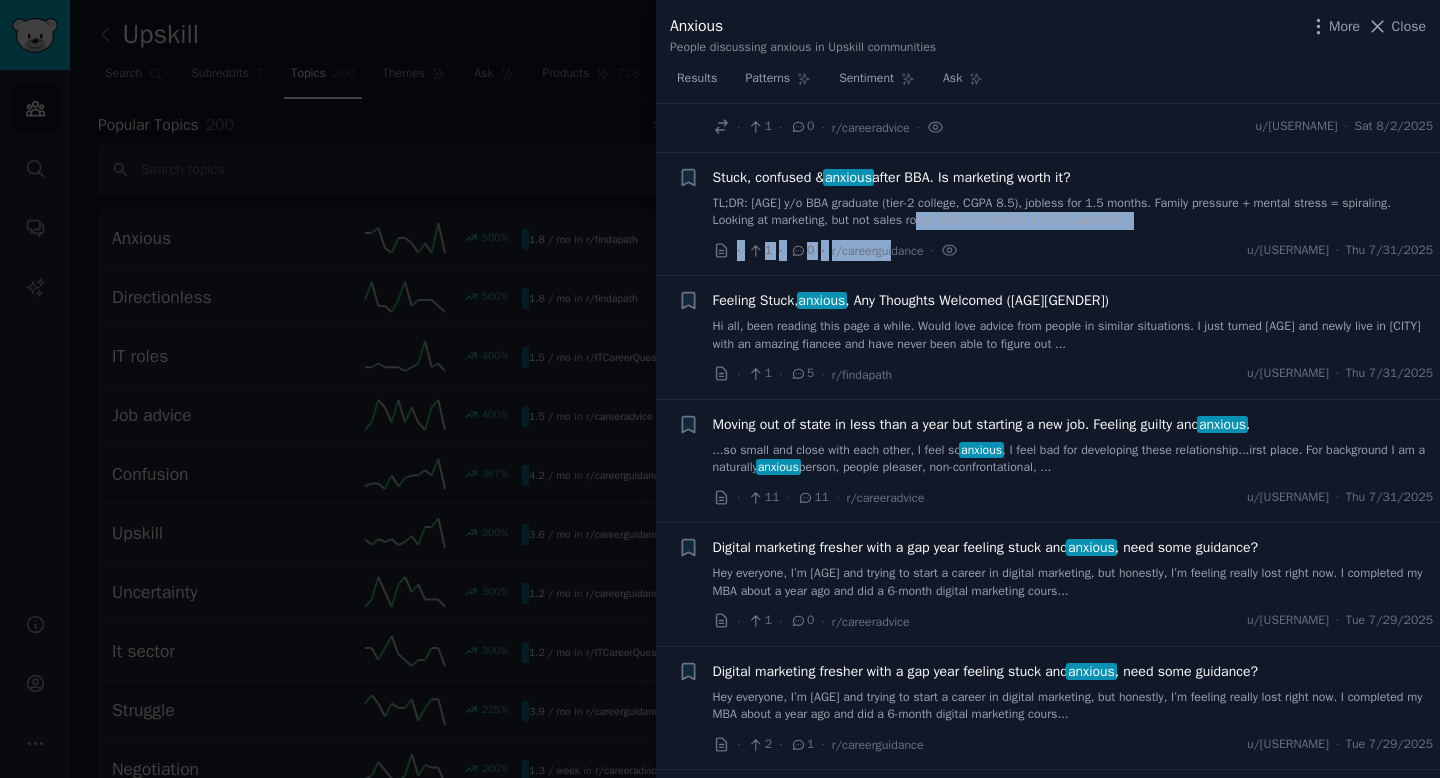 click on "TL;DR:
[AGE] y/o BBA graduate (tier-2 college, CGPA 8.5), jobless for 1.5 months. Family pressure + mental stress = spiraling. Looking at marketing, but not sales roles. Want to work for 1.5–2 years befo..." at bounding box center [1073, 212] 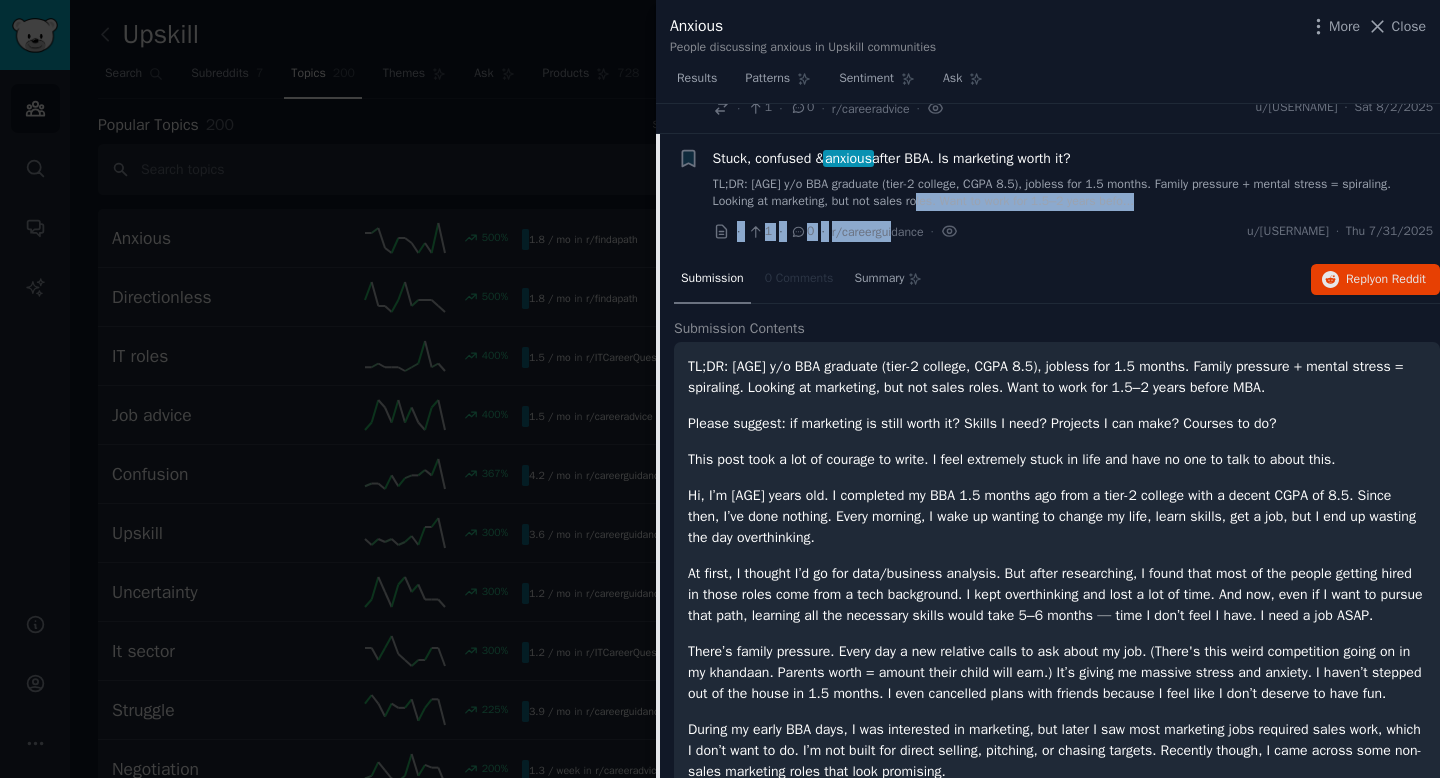 scroll, scrollTop: 88, scrollLeft: 0, axis: vertical 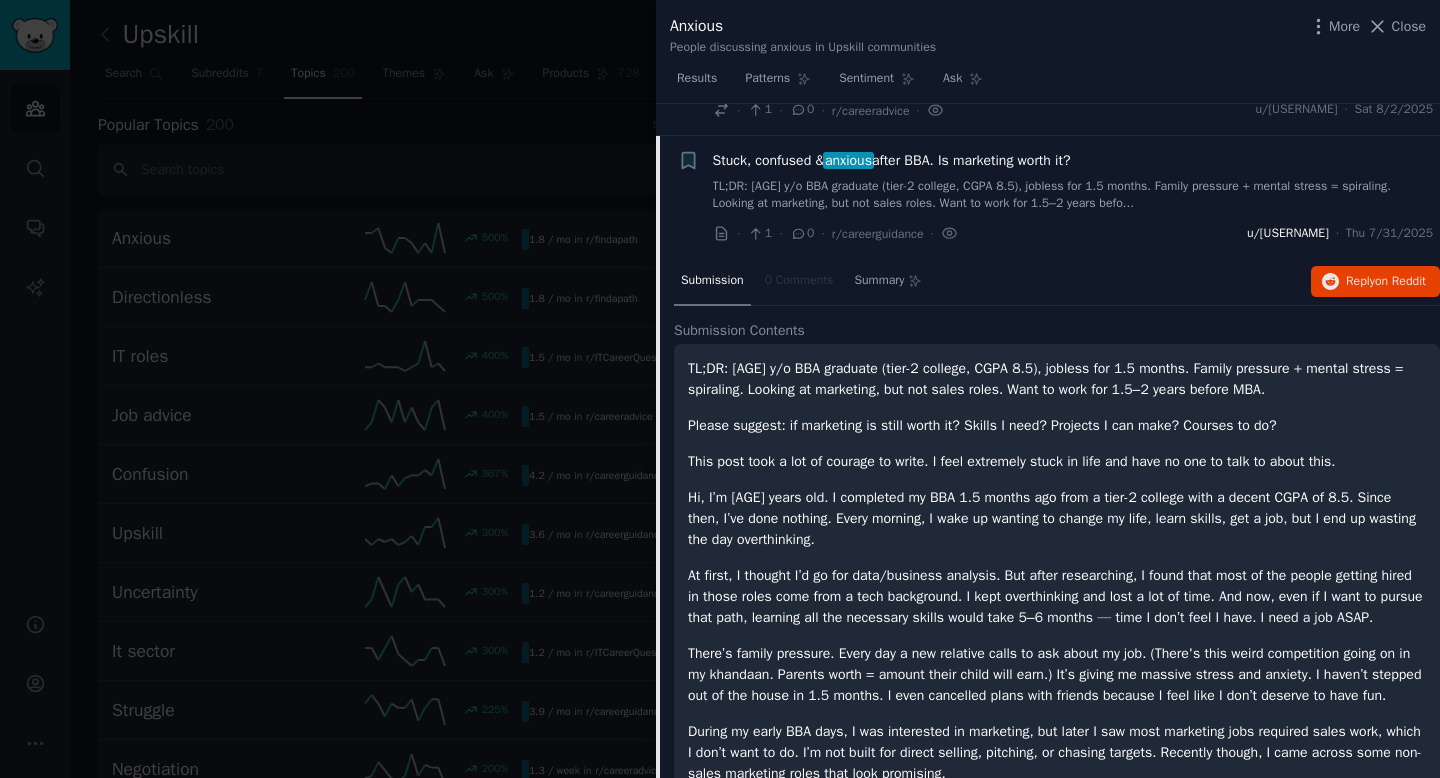 click on "u/[USERNAME]" at bounding box center (1288, 234) 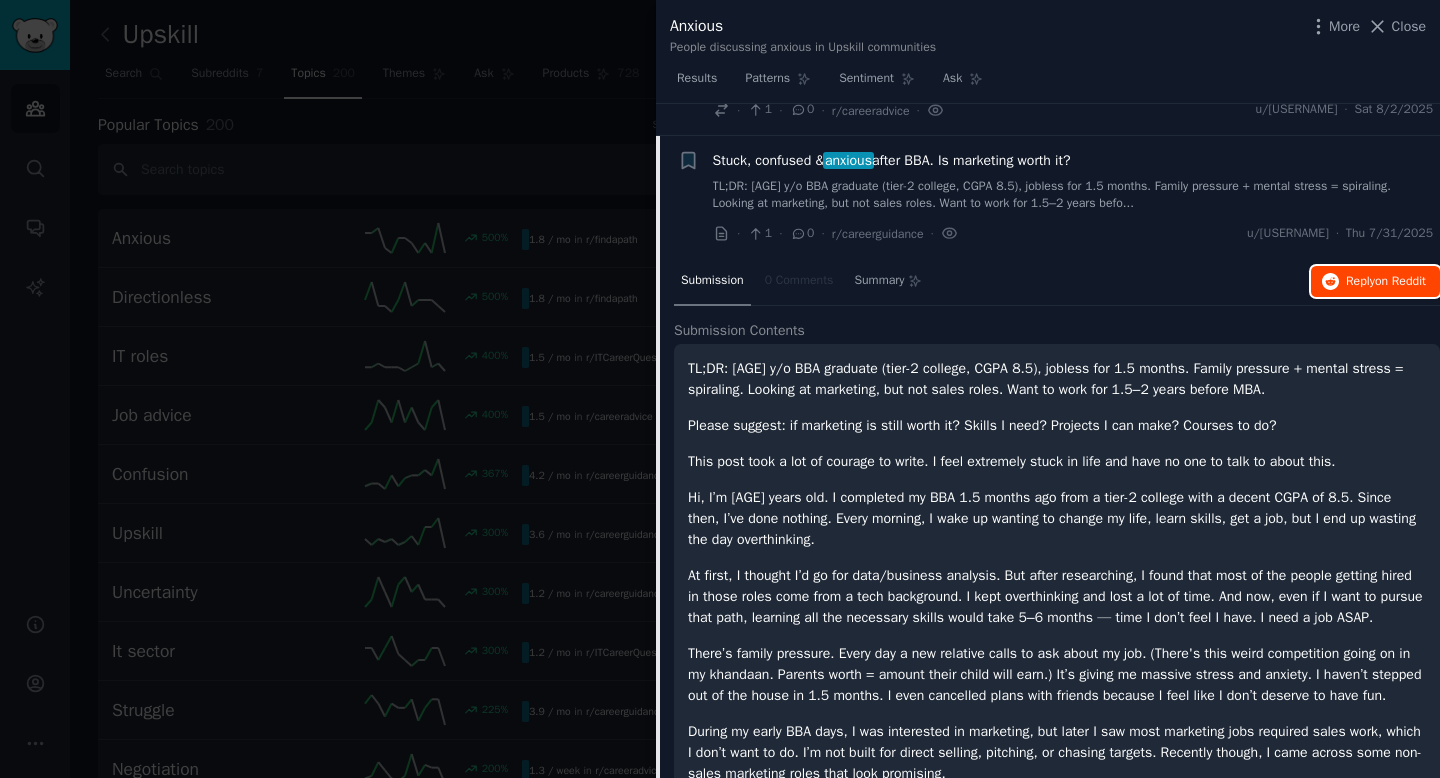 click on "on Reddit" at bounding box center (1400, 281) 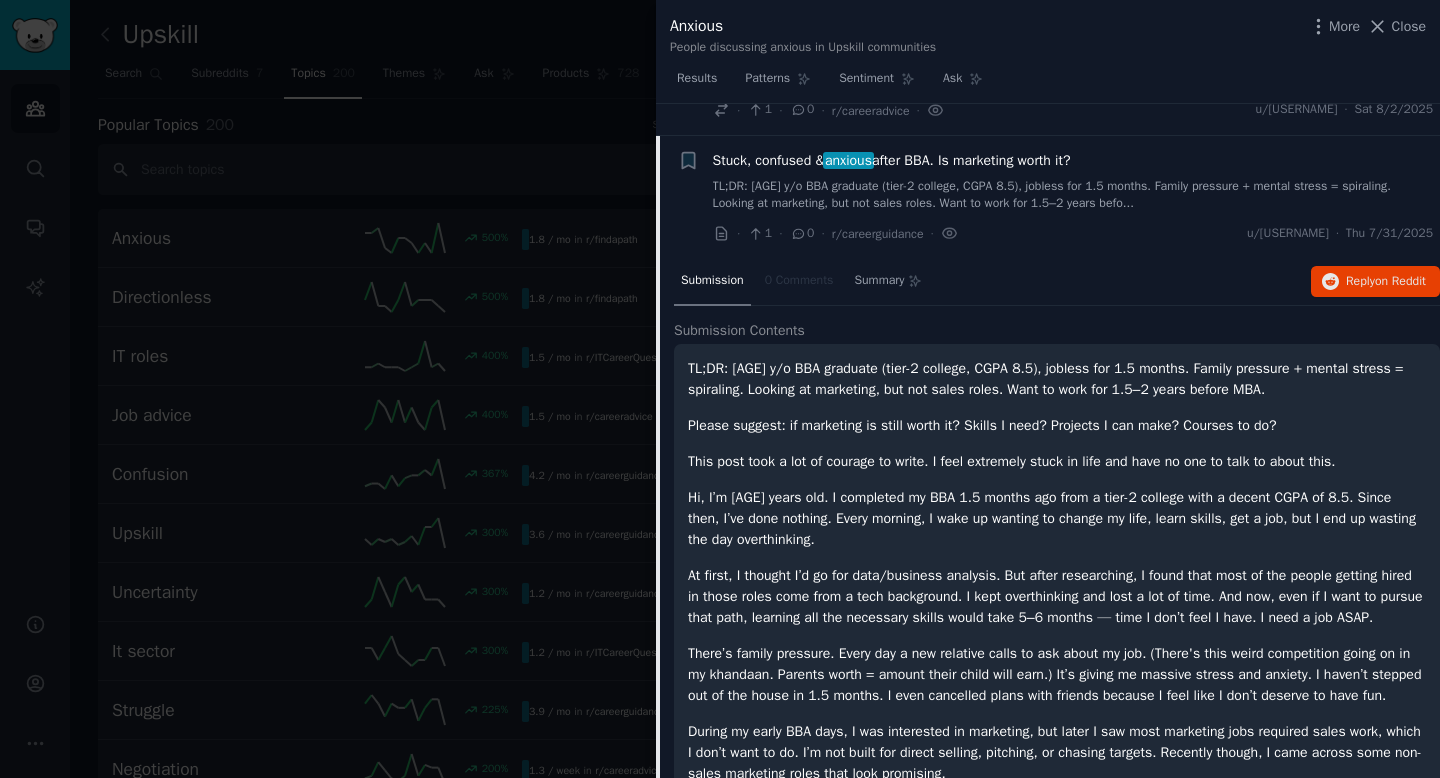 click on "Bookmark this conversation +" at bounding box center (688, 197) 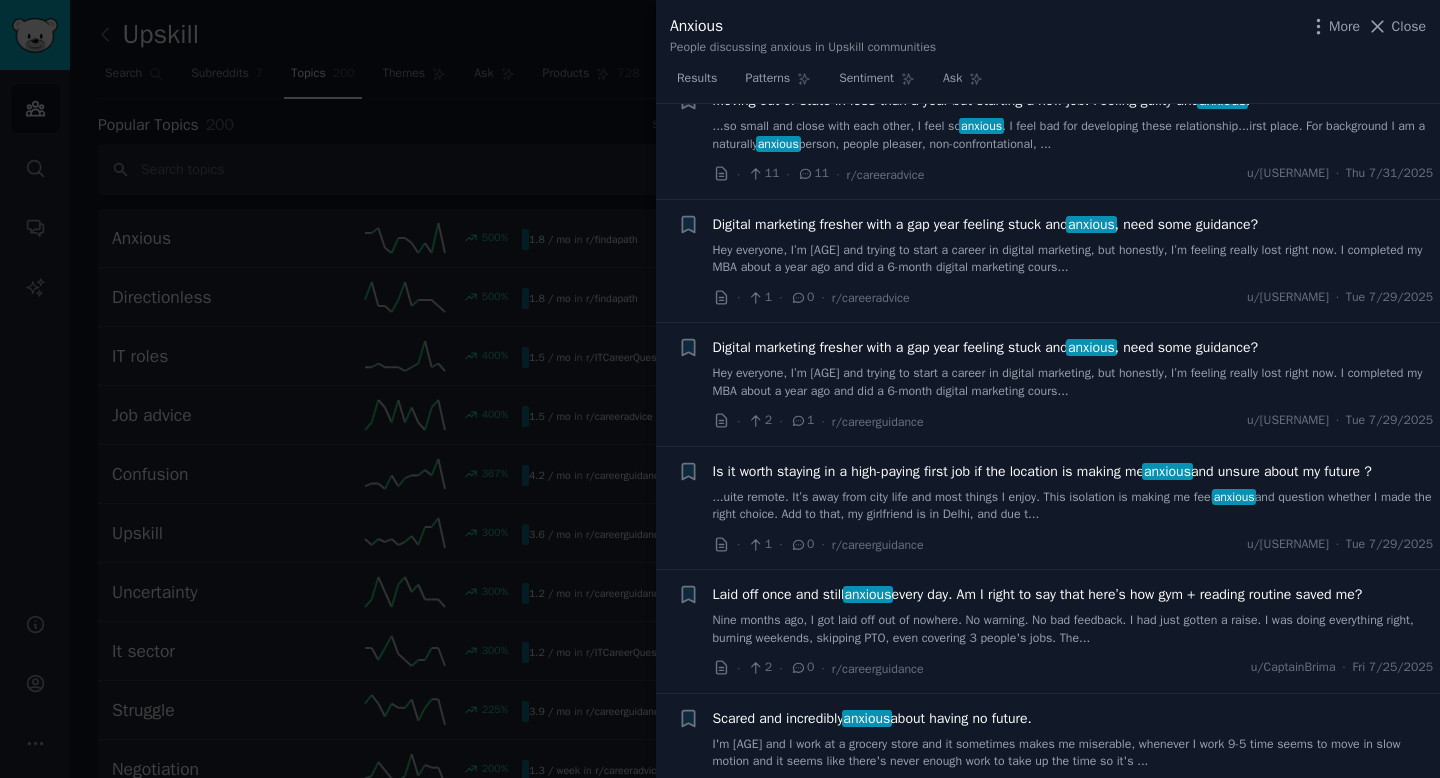 scroll, scrollTop: 1461, scrollLeft: 0, axis: vertical 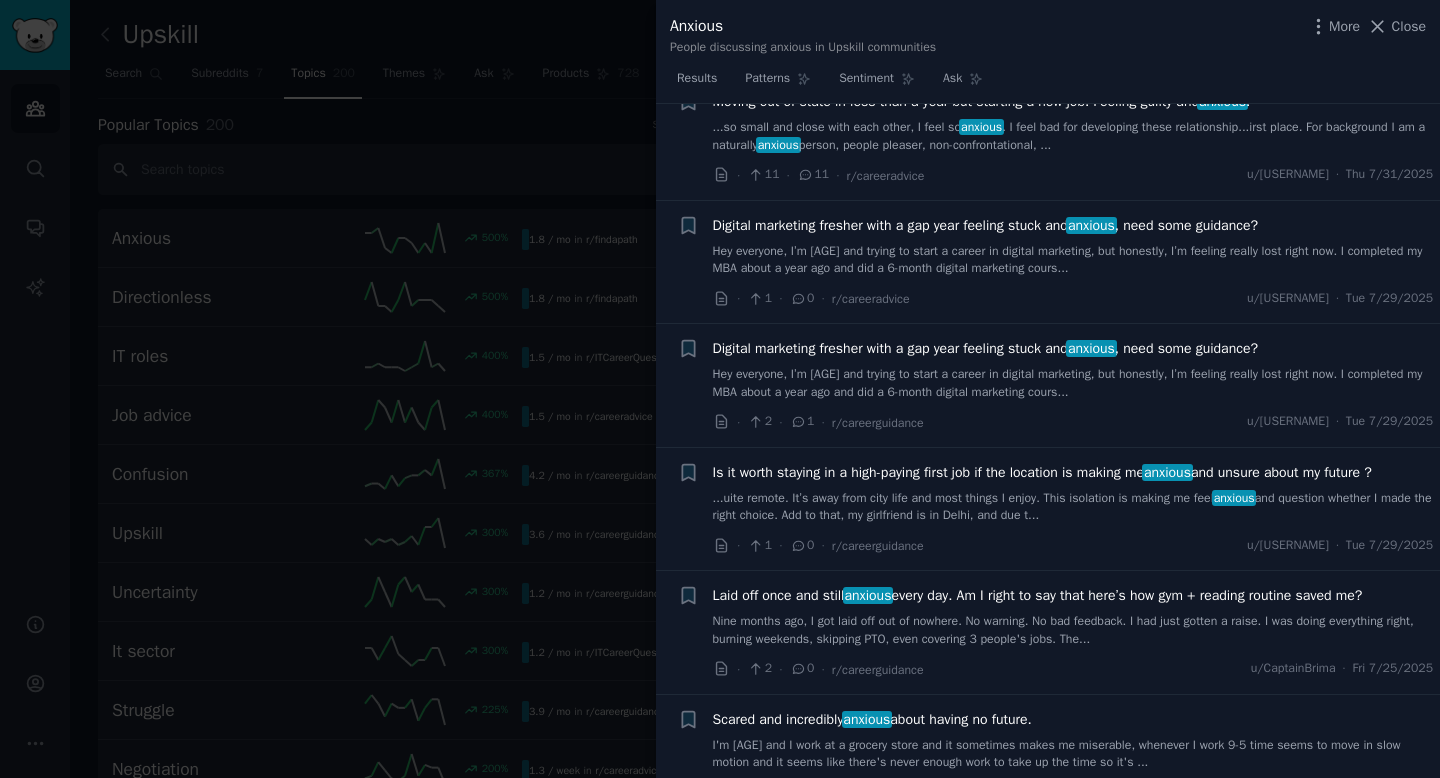 click on "Digital marketing fresher with a gap year feeling stuck and  anxious , need some guidance?" at bounding box center [986, 225] 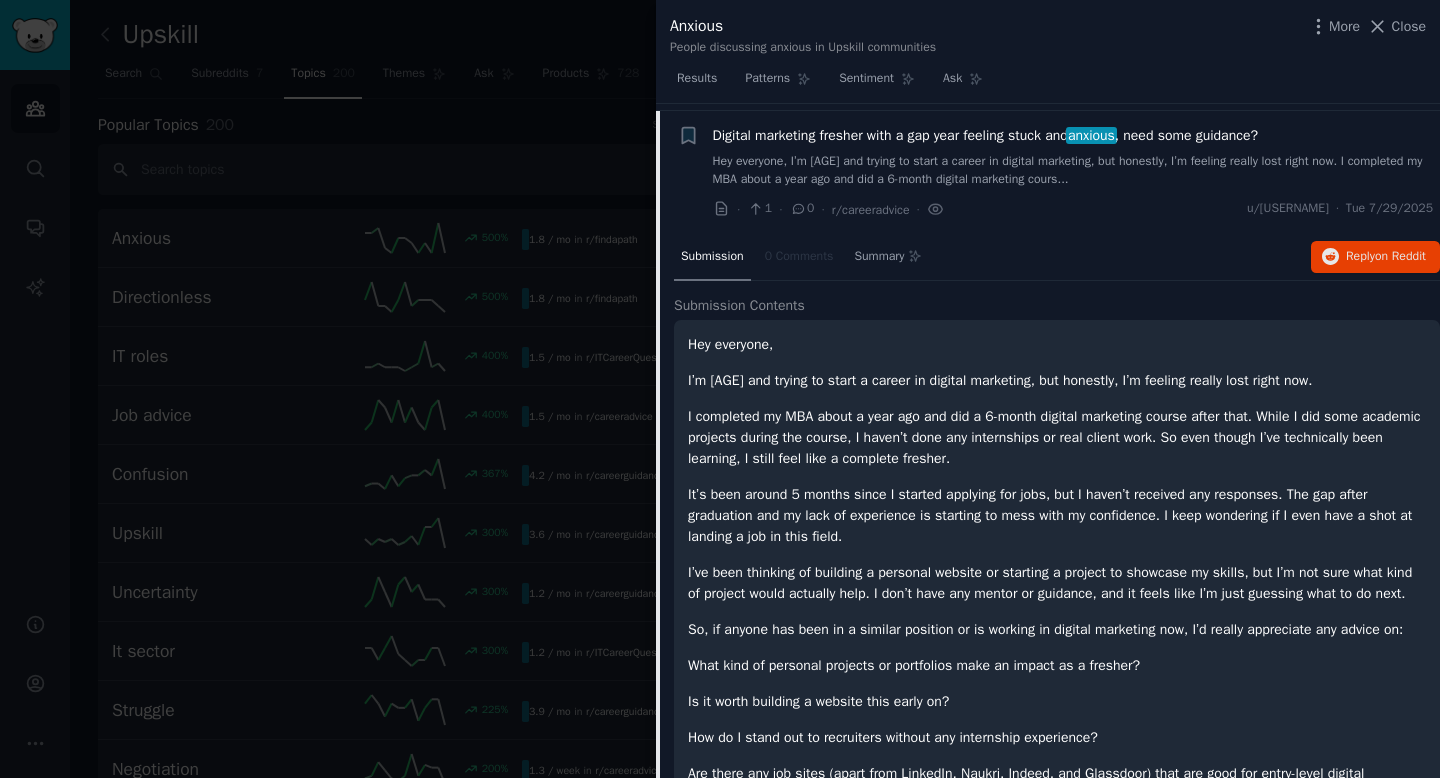 scroll, scrollTop: 490, scrollLeft: 0, axis: vertical 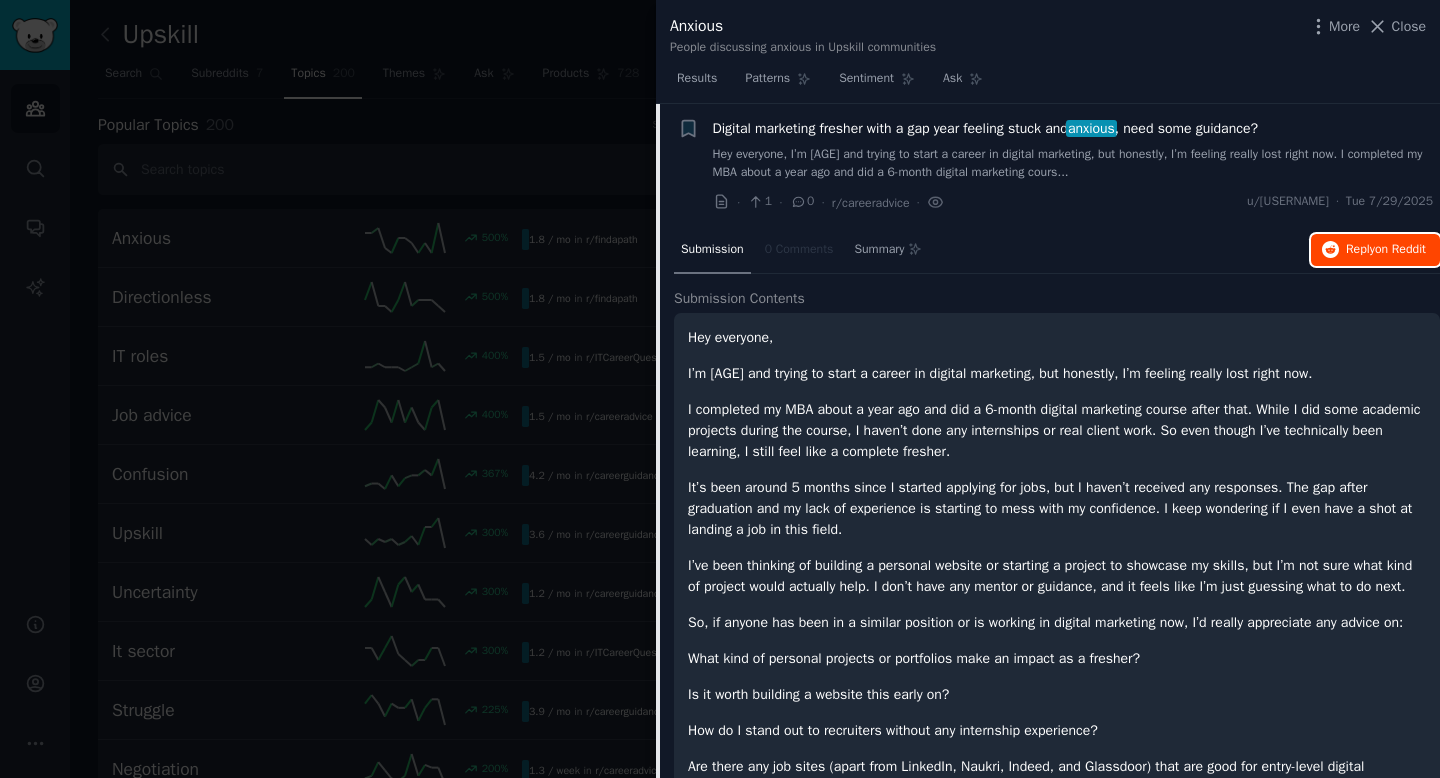 click on "on Reddit" at bounding box center [1400, 249] 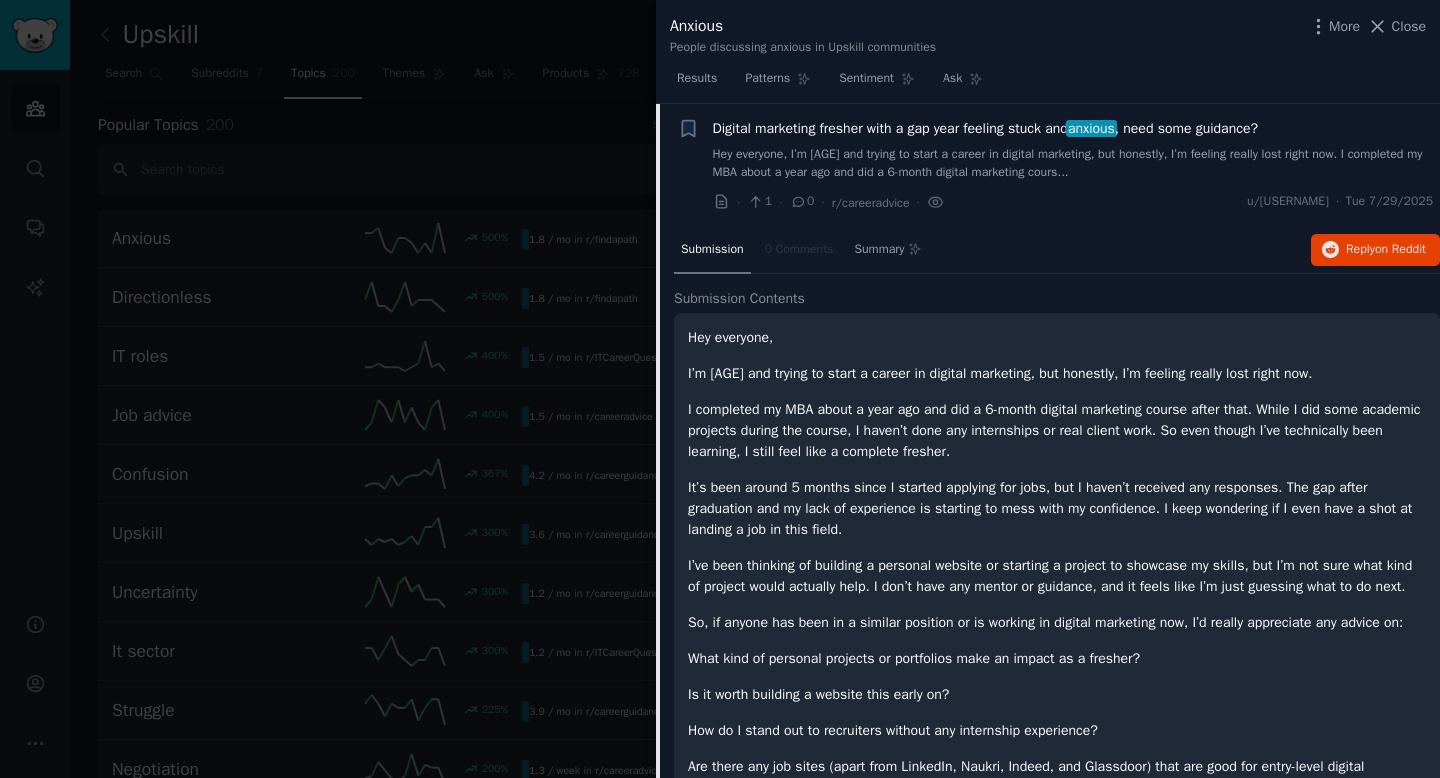 click on "+" at bounding box center (688, 165) 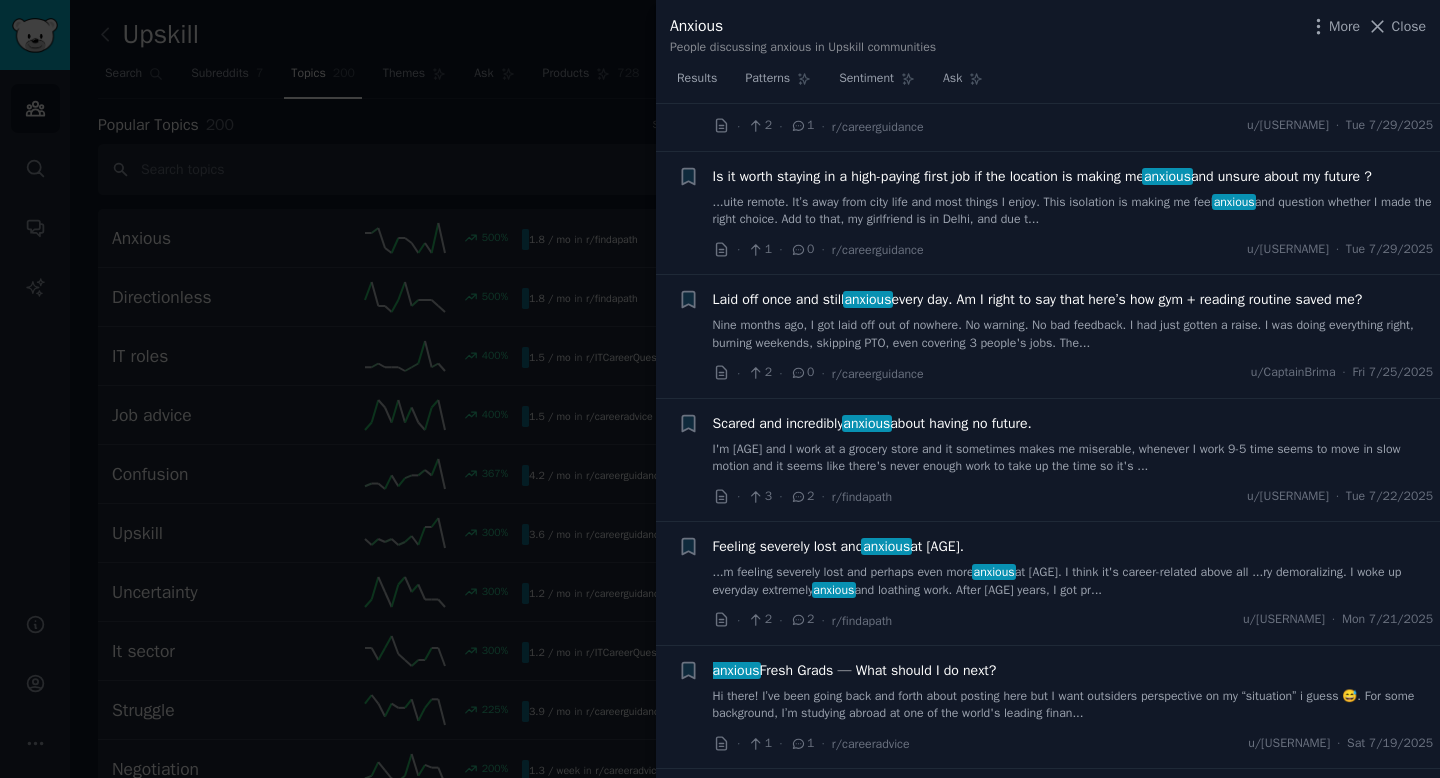 scroll, scrollTop: 1365, scrollLeft: 0, axis: vertical 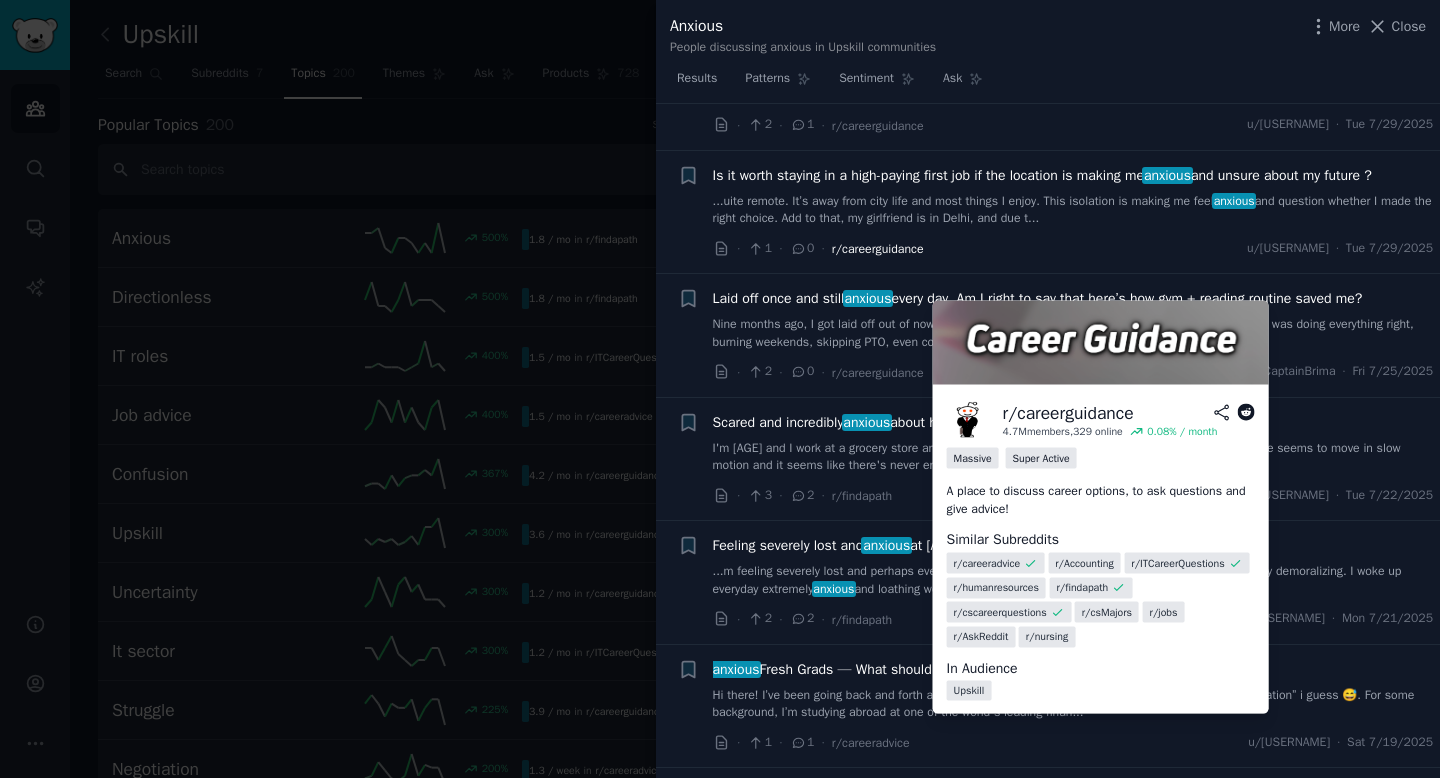 click on "r/careerguidance" at bounding box center (878, 249) 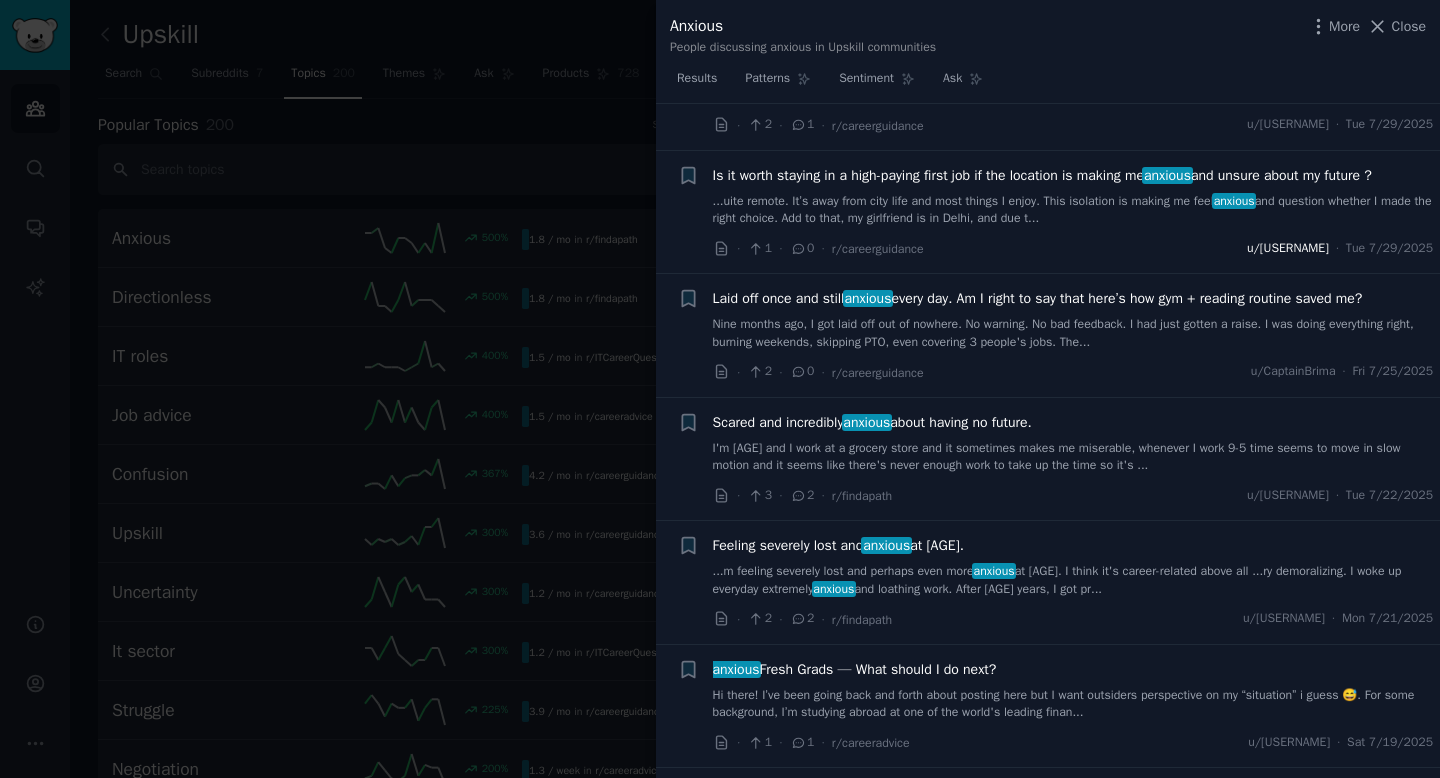 click on "u/[USERNAME]" at bounding box center [1288, 249] 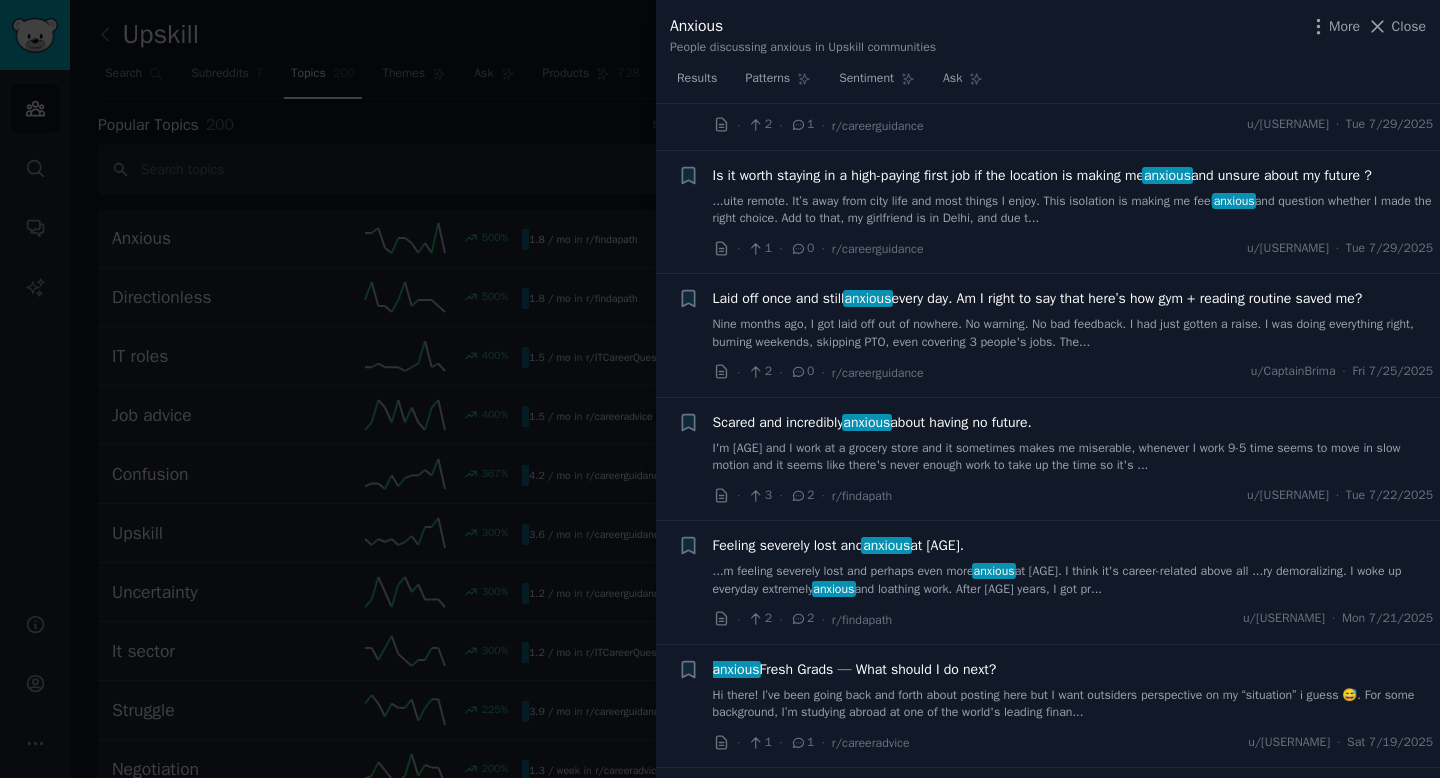 click on "Tue 7/29/2025" at bounding box center (1389, 249) 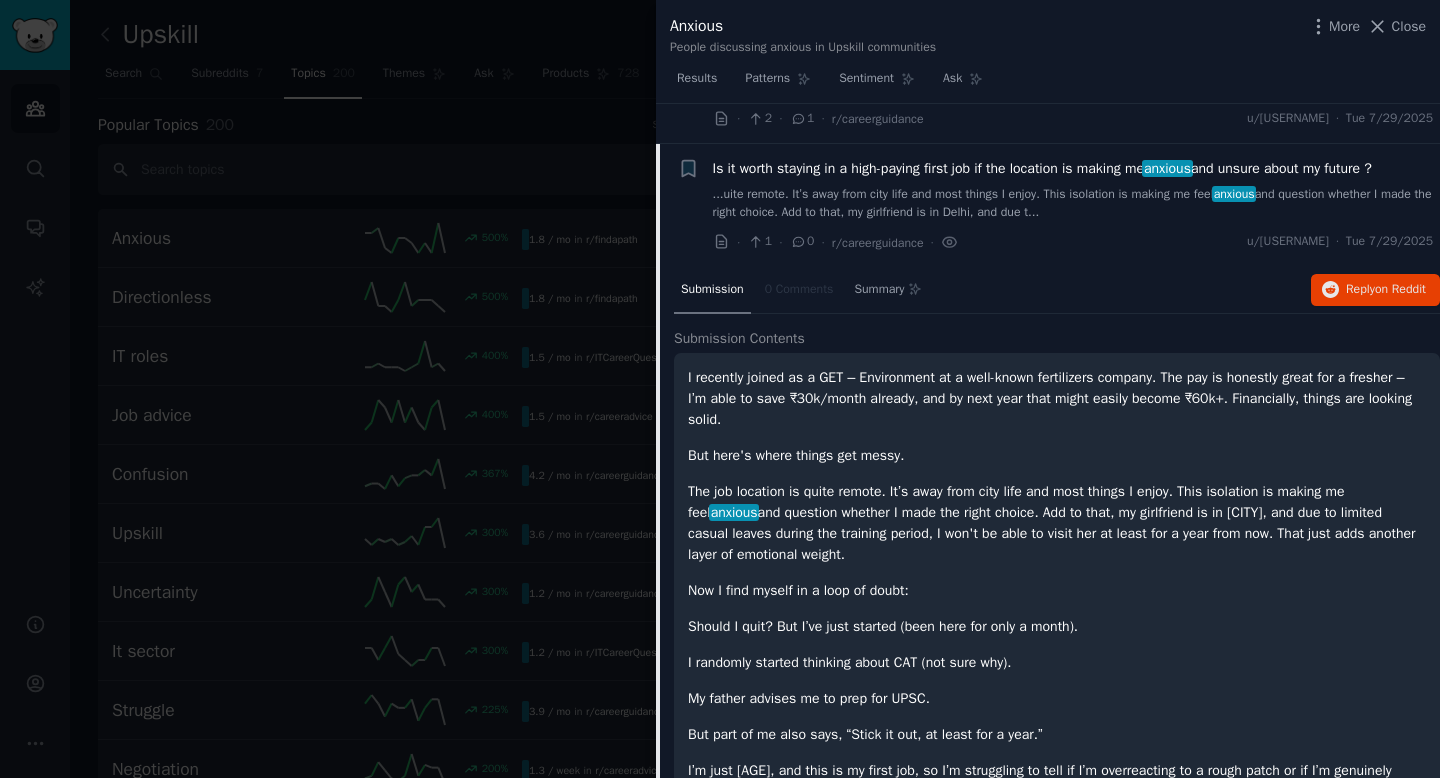 scroll, scrollTop: 737, scrollLeft: 0, axis: vertical 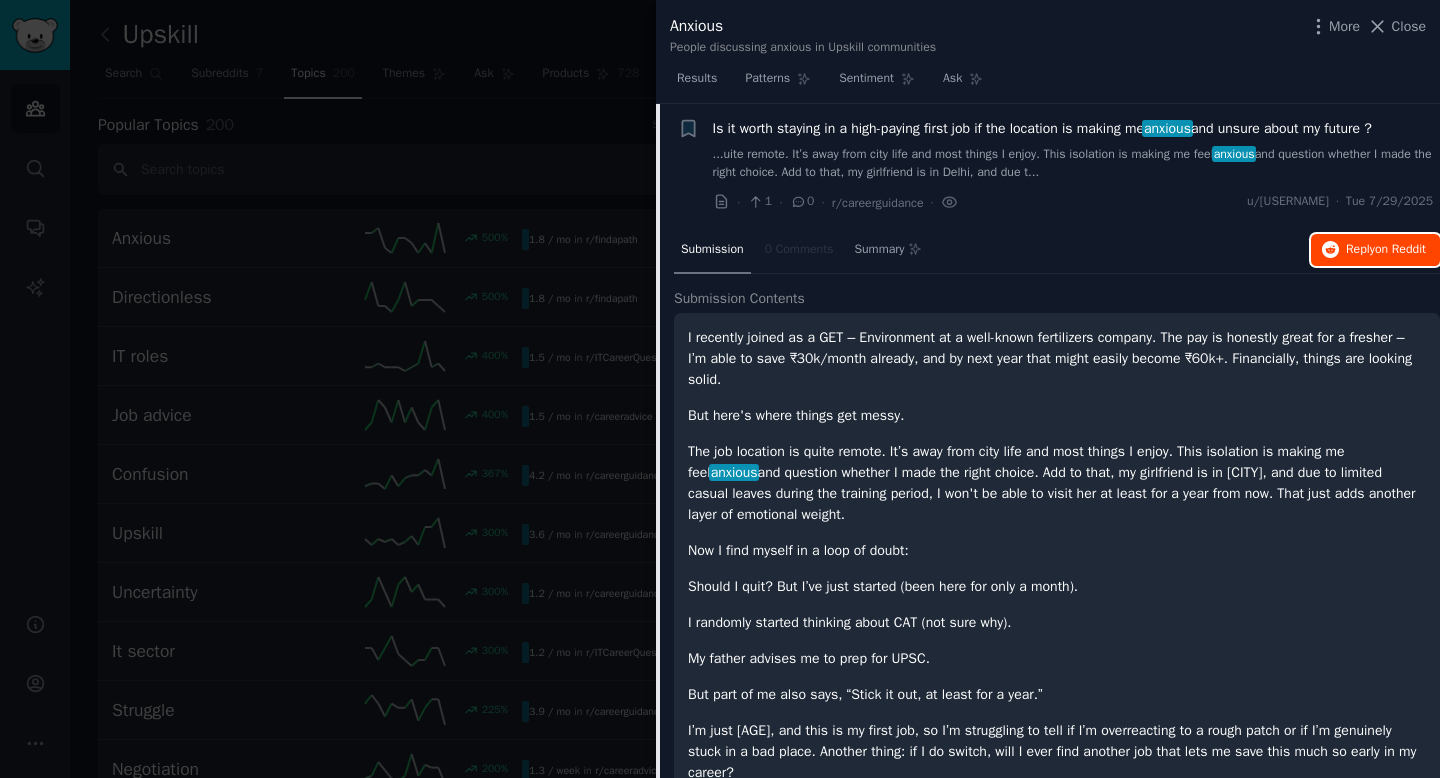 click on "Reply  on Reddit" at bounding box center (1386, 250) 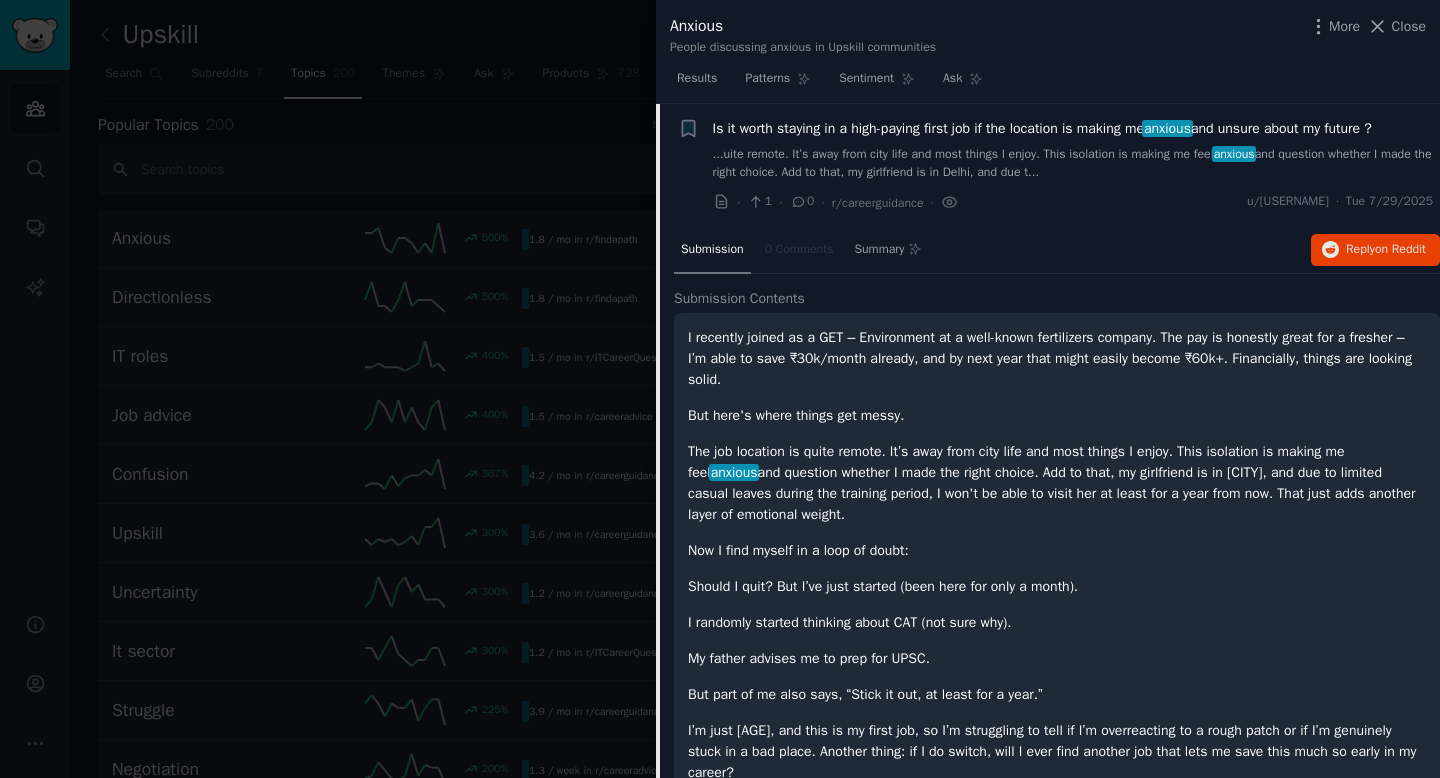 click on "Submission 0 Comments Summary Reply  on Reddit" 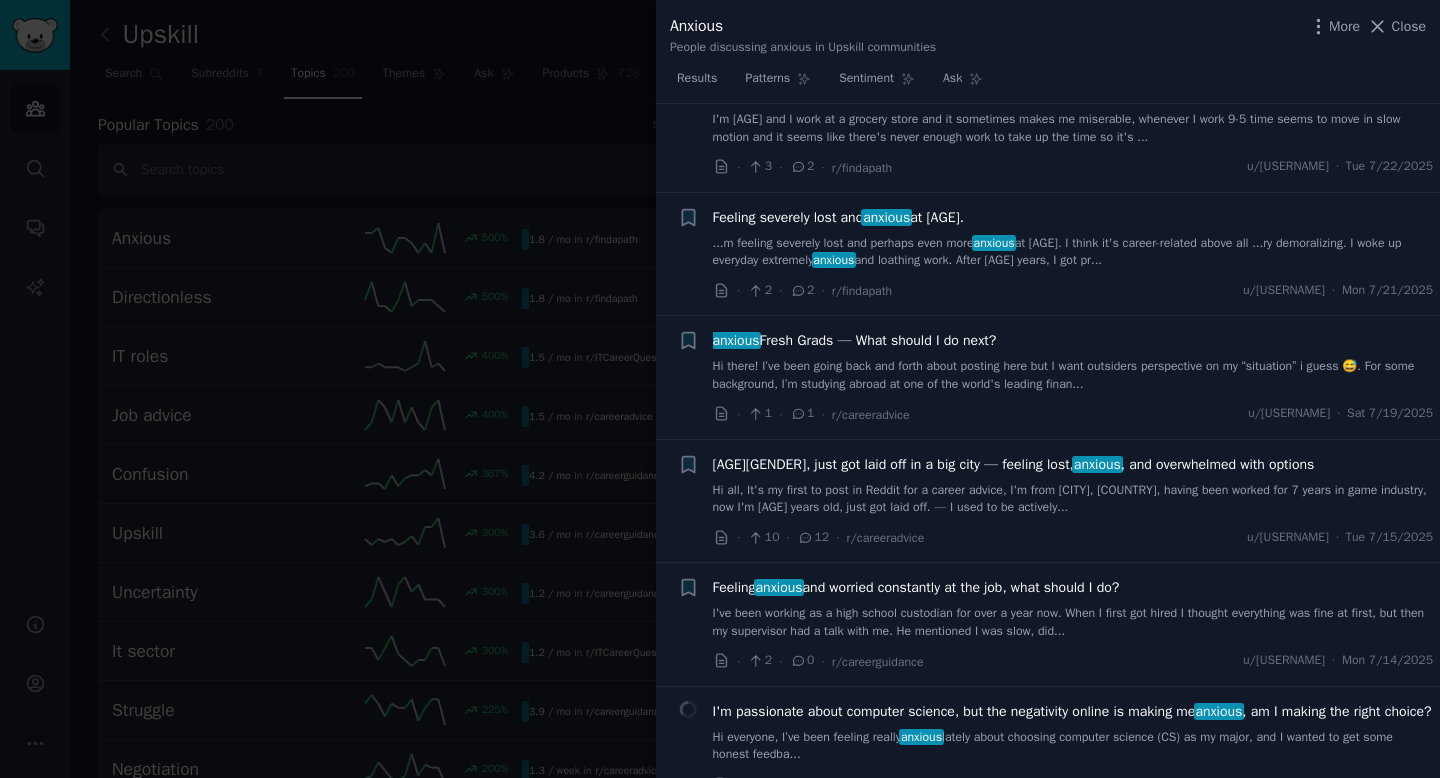 scroll, scrollTop: 1020, scrollLeft: 0, axis: vertical 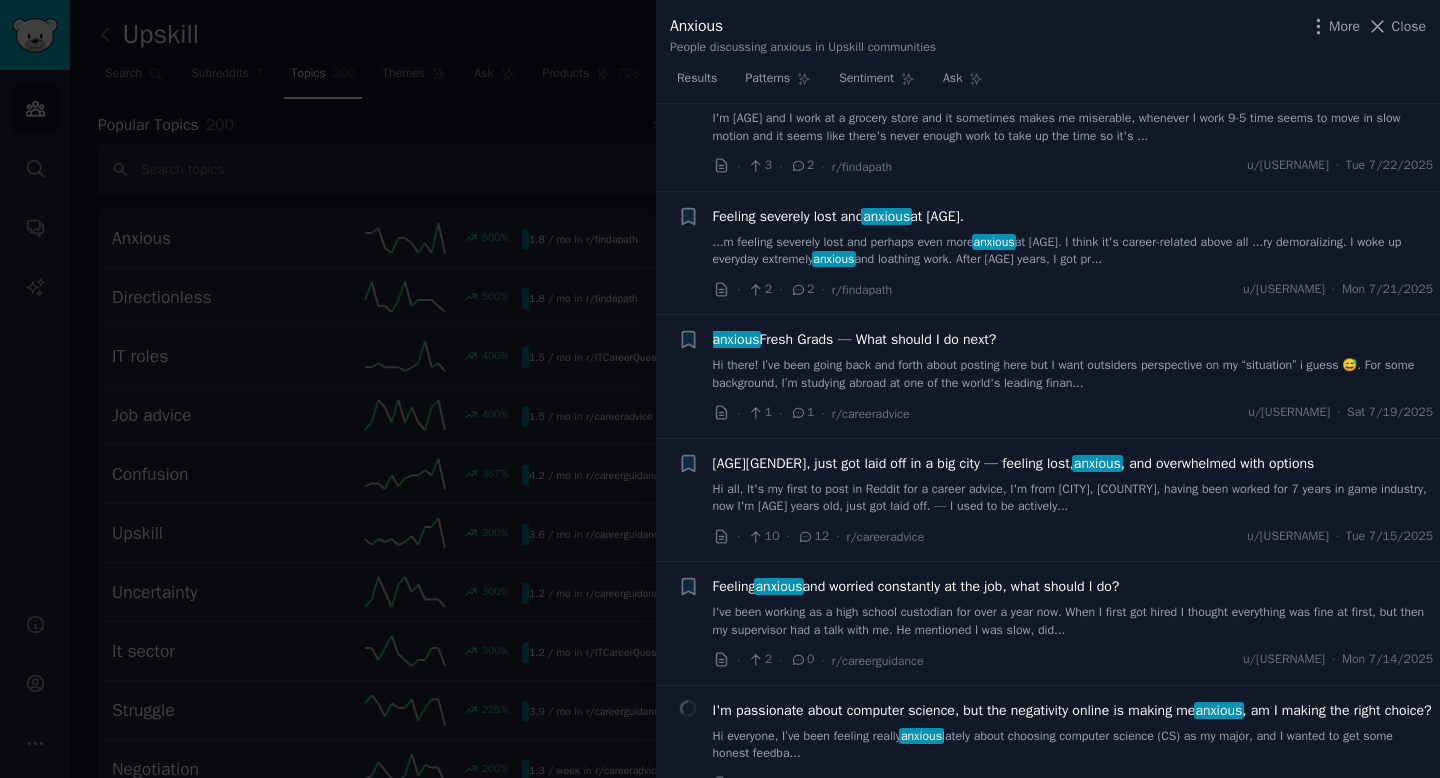 click on "anxious  Fresh Grads — What should I do next?" at bounding box center (855, 339) 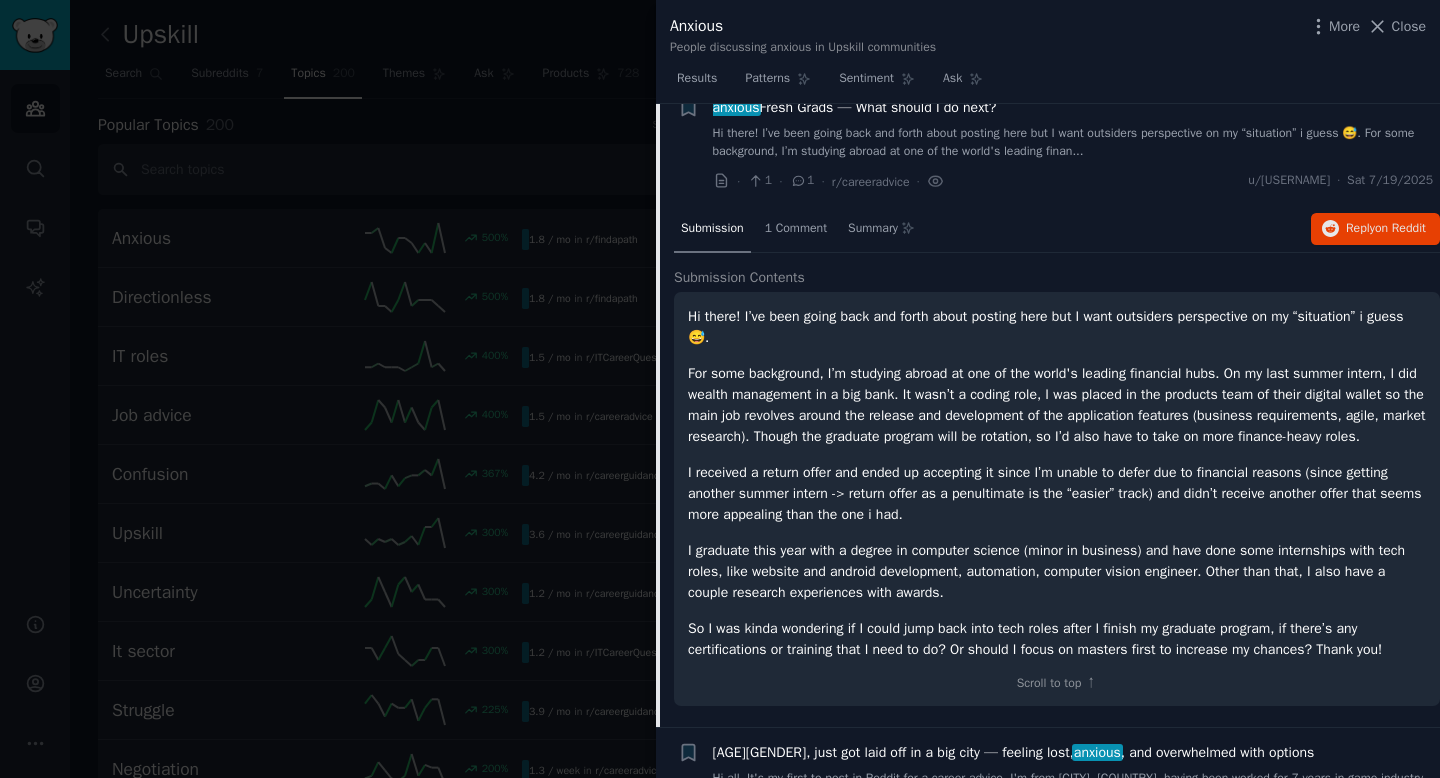 scroll, scrollTop: 1252, scrollLeft: 0, axis: vertical 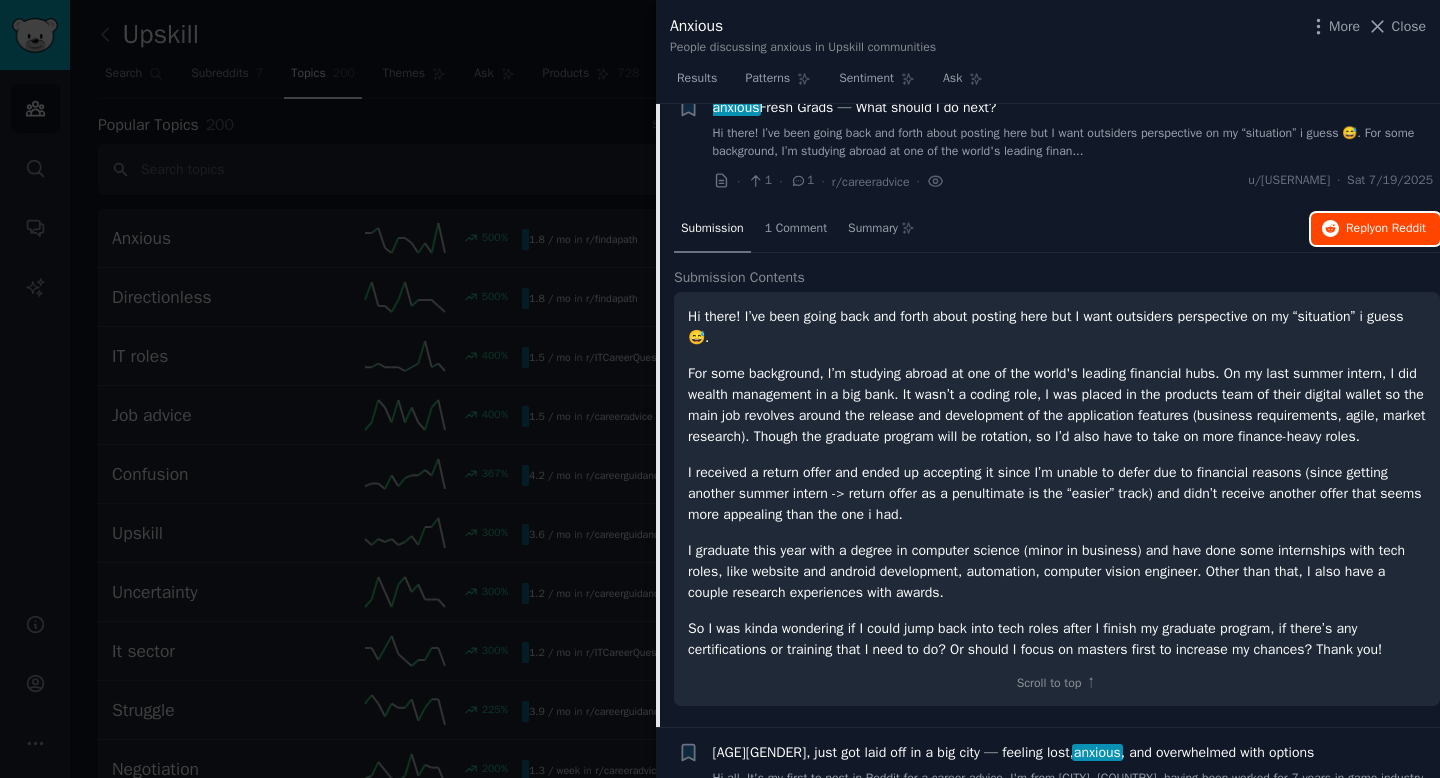 click on "Reply  on Reddit" at bounding box center (1386, 229) 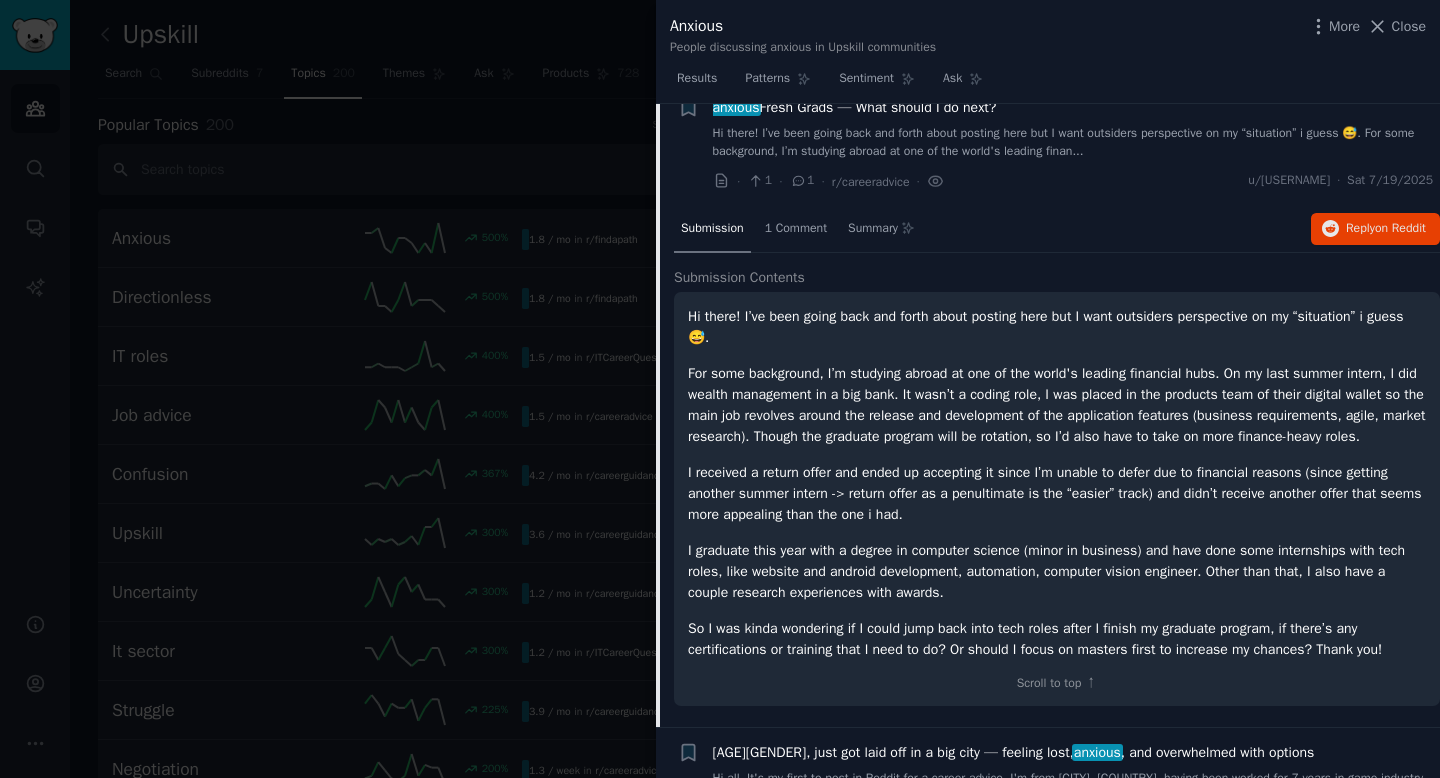 click on "Submission" at bounding box center (712, 229) 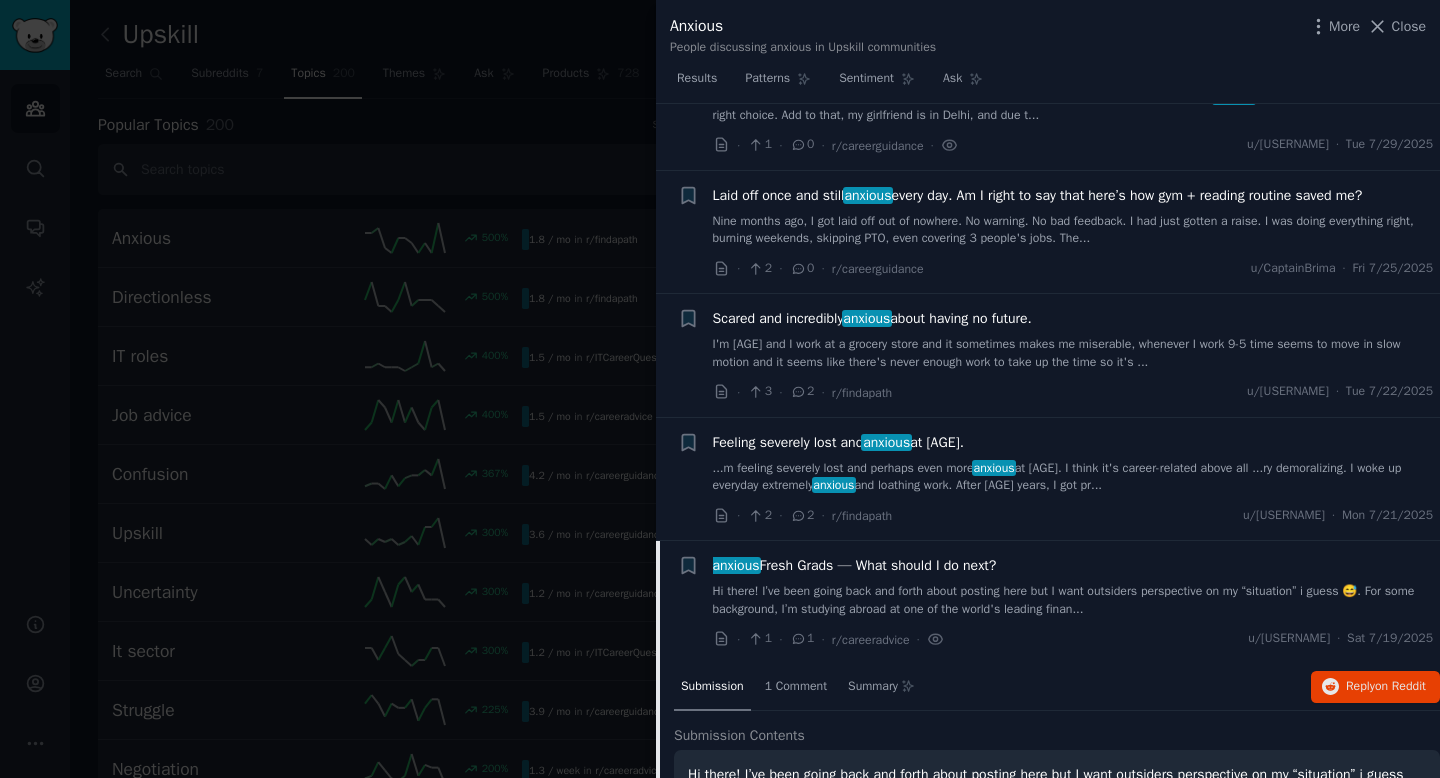 scroll, scrollTop: 792, scrollLeft: 0, axis: vertical 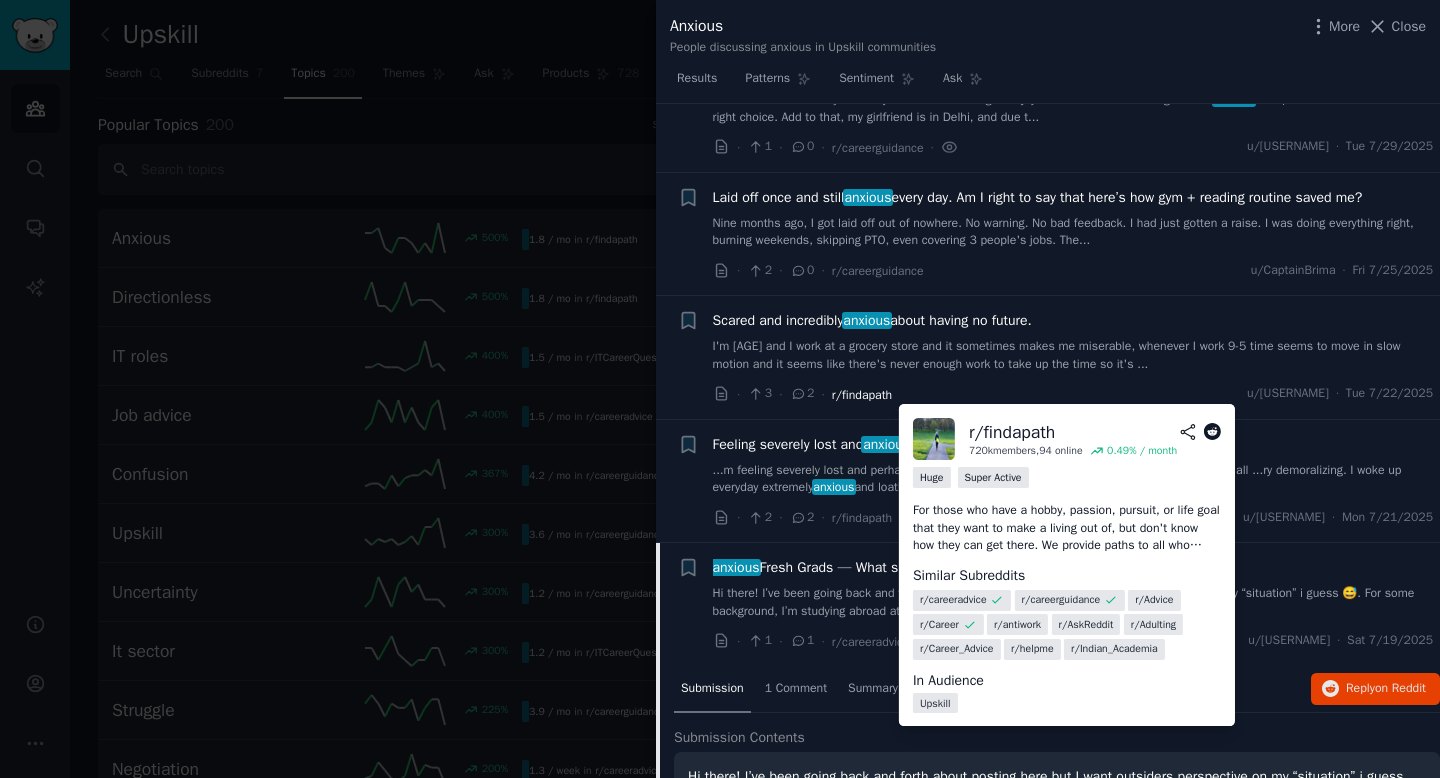 click on "r/findapath" at bounding box center [862, 395] 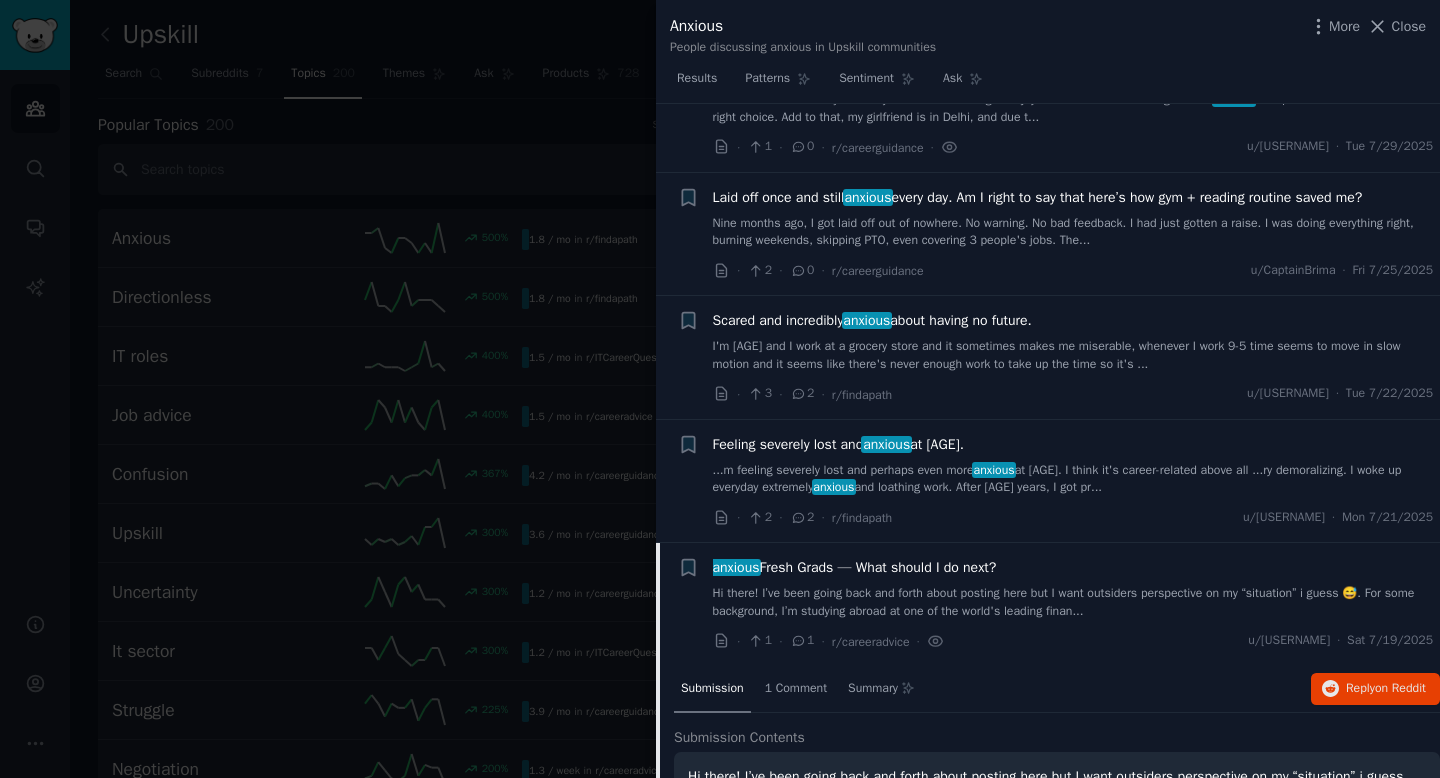 click on "Scared and incredibly  anxious  about having no future." at bounding box center [872, 320] 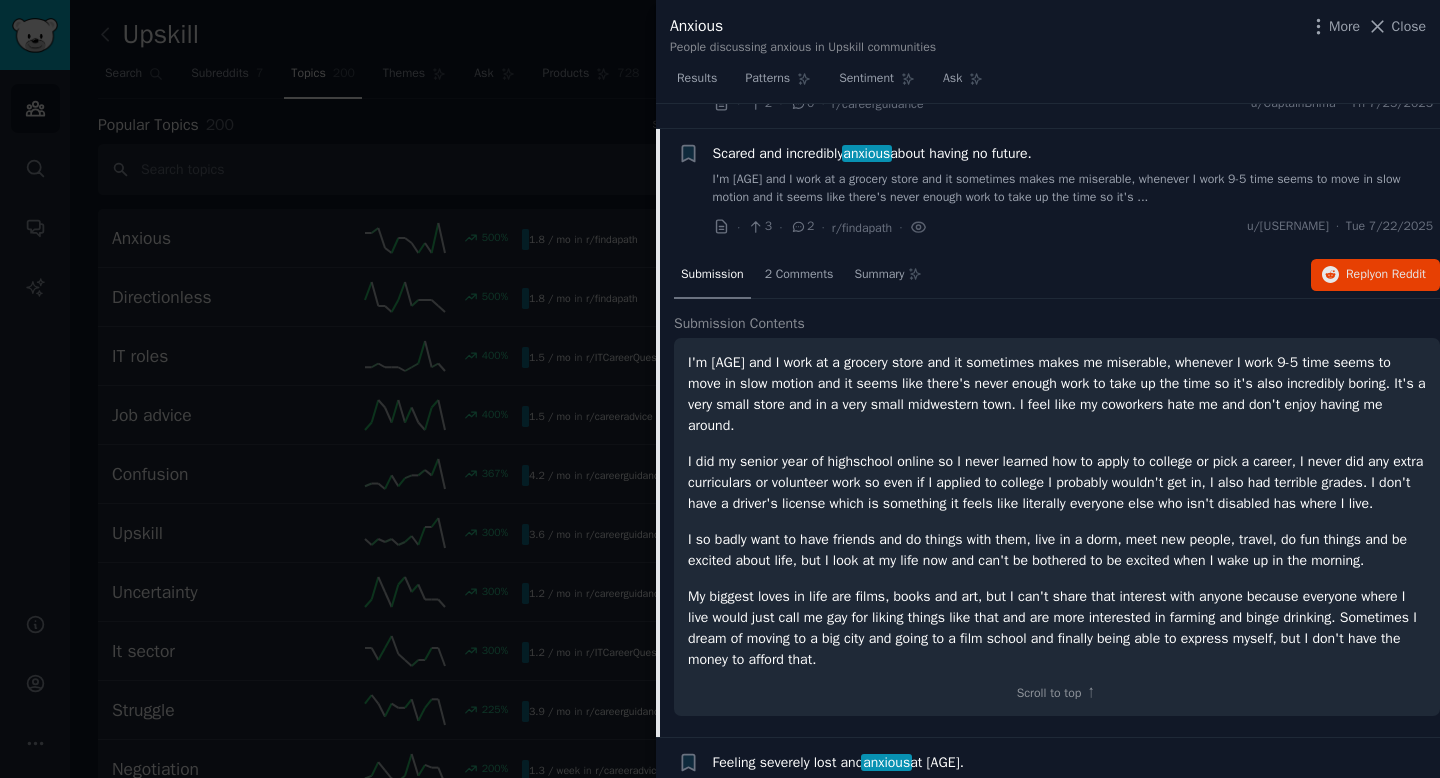 scroll, scrollTop: 1005, scrollLeft: 0, axis: vertical 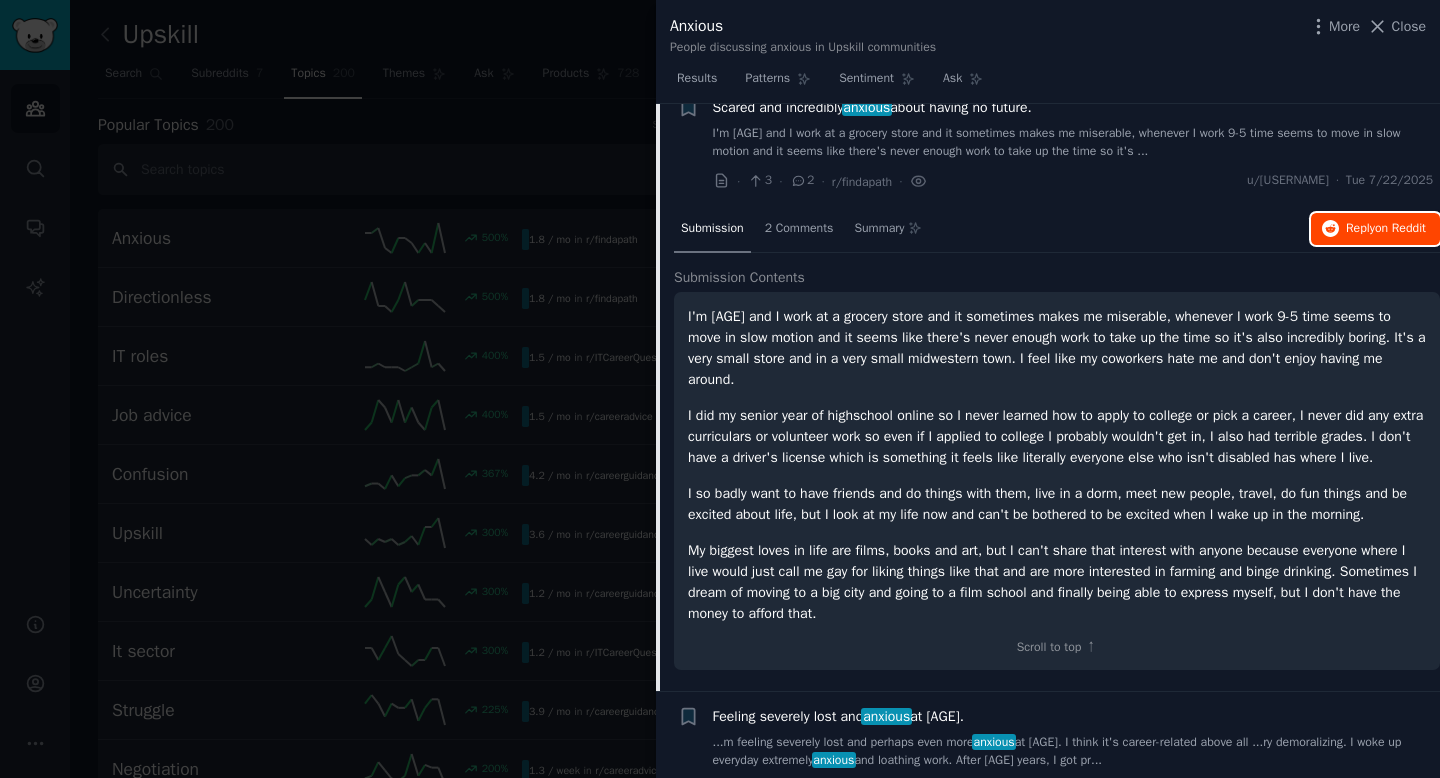 click on "on Reddit" at bounding box center (1400, 228) 